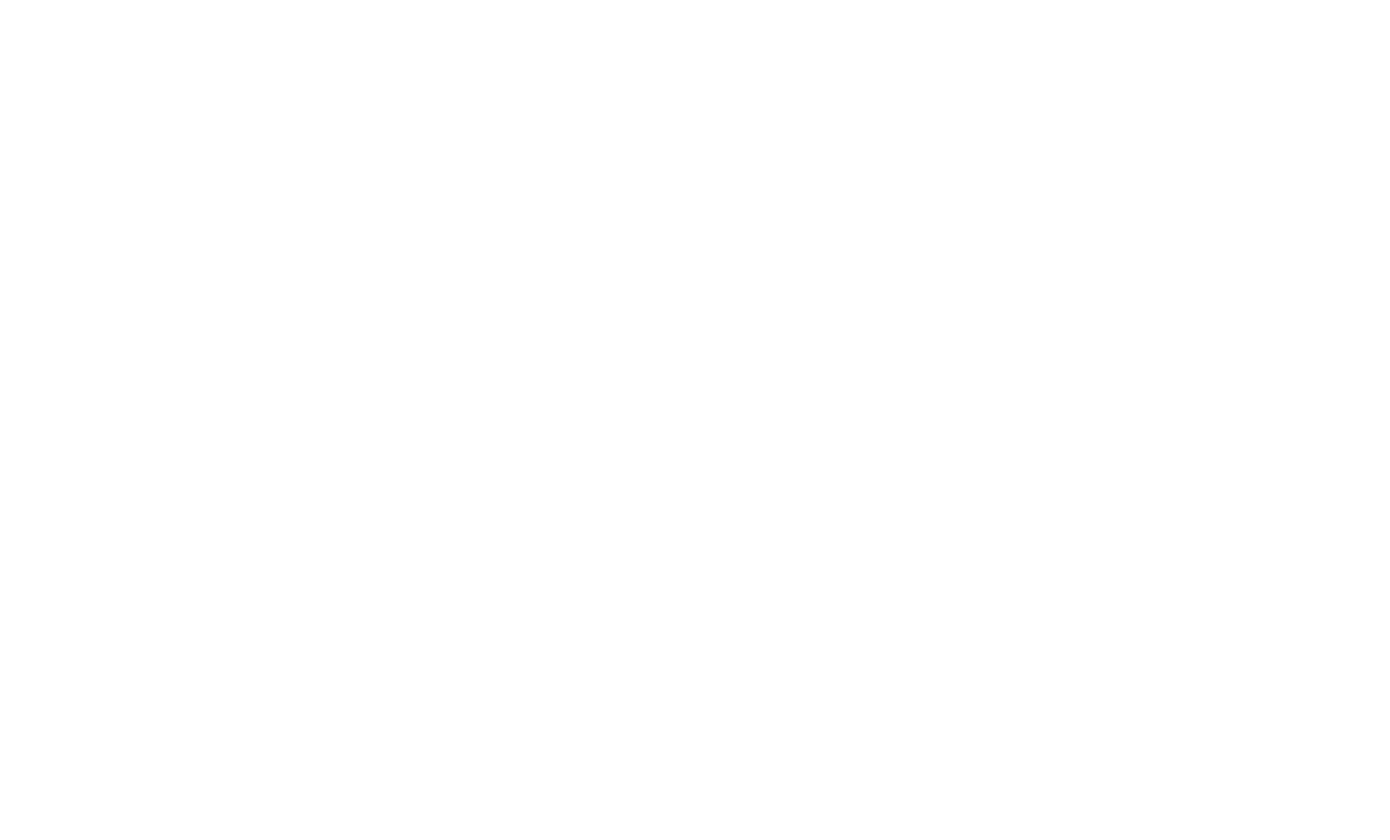 scroll, scrollTop: 0, scrollLeft: 0, axis: both 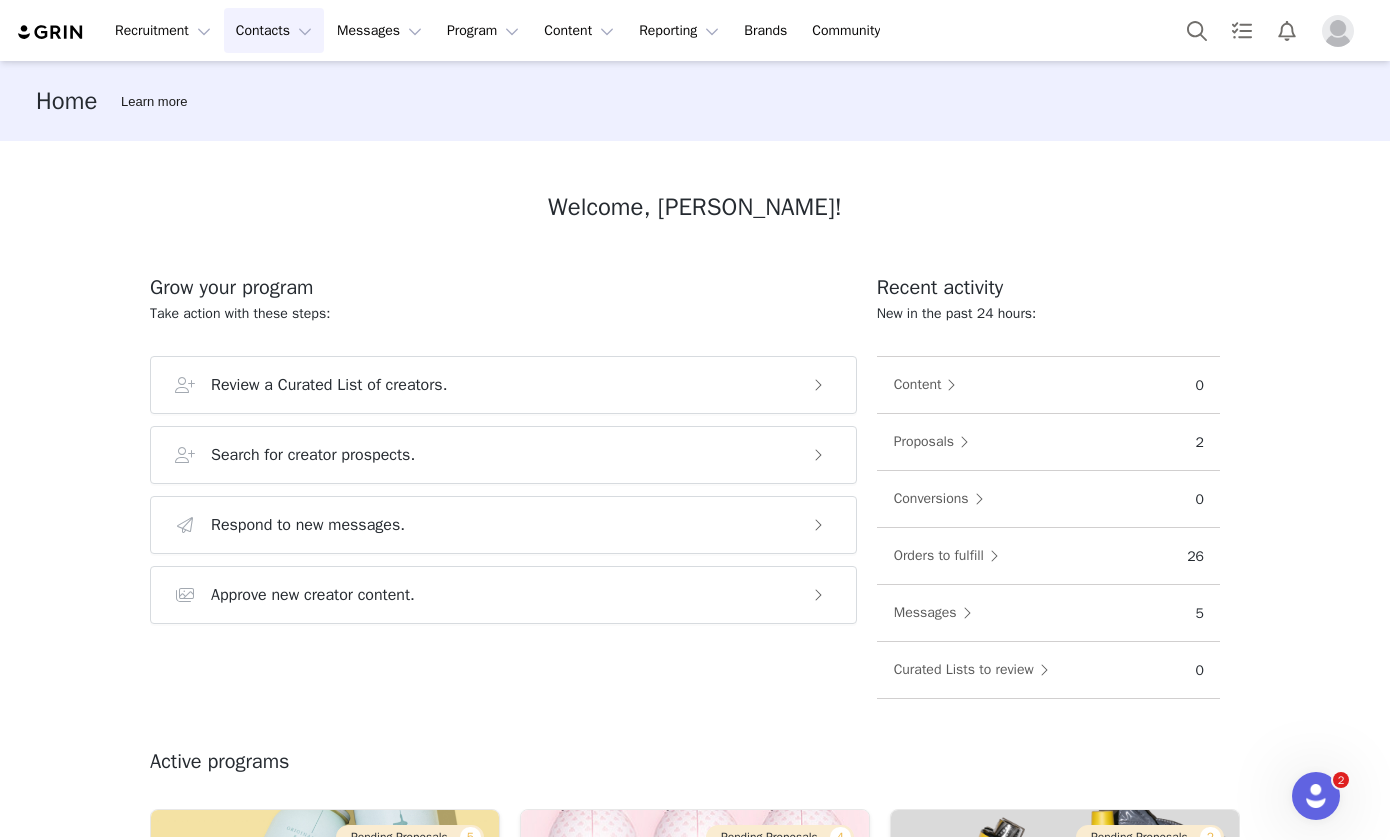 click on "Contacts Contacts" at bounding box center (274, 30) 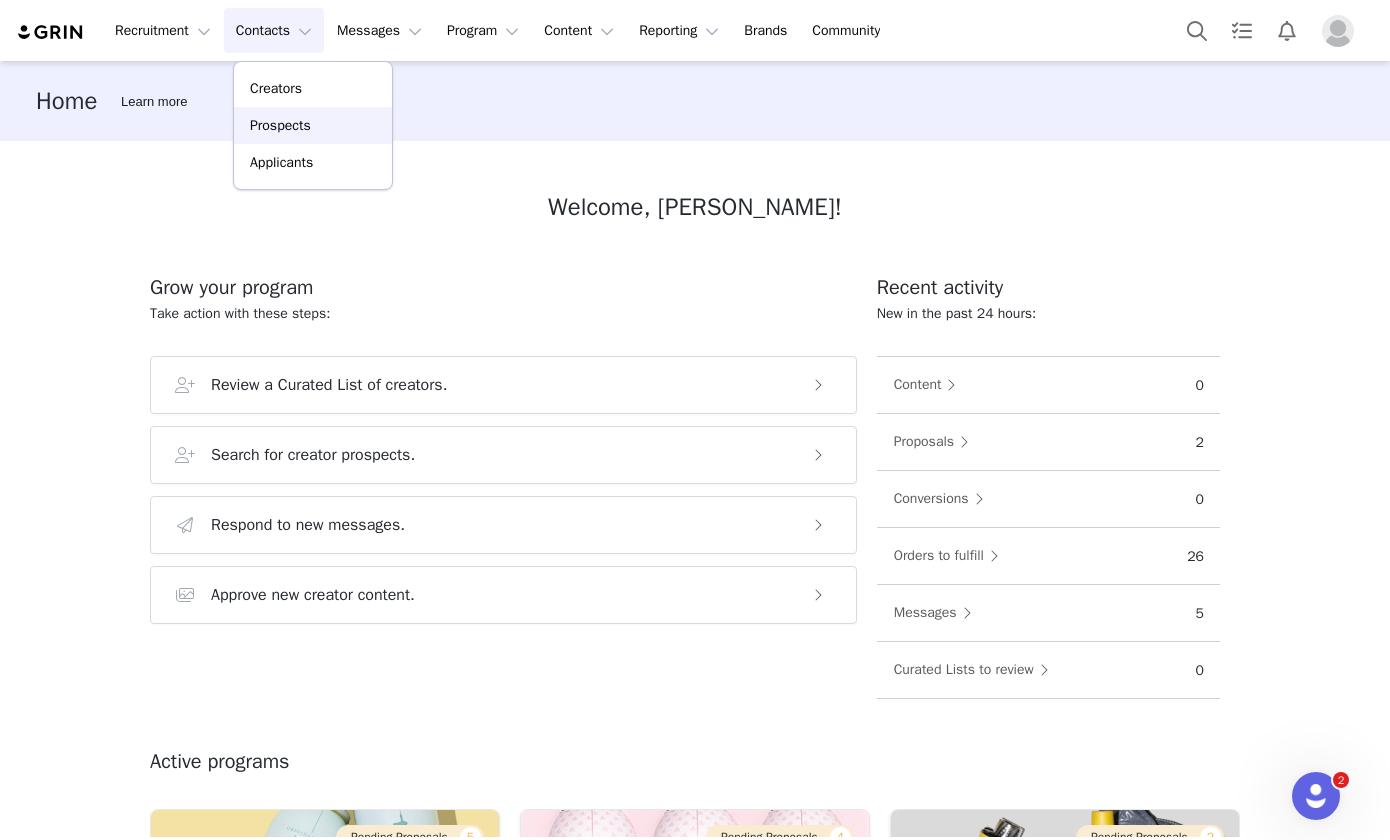click on "Prospects" at bounding box center (313, 125) 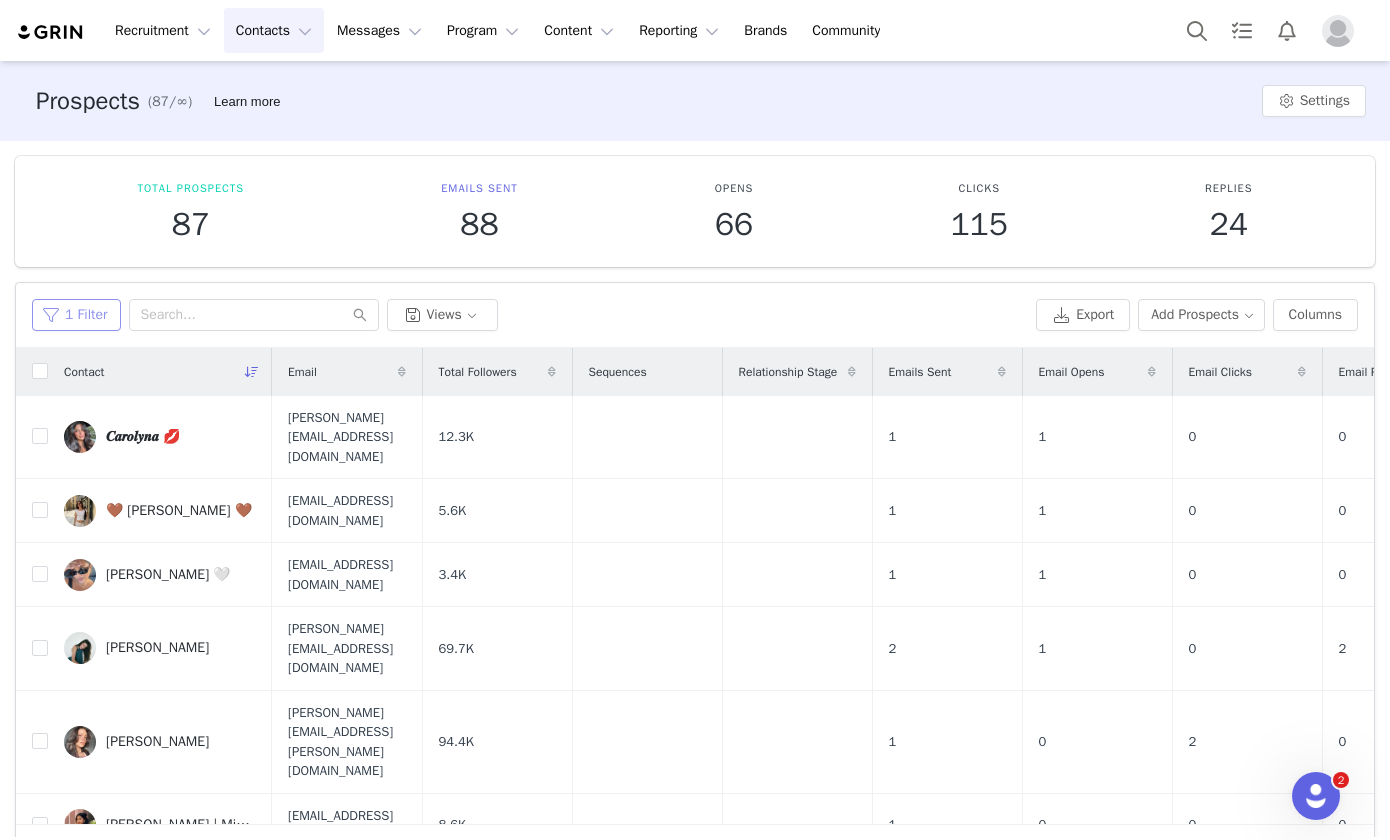 click on "1 Filter" at bounding box center (76, 315) 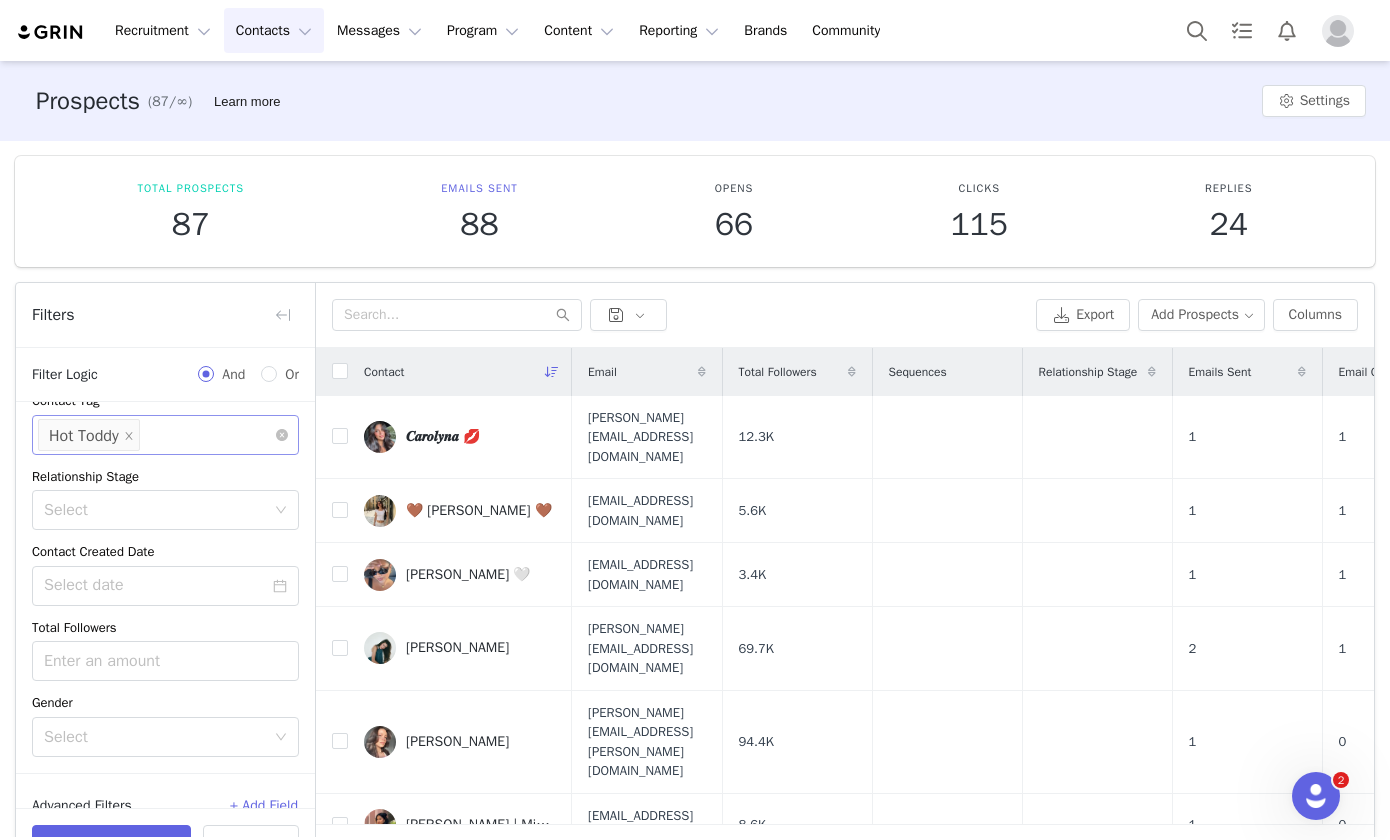 scroll, scrollTop: 255, scrollLeft: 0, axis: vertical 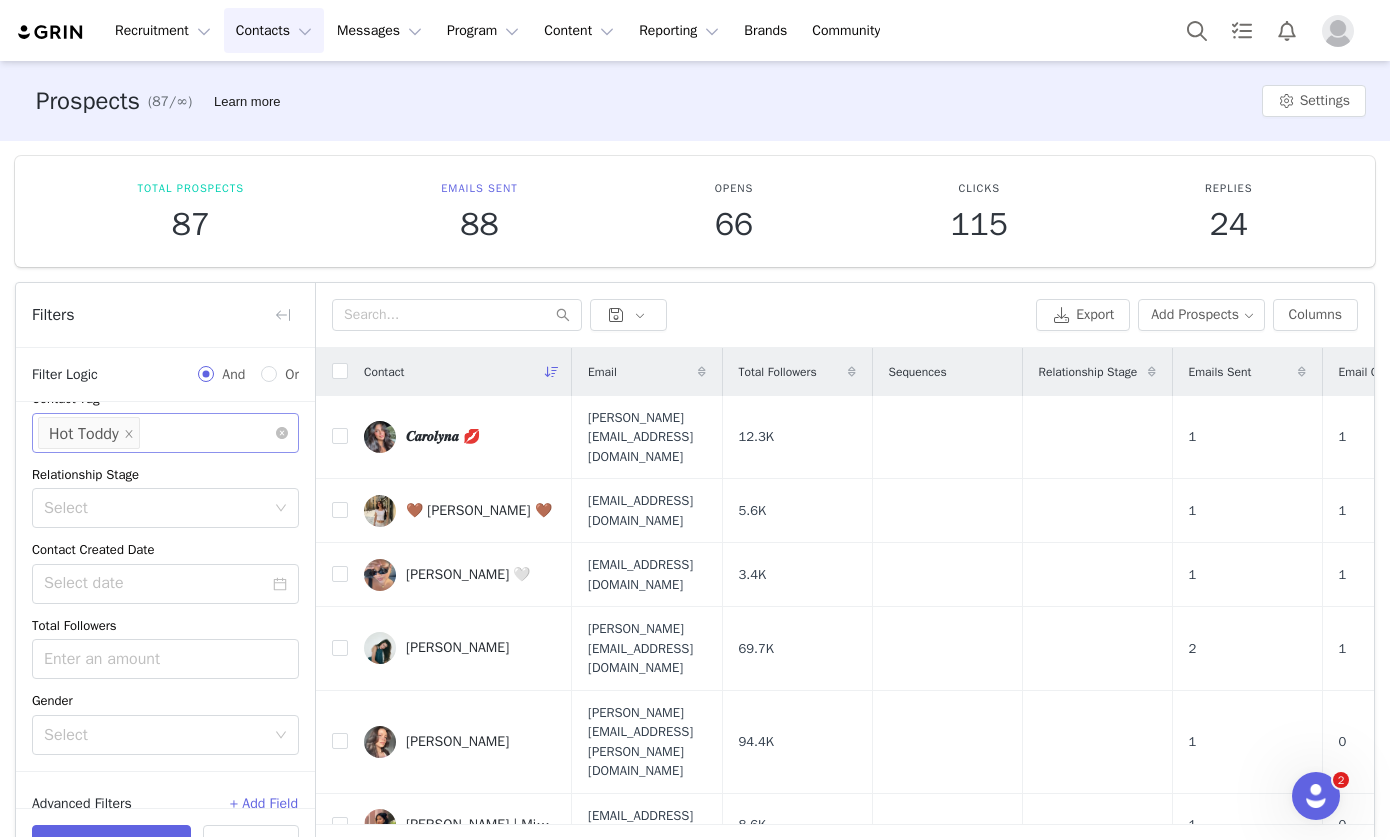 click on "Hot Toddy" at bounding box center [84, 434] 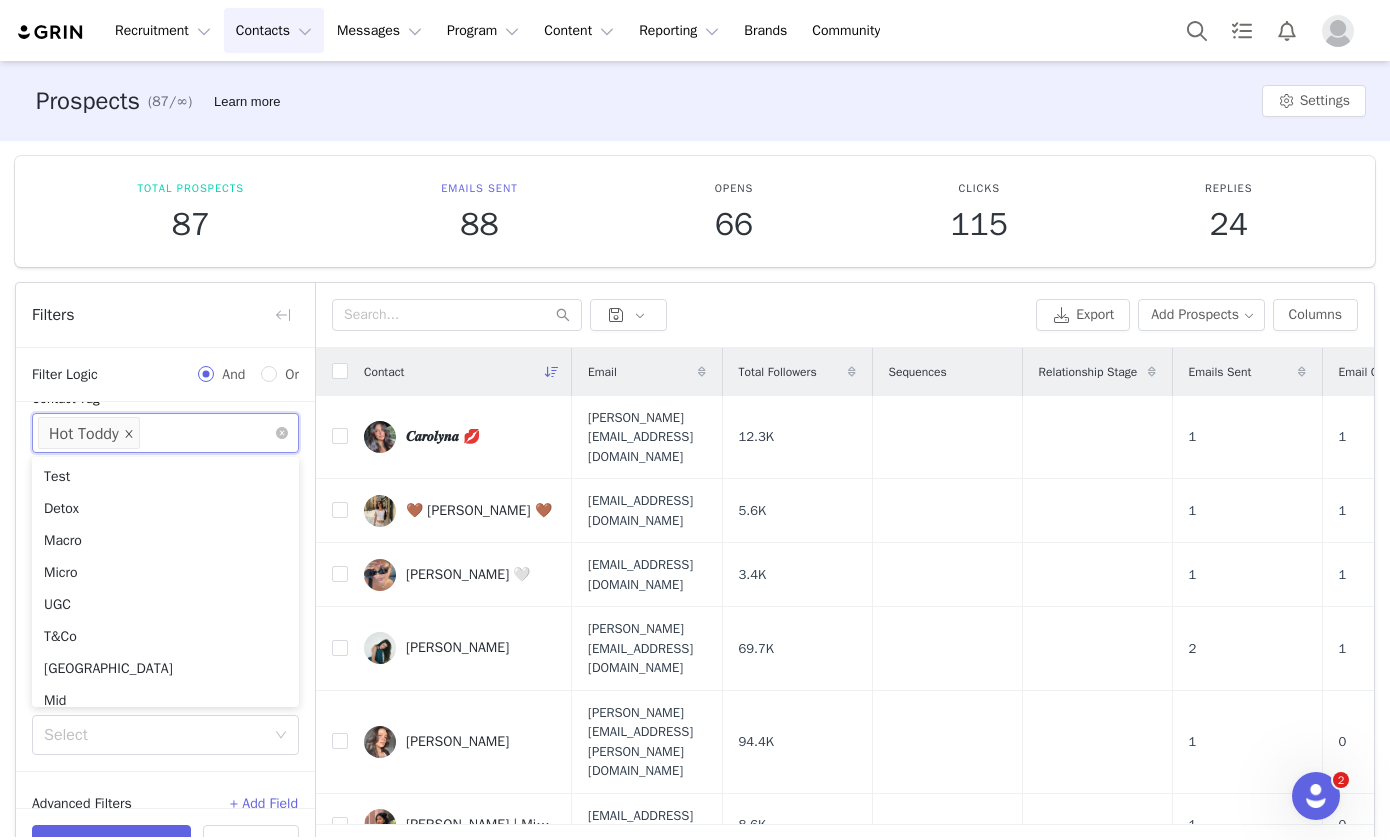 scroll, scrollTop: 42, scrollLeft: 0, axis: vertical 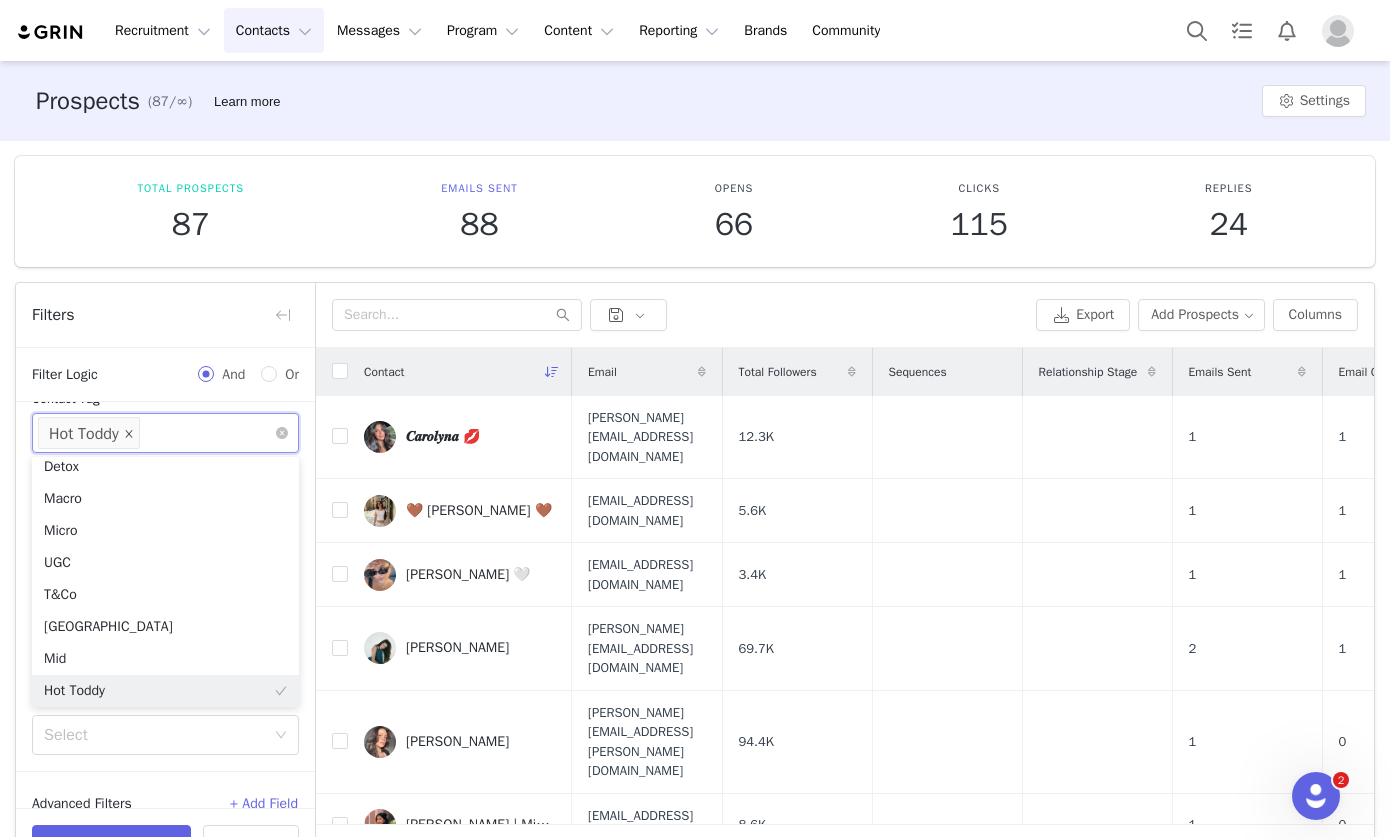 click 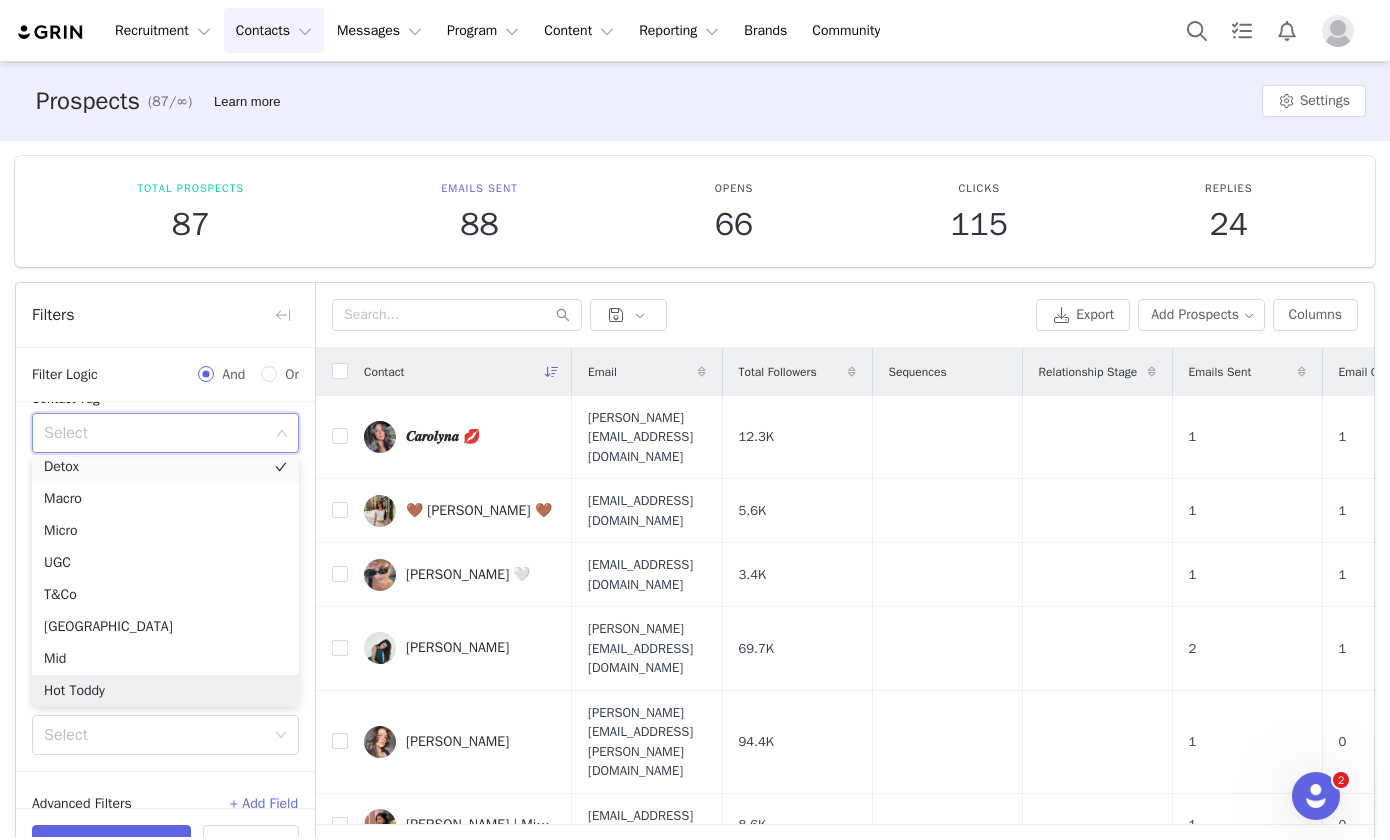 scroll, scrollTop: 36, scrollLeft: 0, axis: vertical 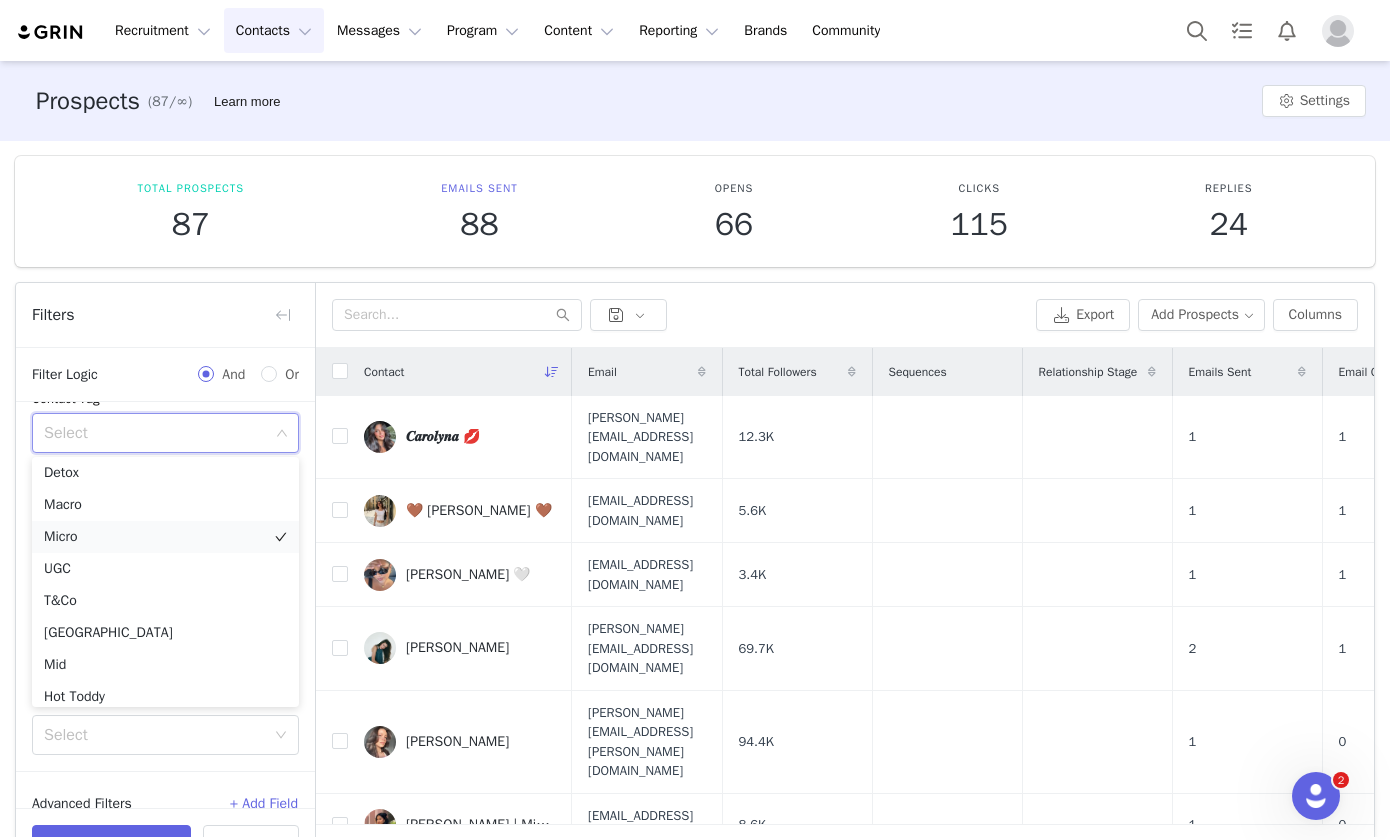 click on "Micro" at bounding box center [165, 537] 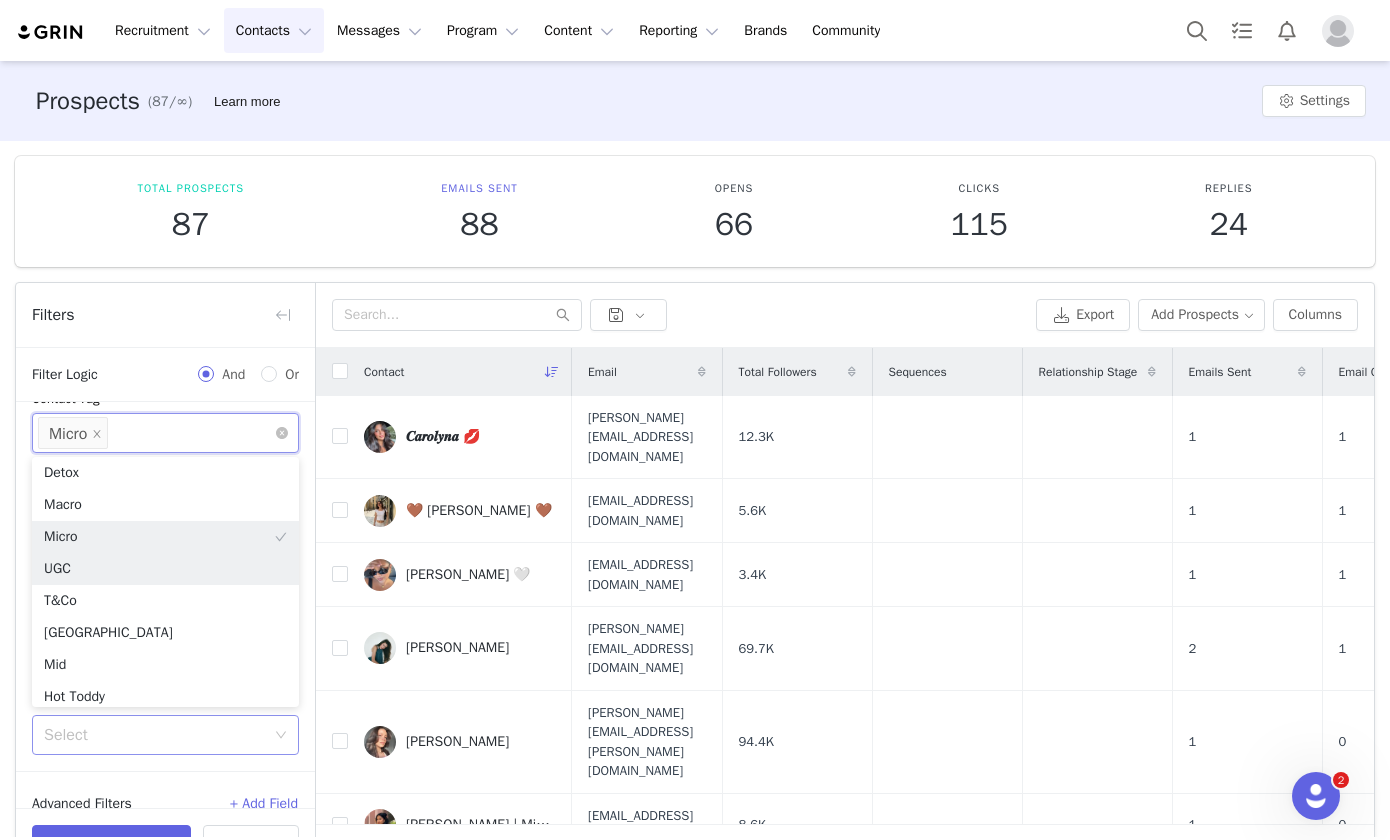 scroll, scrollTop: 42, scrollLeft: 0, axis: vertical 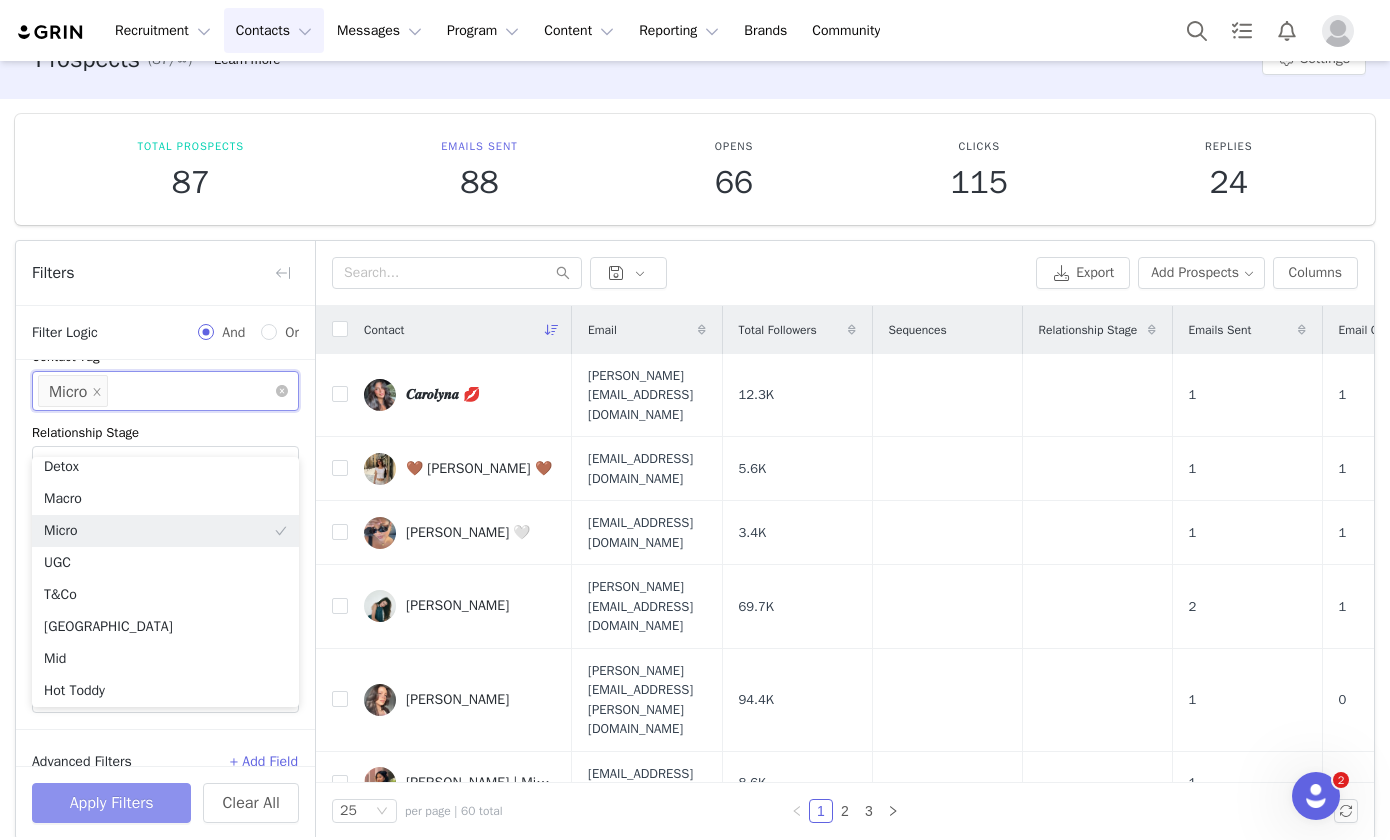 click on "Apply Filters" at bounding box center [111, 803] 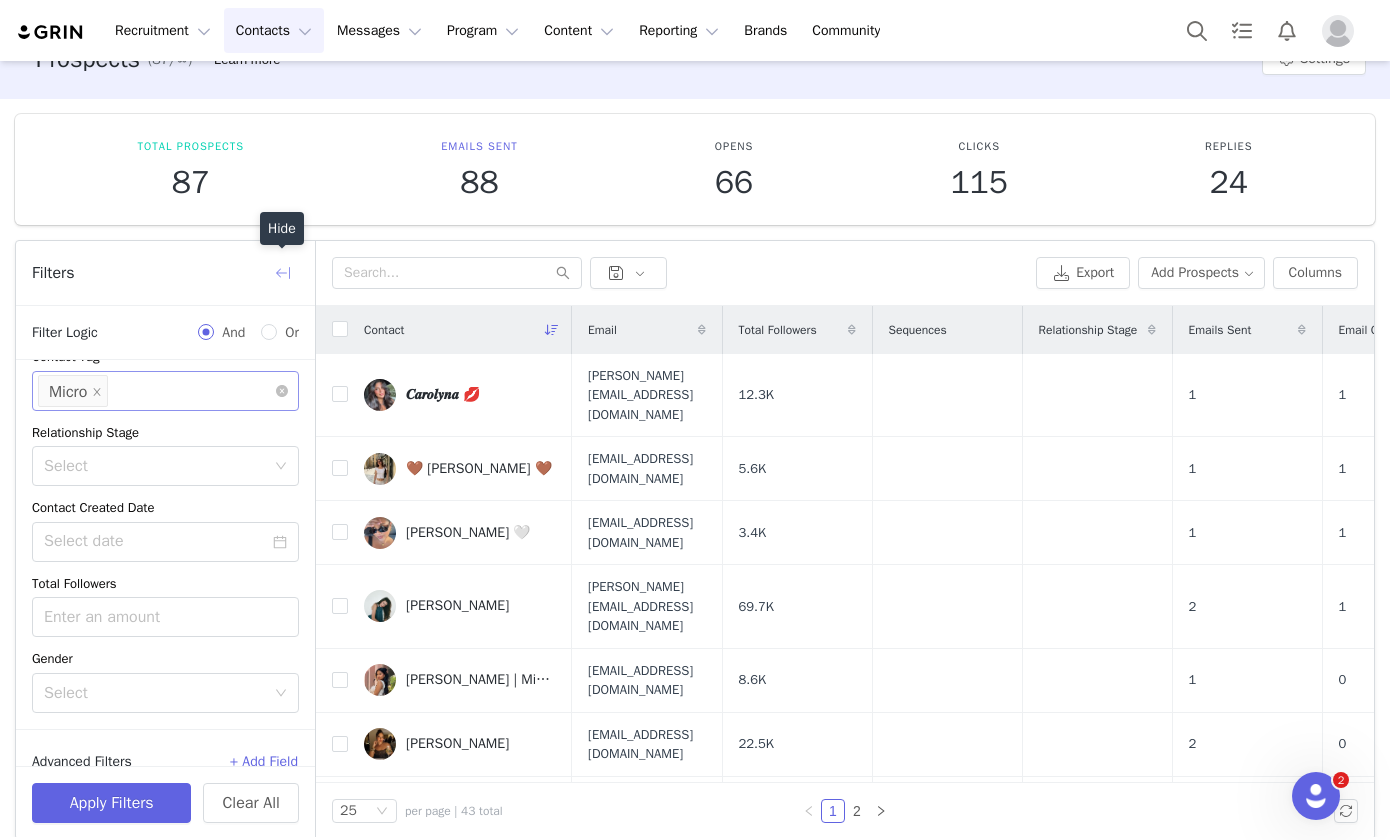 click at bounding box center (283, 273) 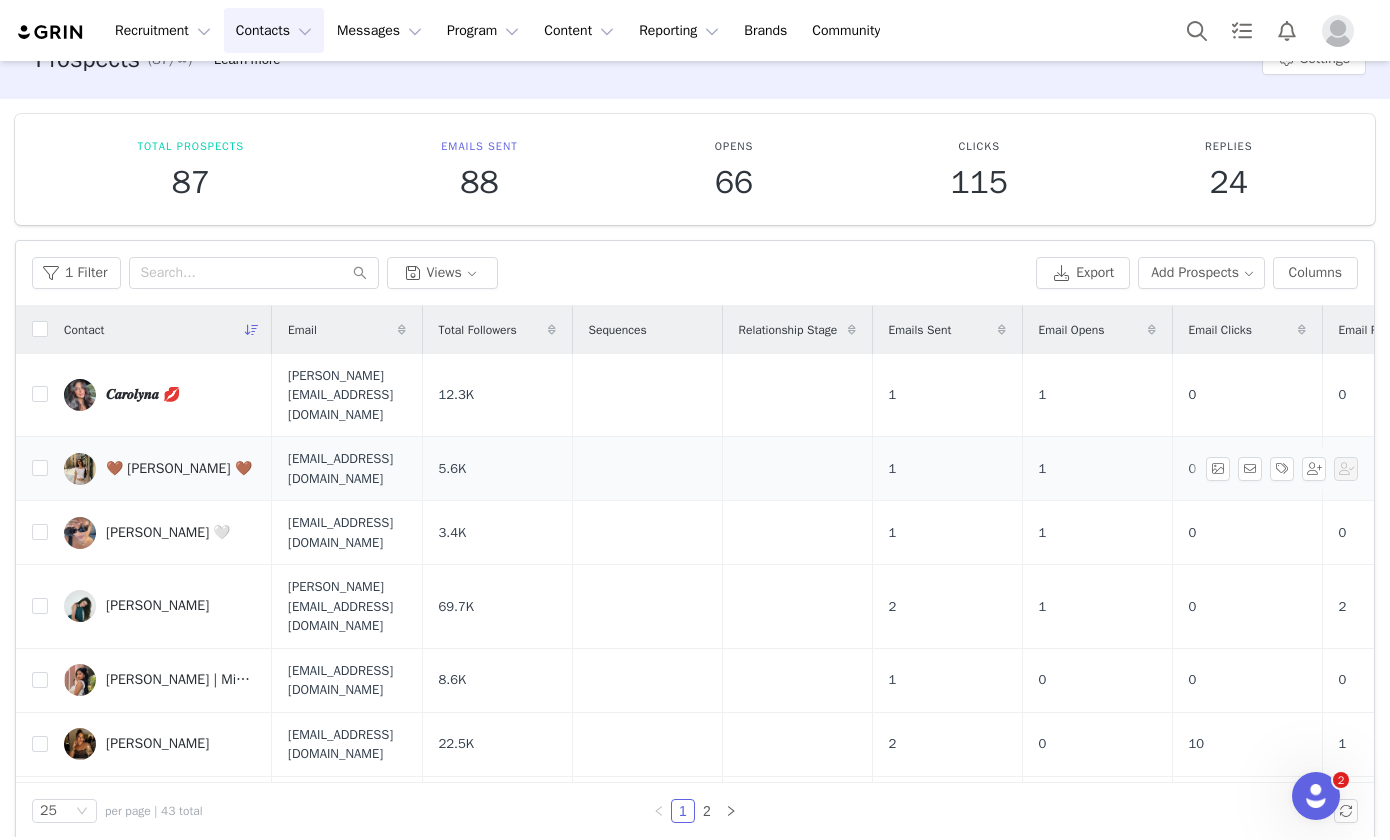 click on "🤎 [PERSON_NAME] 🤎" at bounding box center (179, 469) 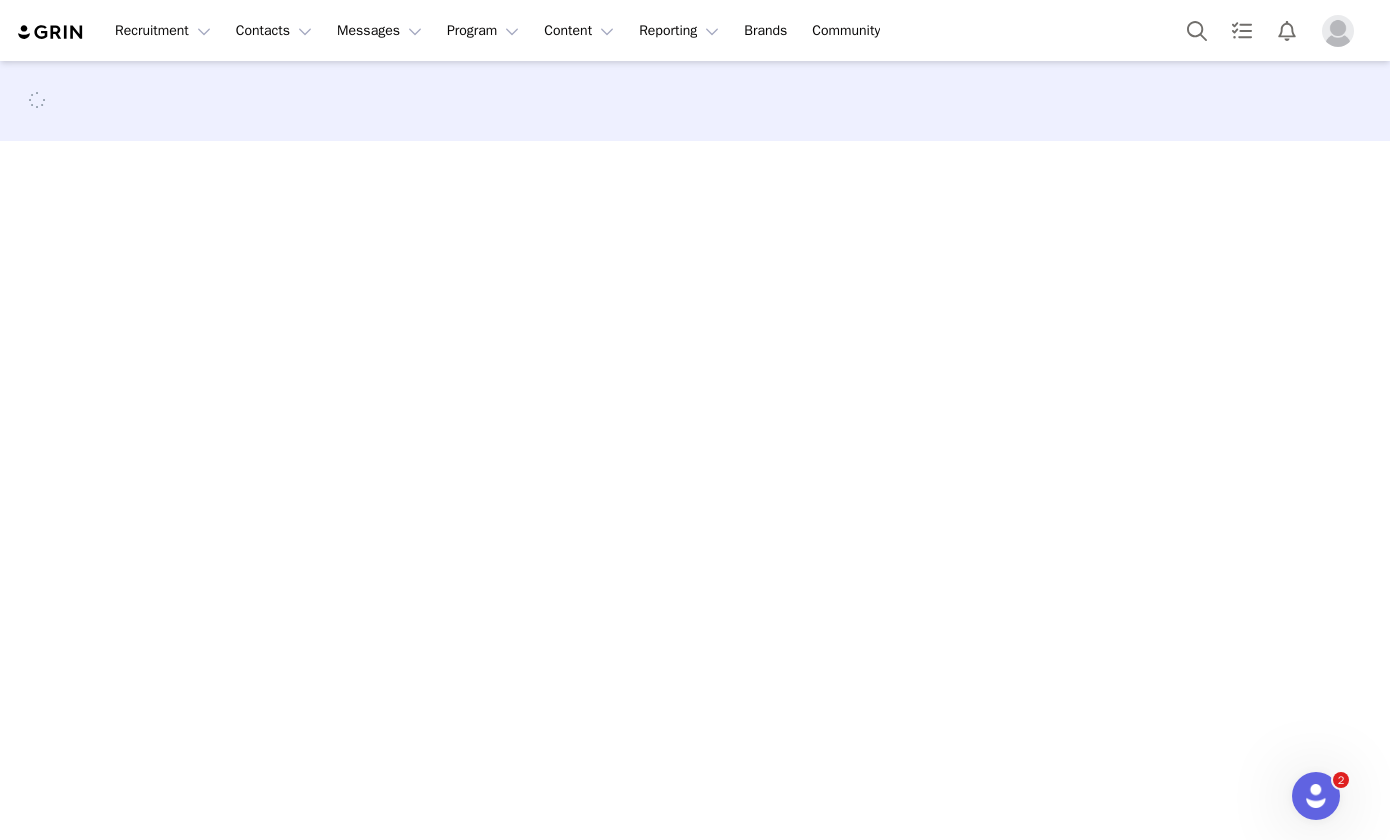 scroll, scrollTop: 0, scrollLeft: 0, axis: both 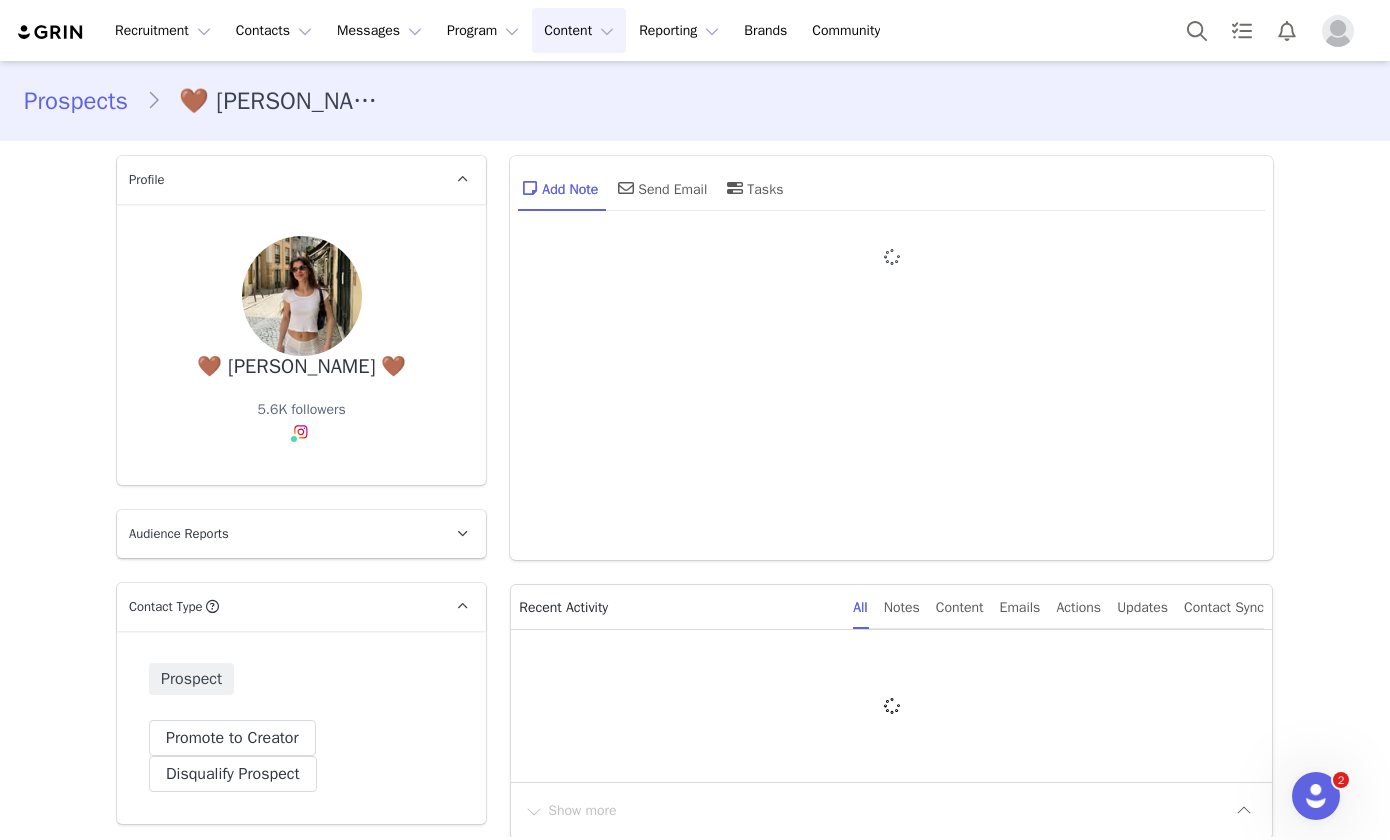 type on "+1 ([GEOGRAPHIC_DATA])" 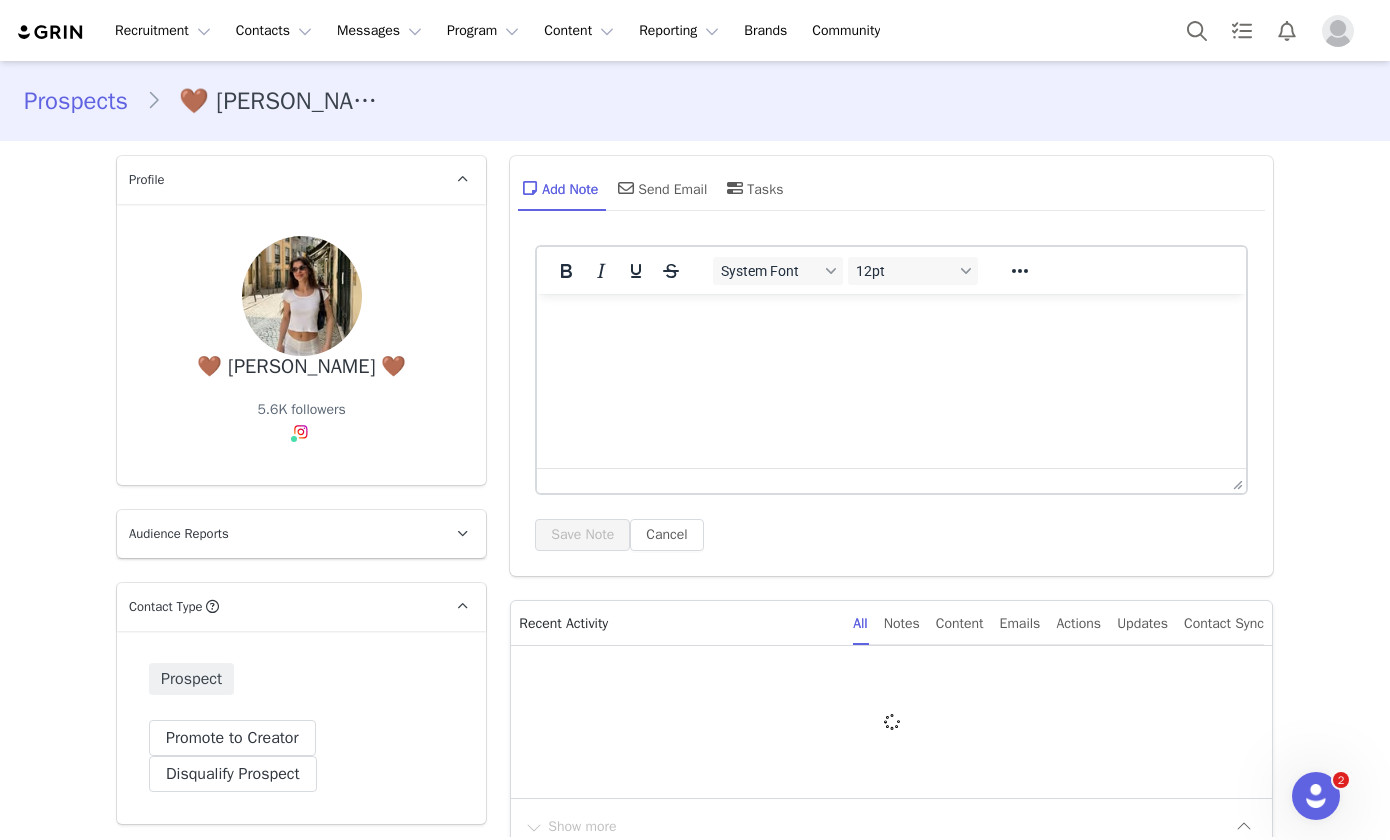 scroll, scrollTop: 0, scrollLeft: 0, axis: both 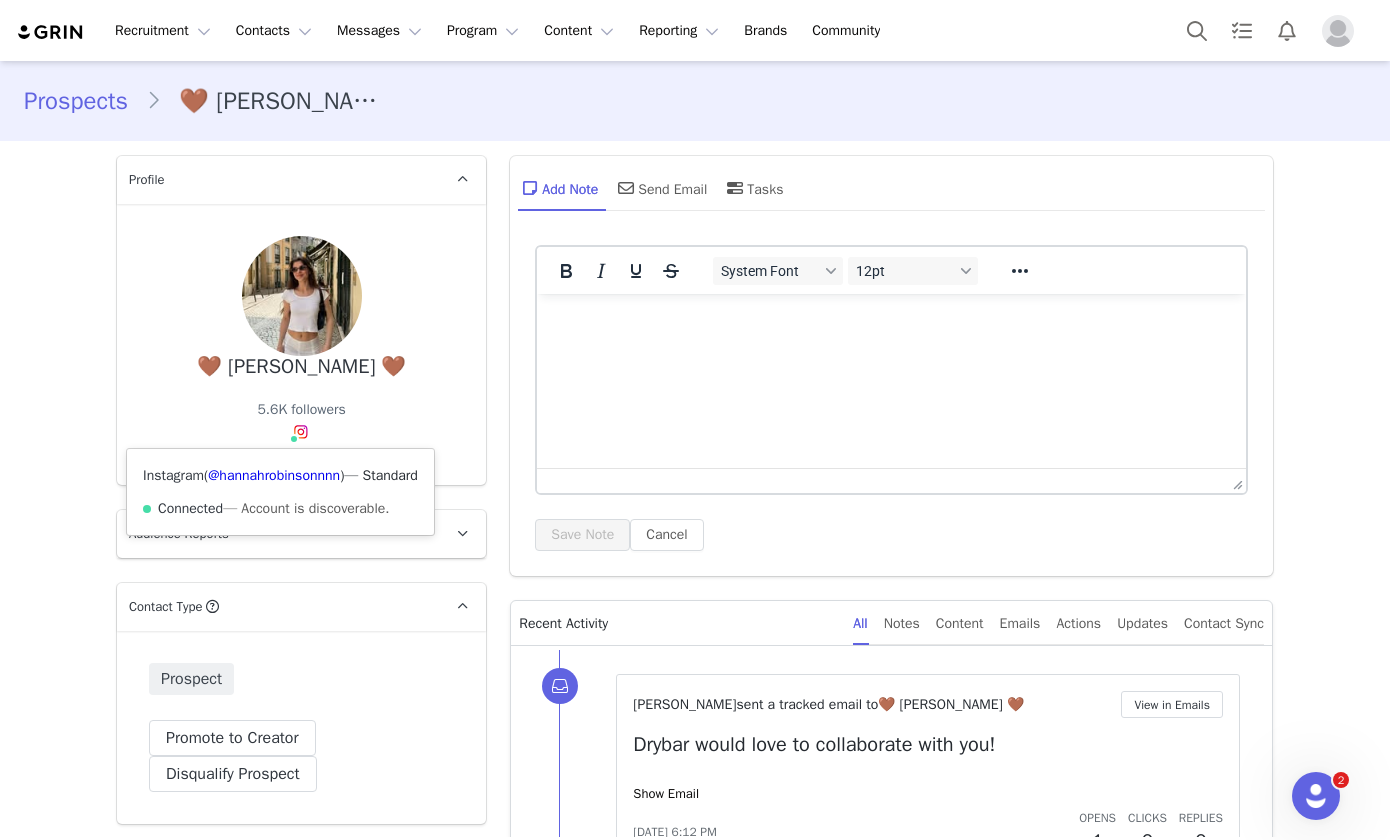 click at bounding box center [301, 432] 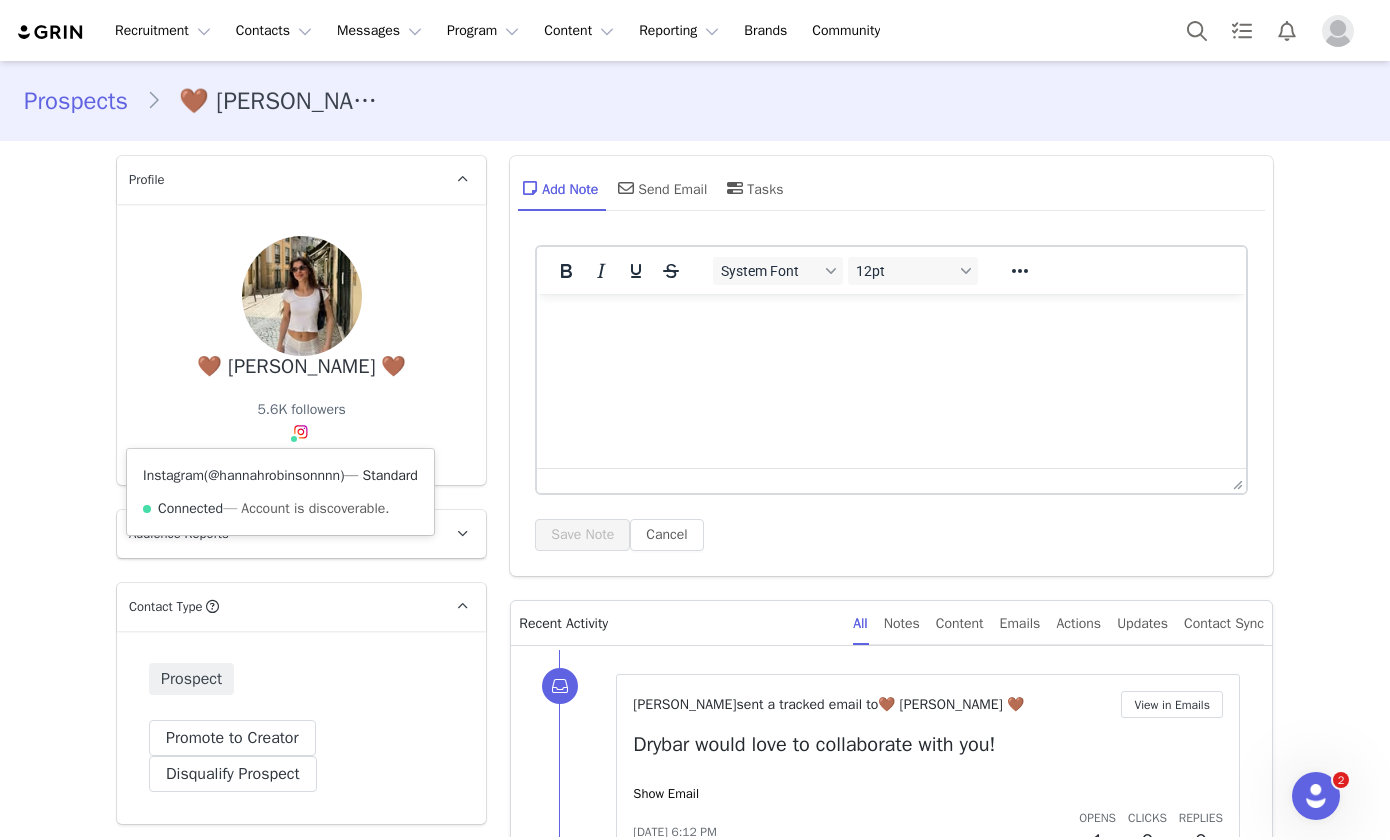 click on "@hannahrobinsonnnn" at bounding box center (274, 475) 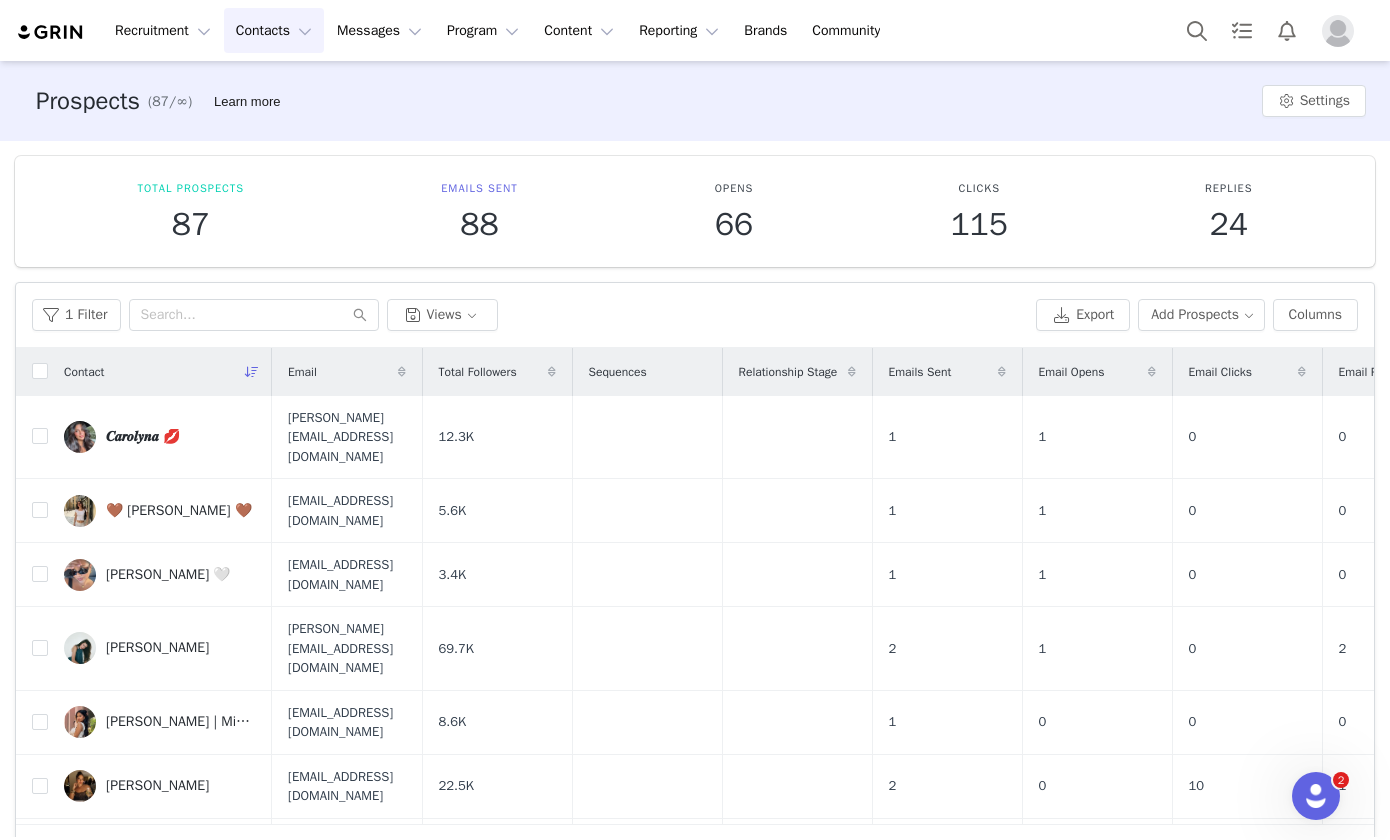 click on "Contacts Contacts" at bounding box center (274, 30) 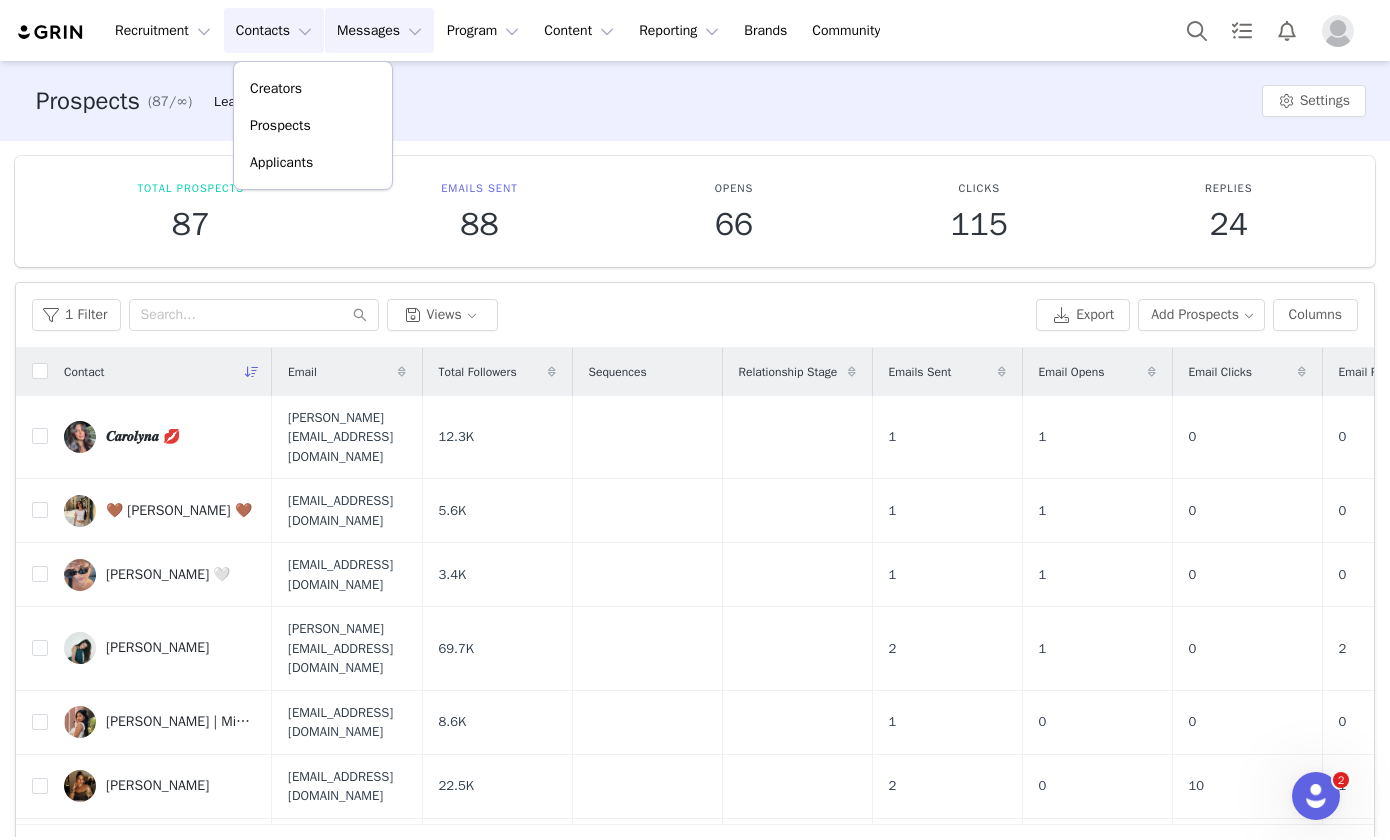 click on "Messages Messages" at bounding box center (379, 30) 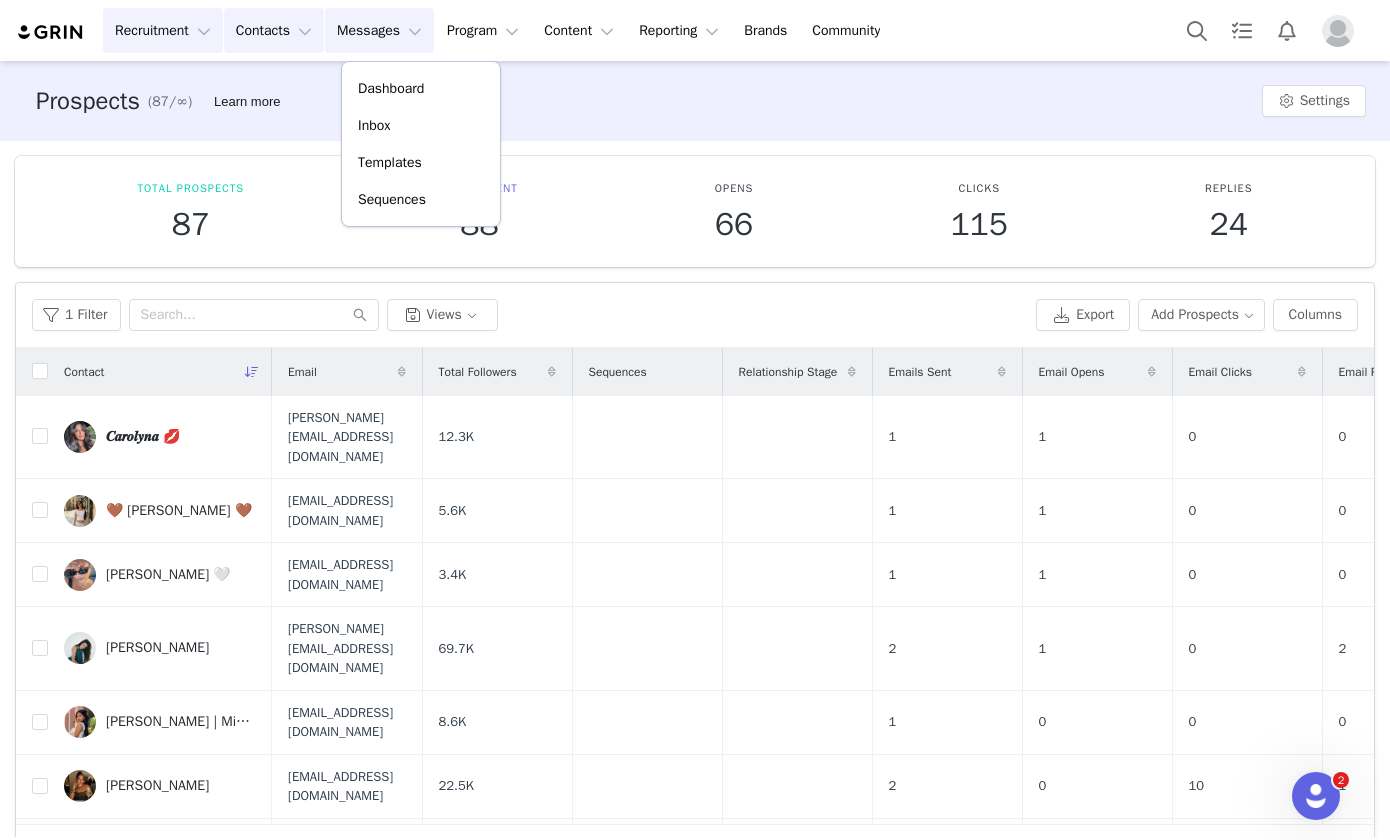 click on "Recruitment Recruitment" at bounding box center (163, 30) 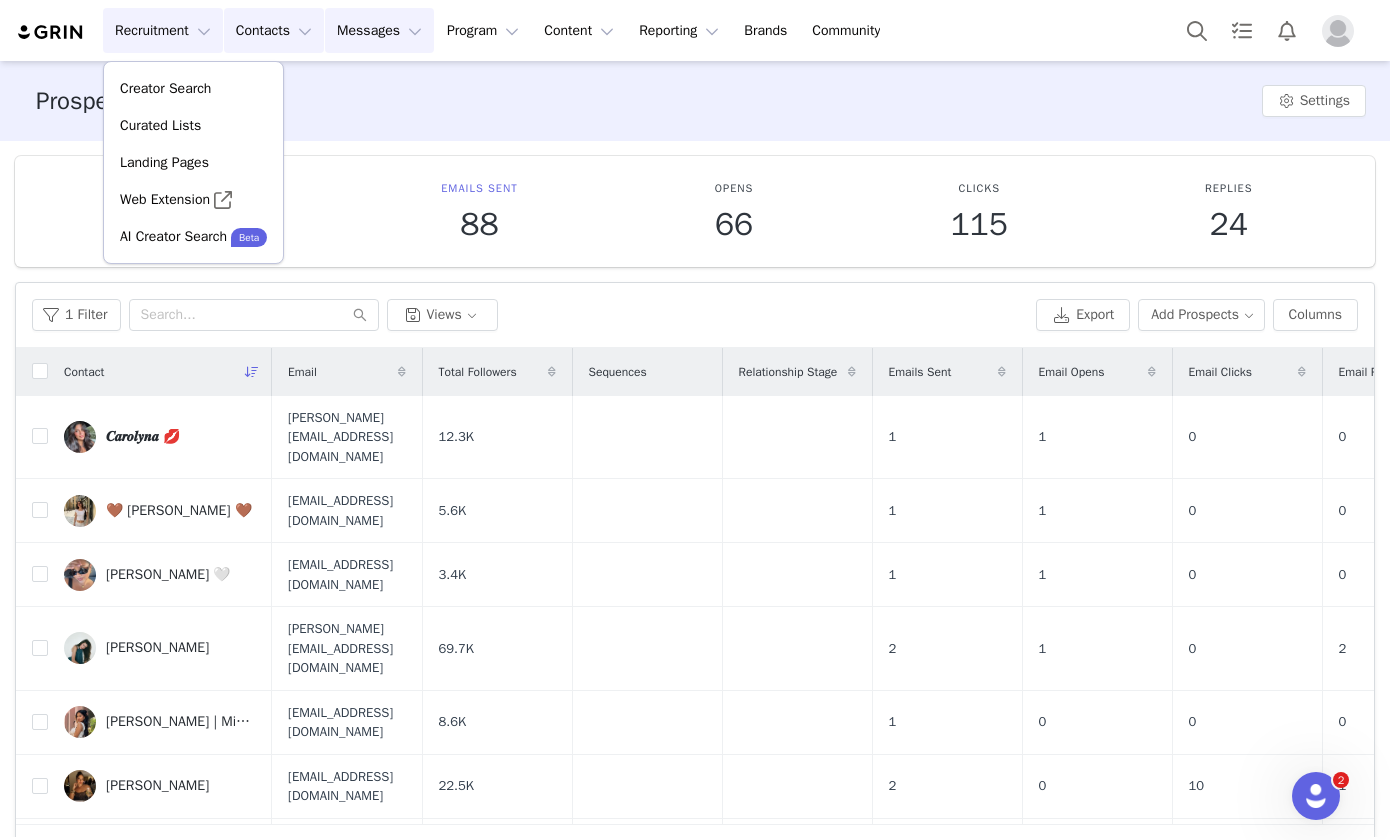 click on "Messages Messages" at bounding box center (379, 30) 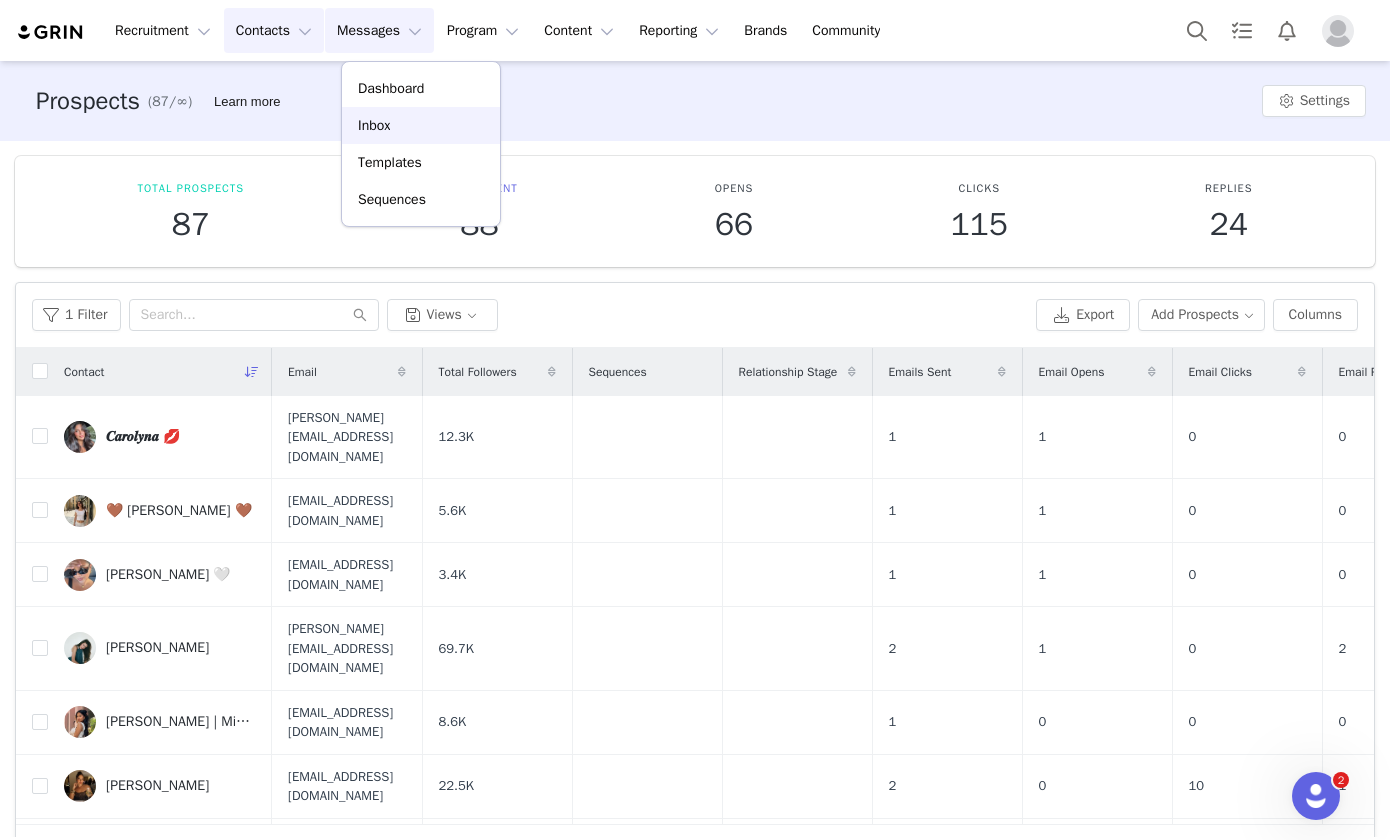 click on "Inbox" at bounding box center (421, 125) 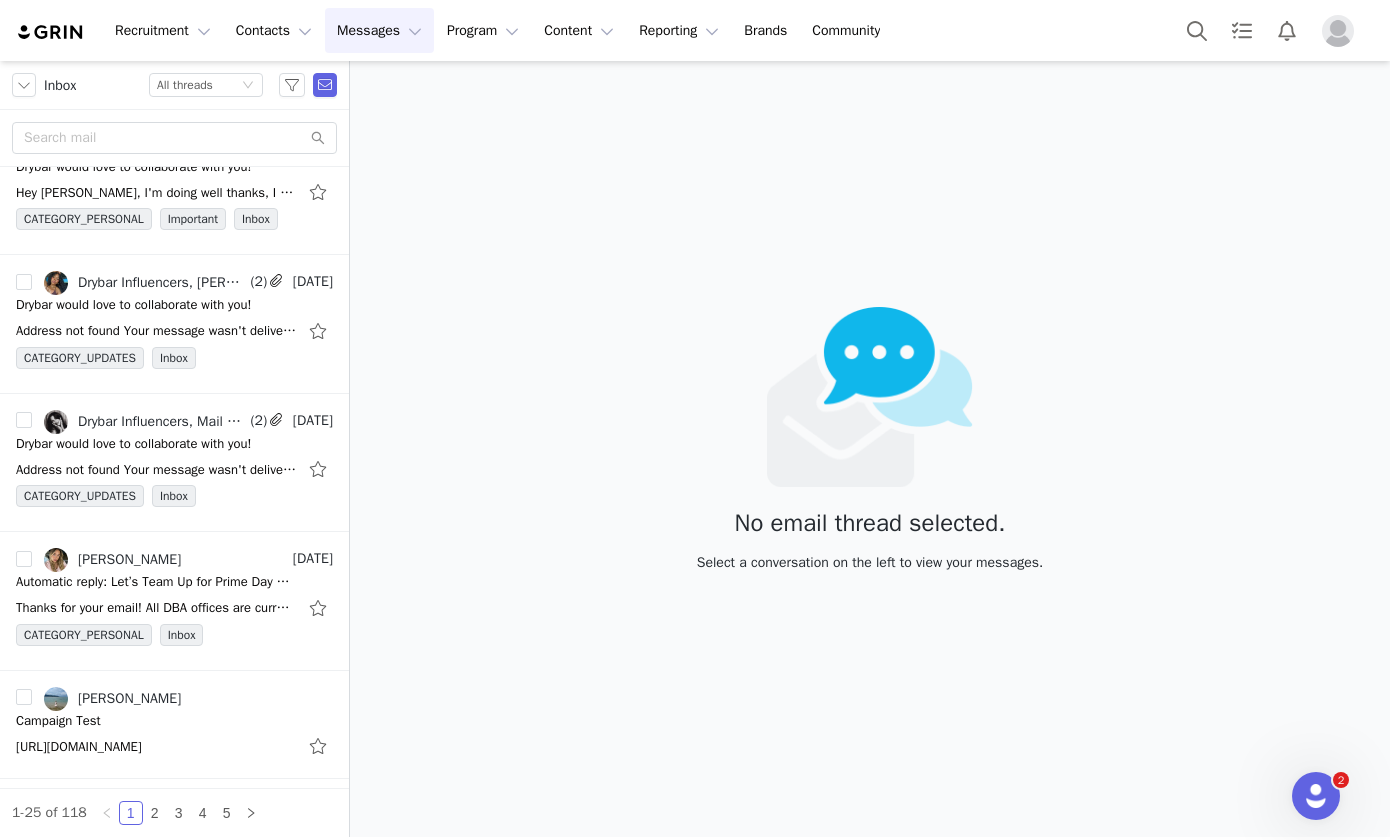 scroll, scrollTop: 3111, scrollLeft: 0, axis: vertical 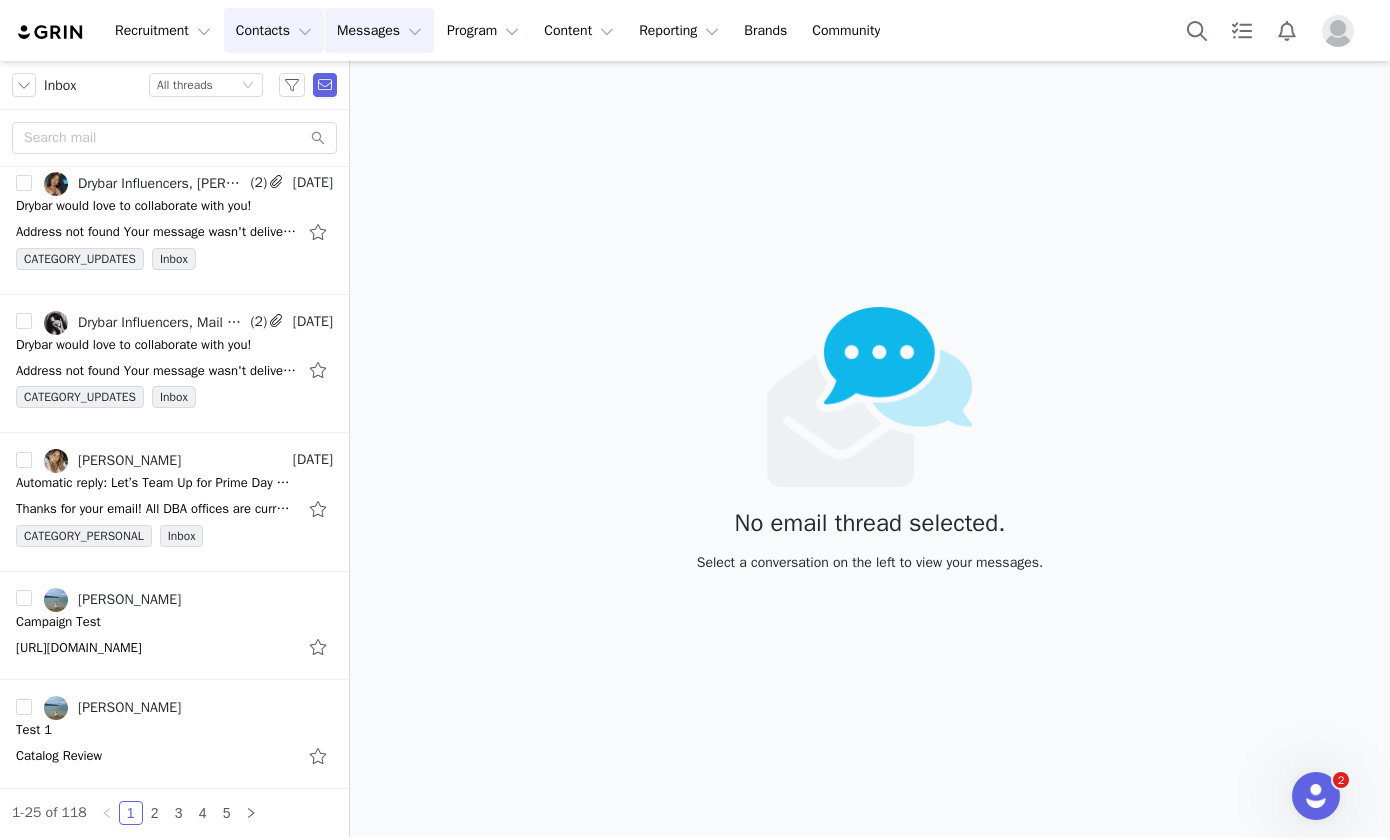 click on "Contacts Contacts" at bounding box center (274, 30) 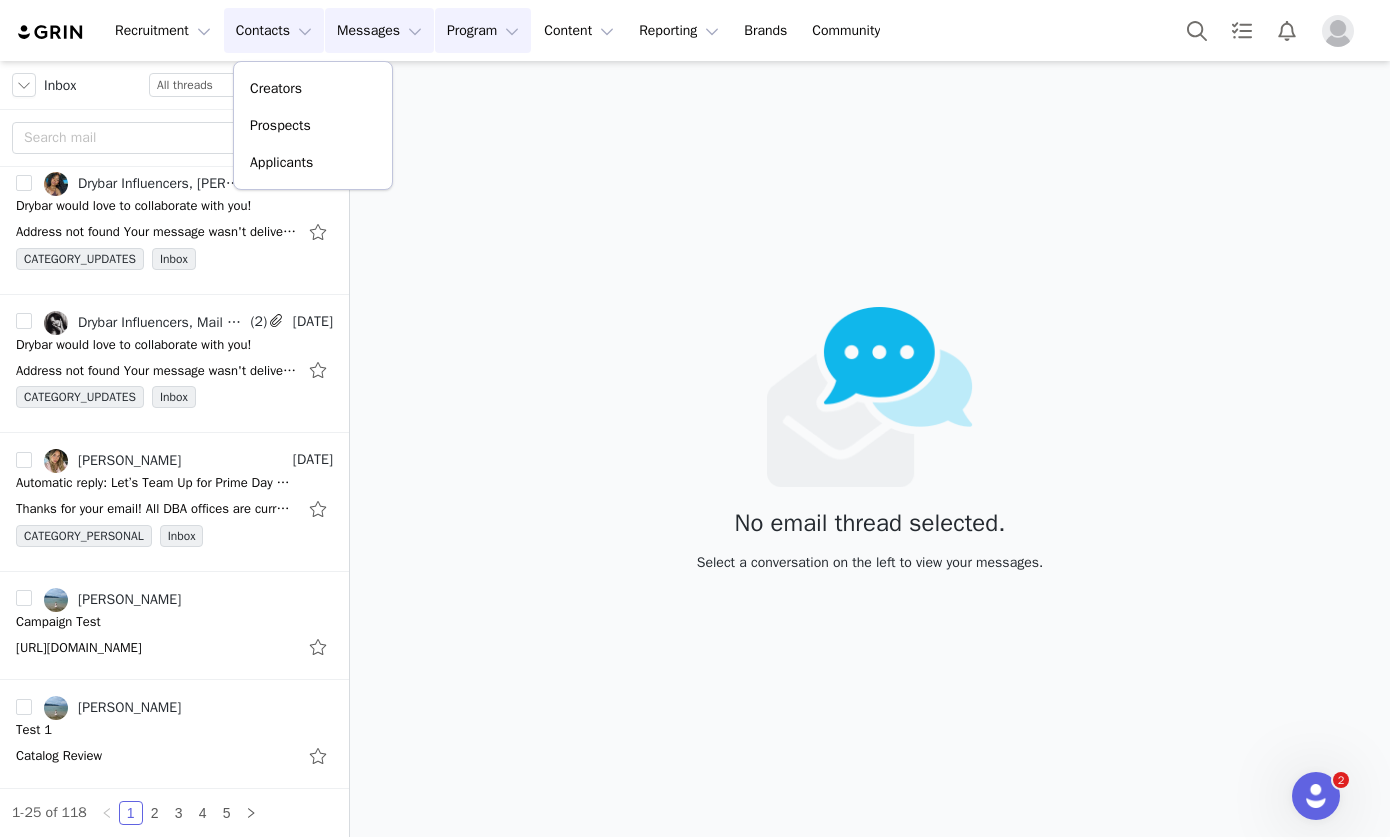 click on "Program Program" at bounding box center [483, 30] 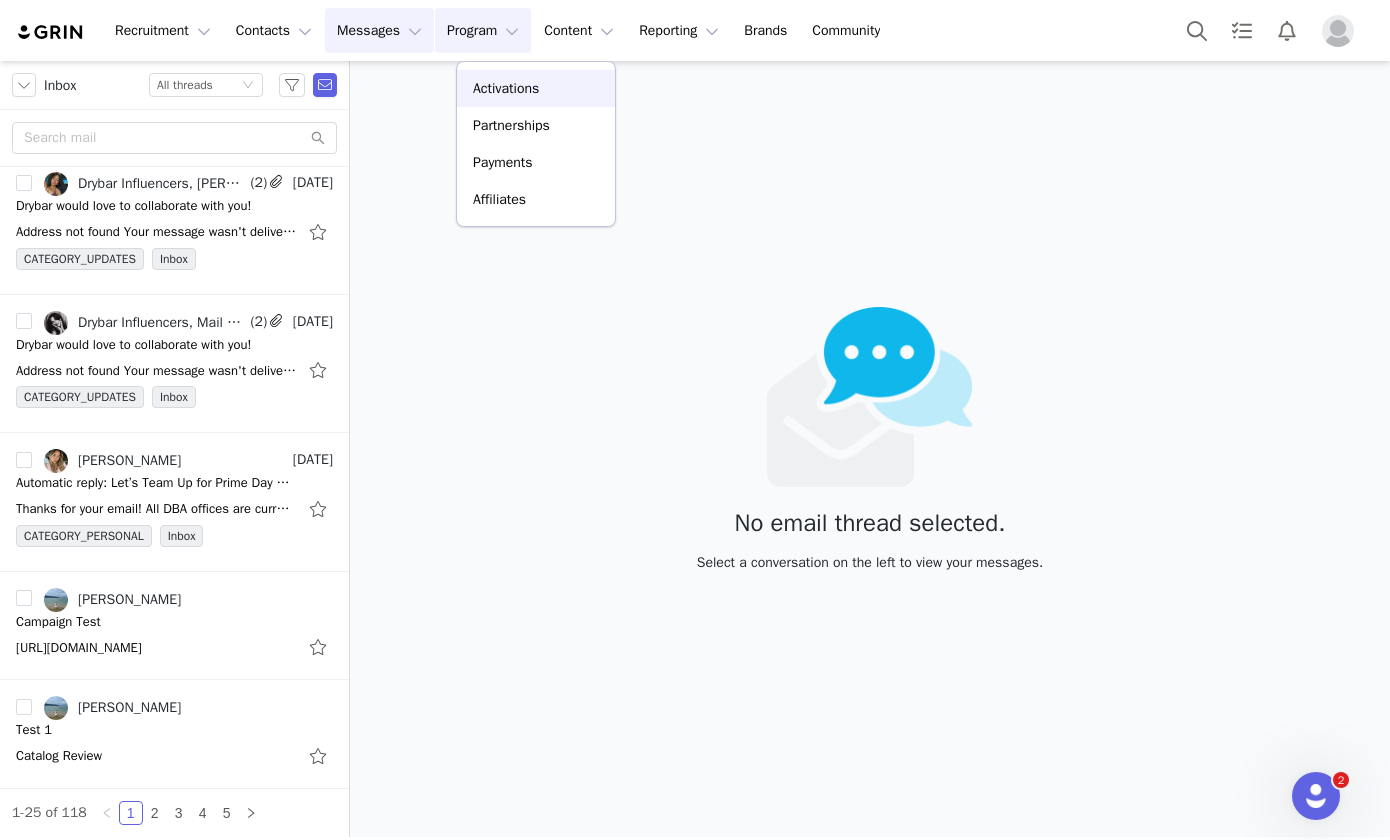 click on "Activations" at bounding box center (536, 88) 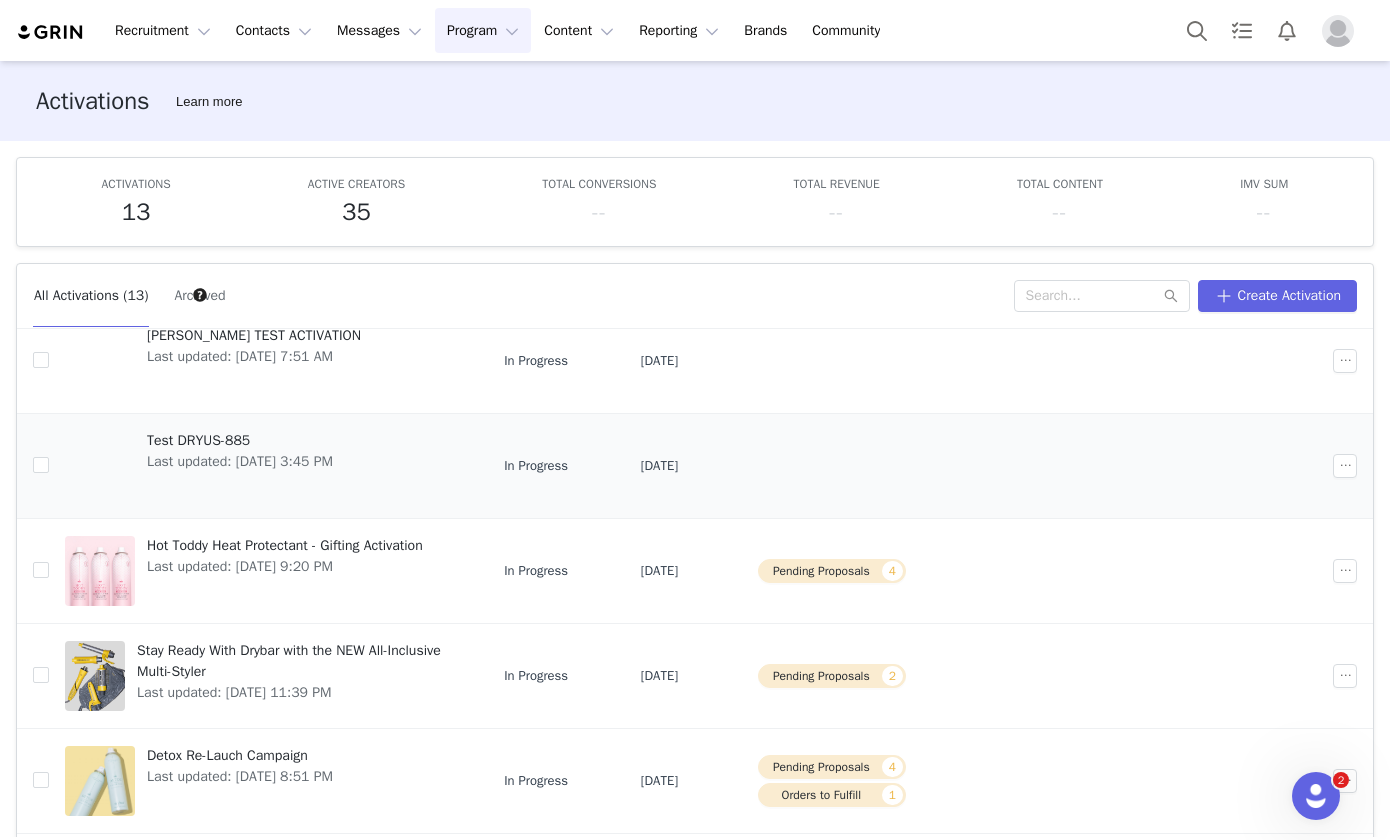 scroll, scrollTop: 558, scrollLeft: 0, axis: vertical 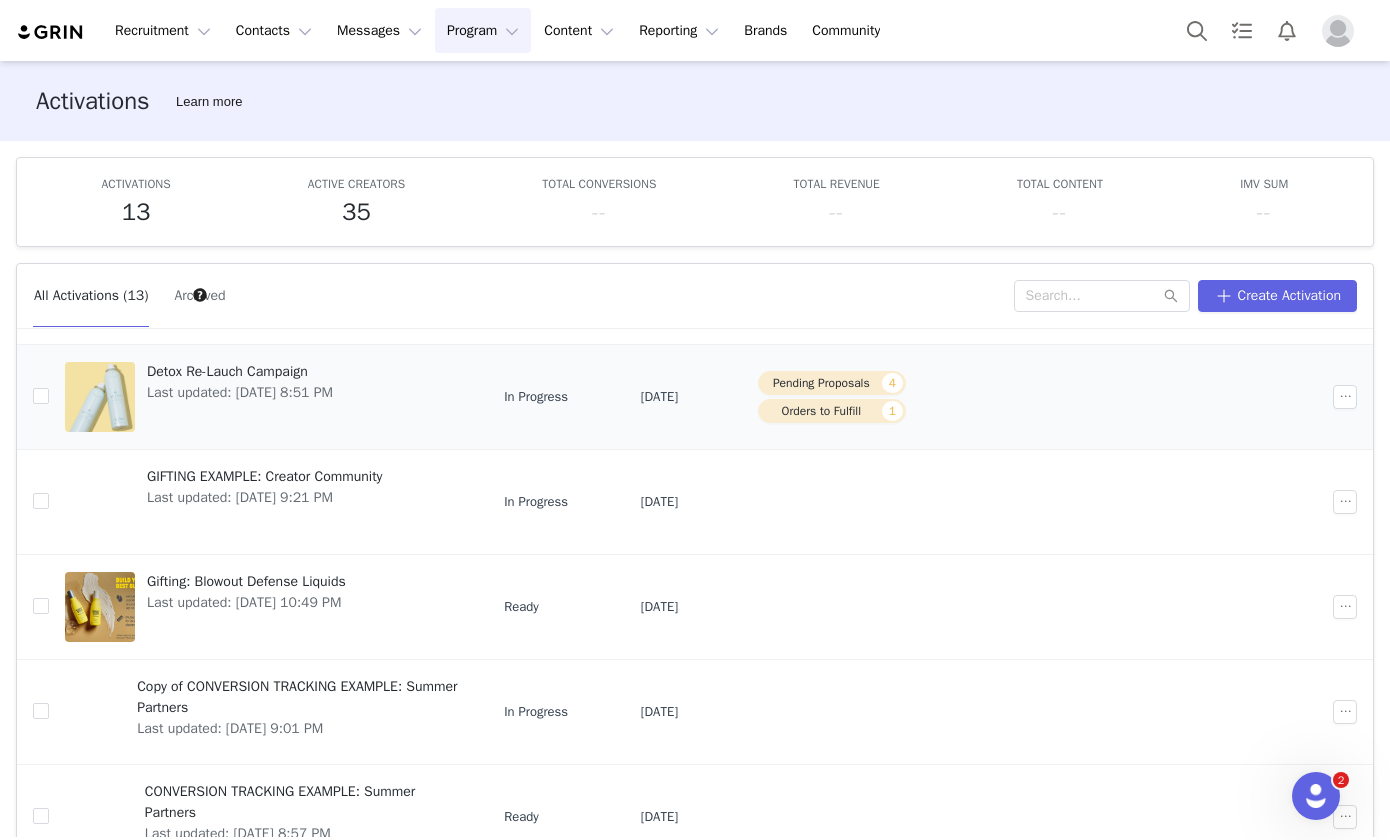 click on "Last updated: [DATE] 8:51 PM" at bounding box center (240, 392) 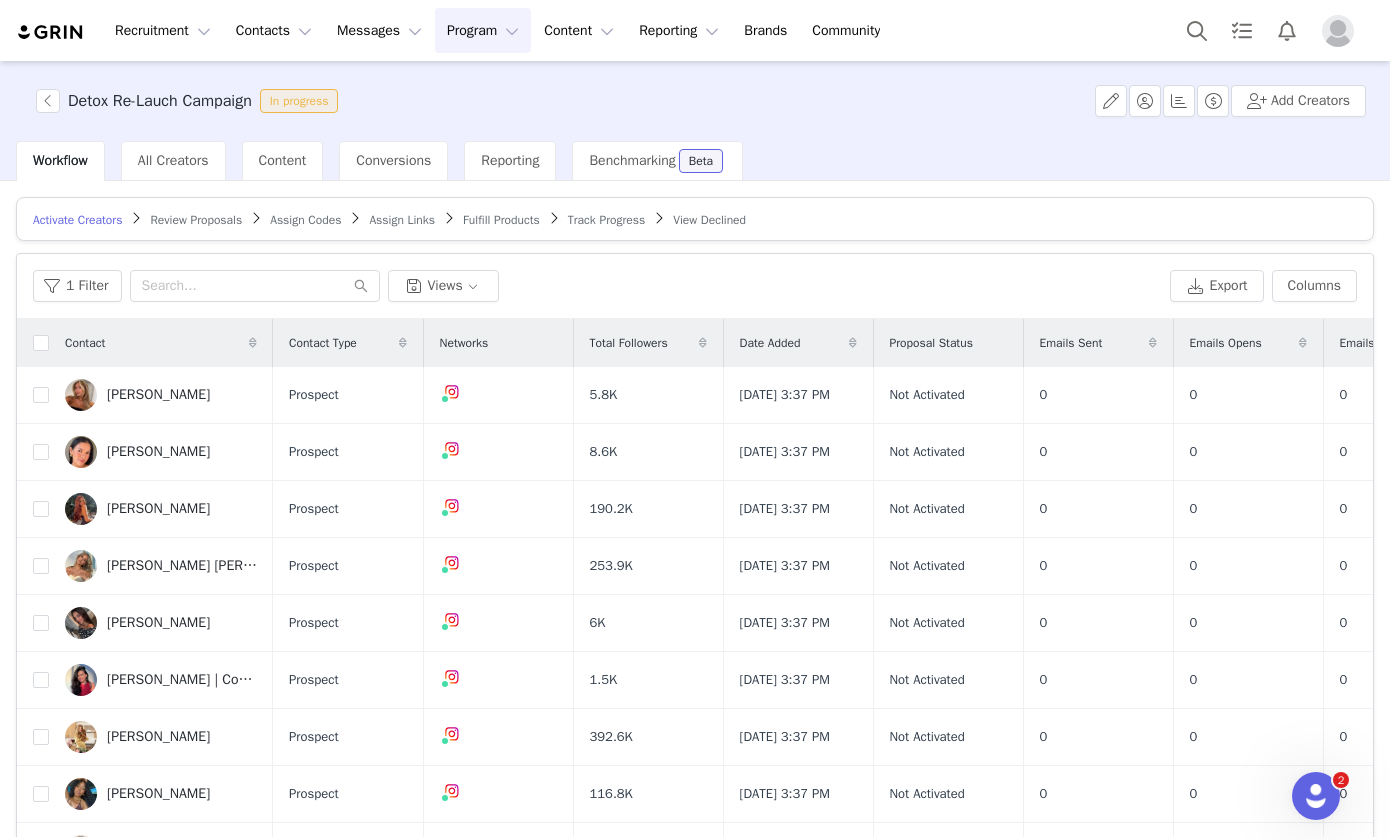 click on "Review Proposals" at bounding box center (196, 220) 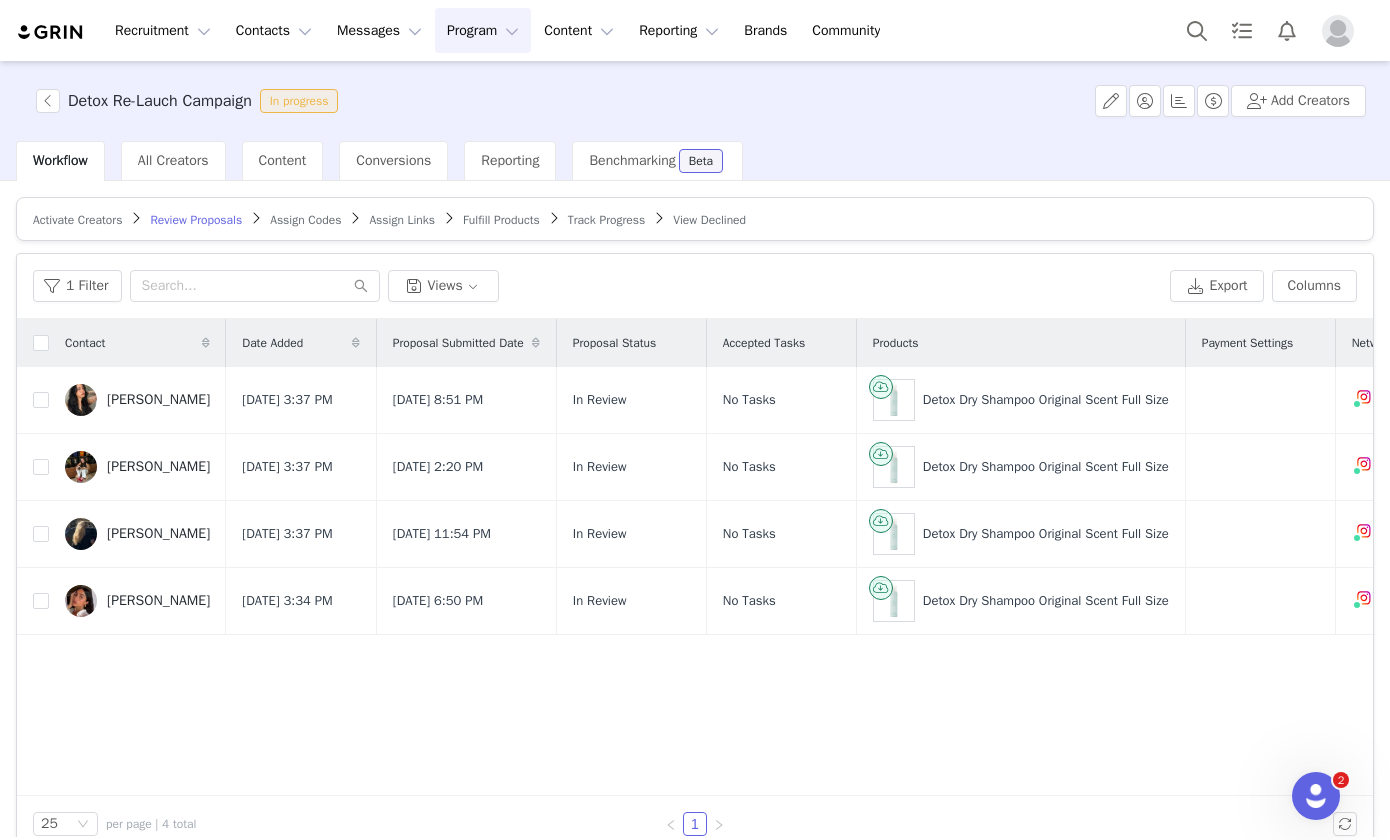 click on "Activate Creators" at bounding box center (77, 220) 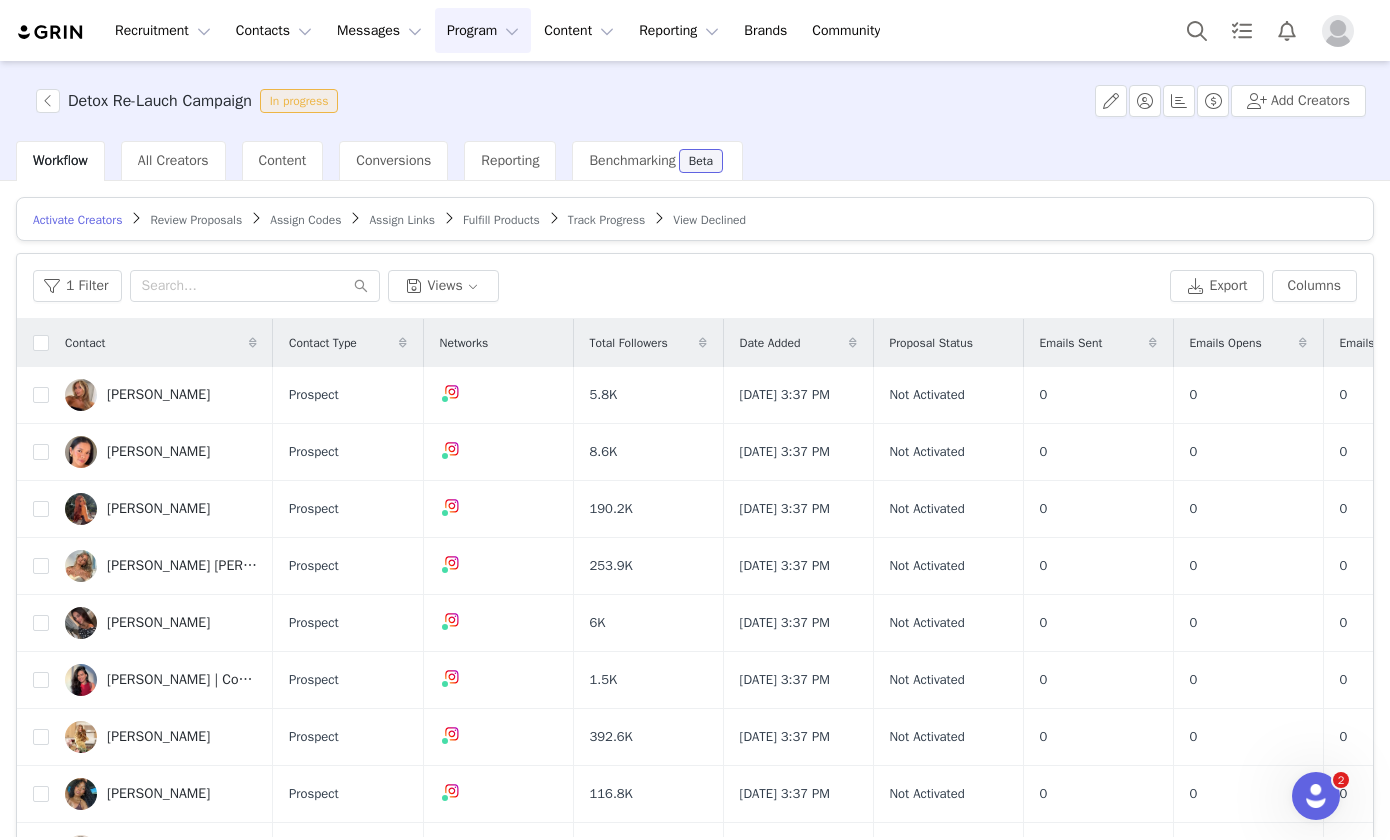 click on "Review Proposals" at bounding box center [196, 219] 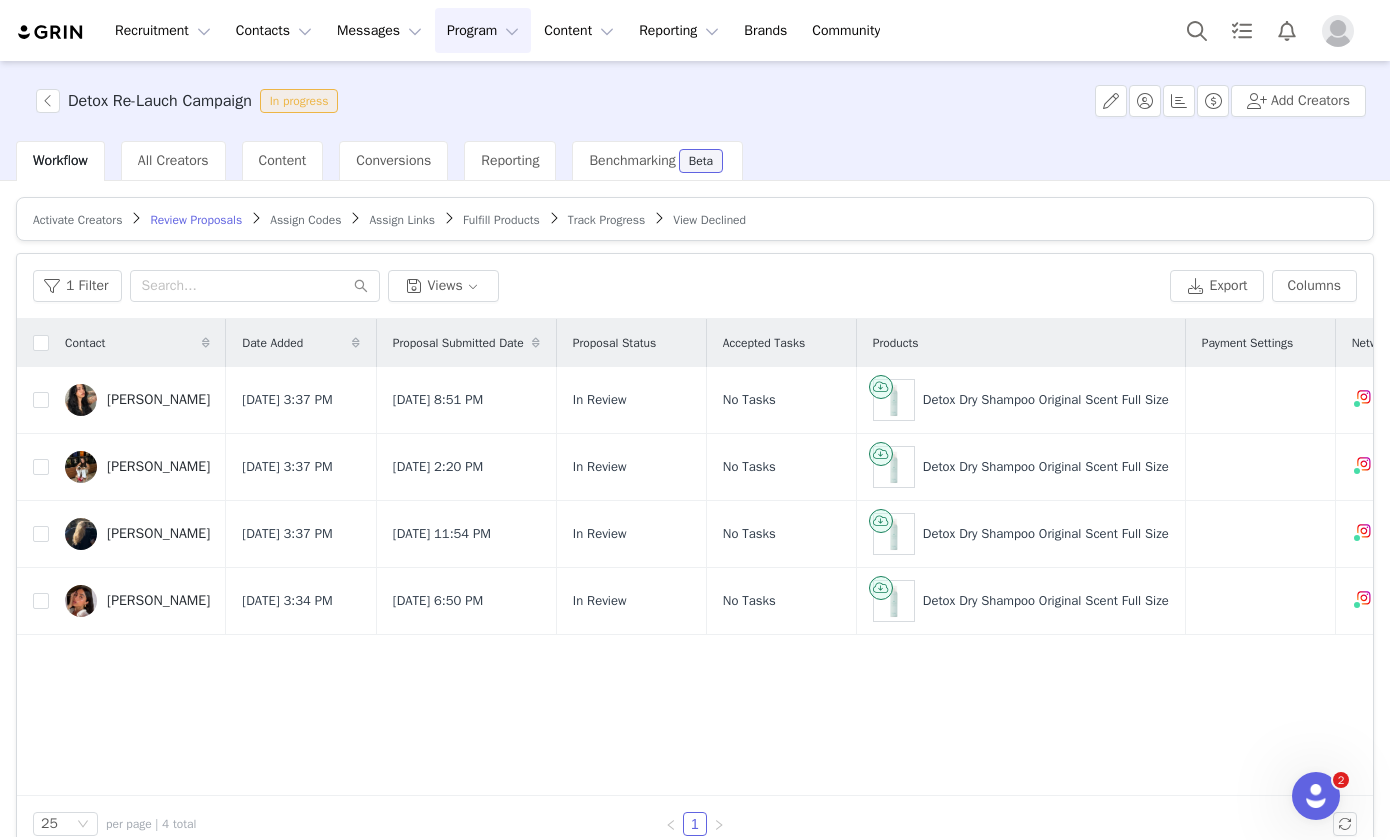 click on "Program Program" at bounding box center (483, 30) 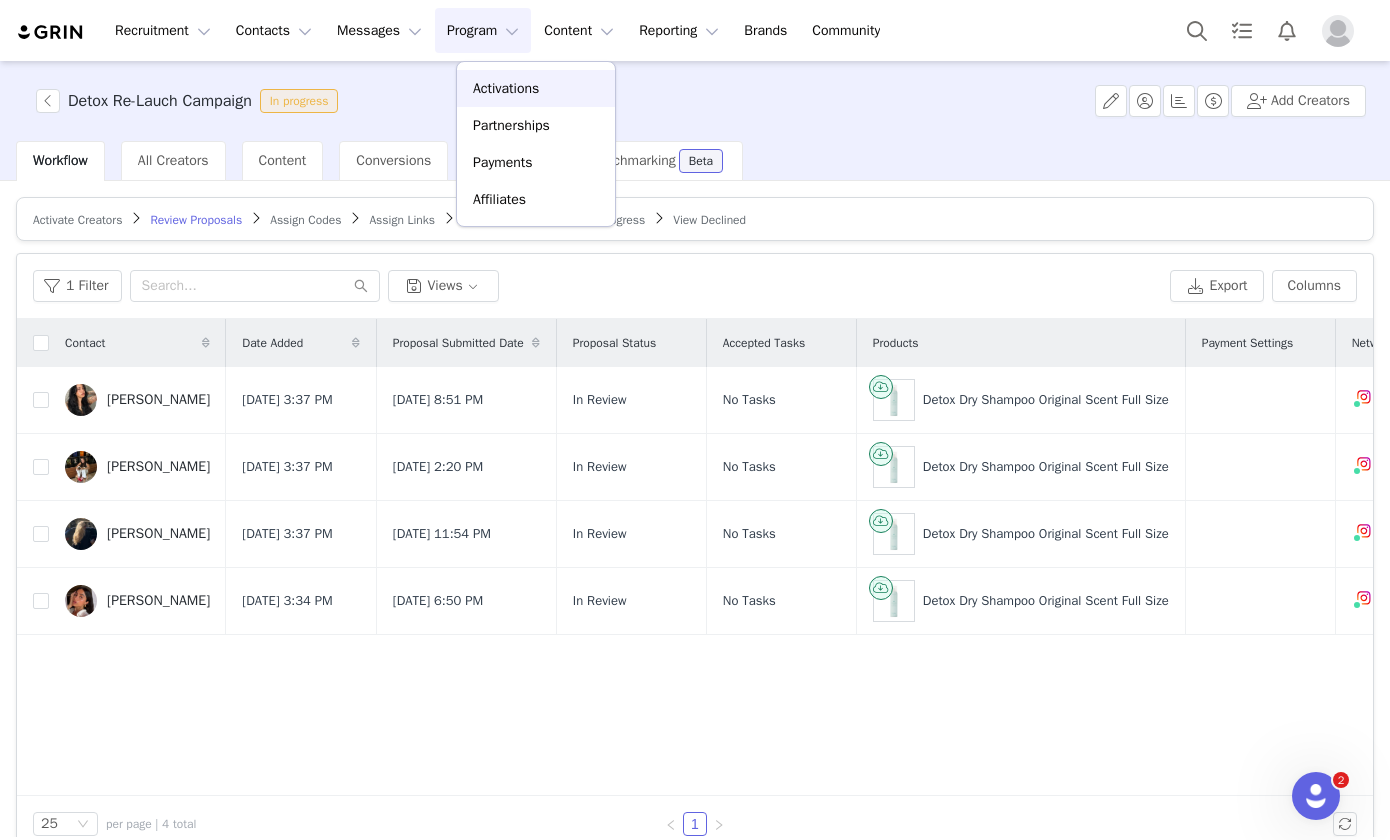 click on "Activations" at bounding box center (536, 88) 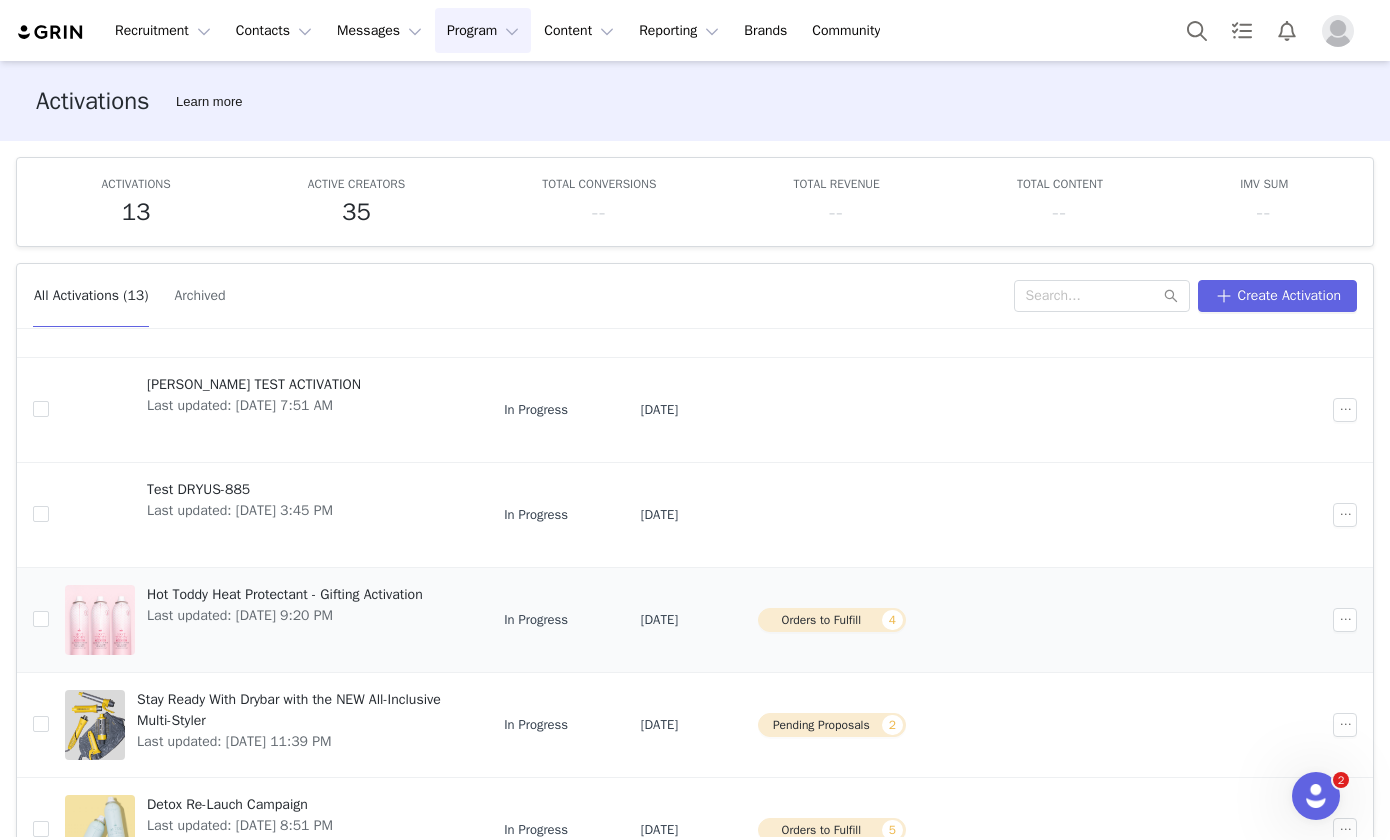 scroll, scrollTop: 228, scrollLeft: 0, axis: vertical 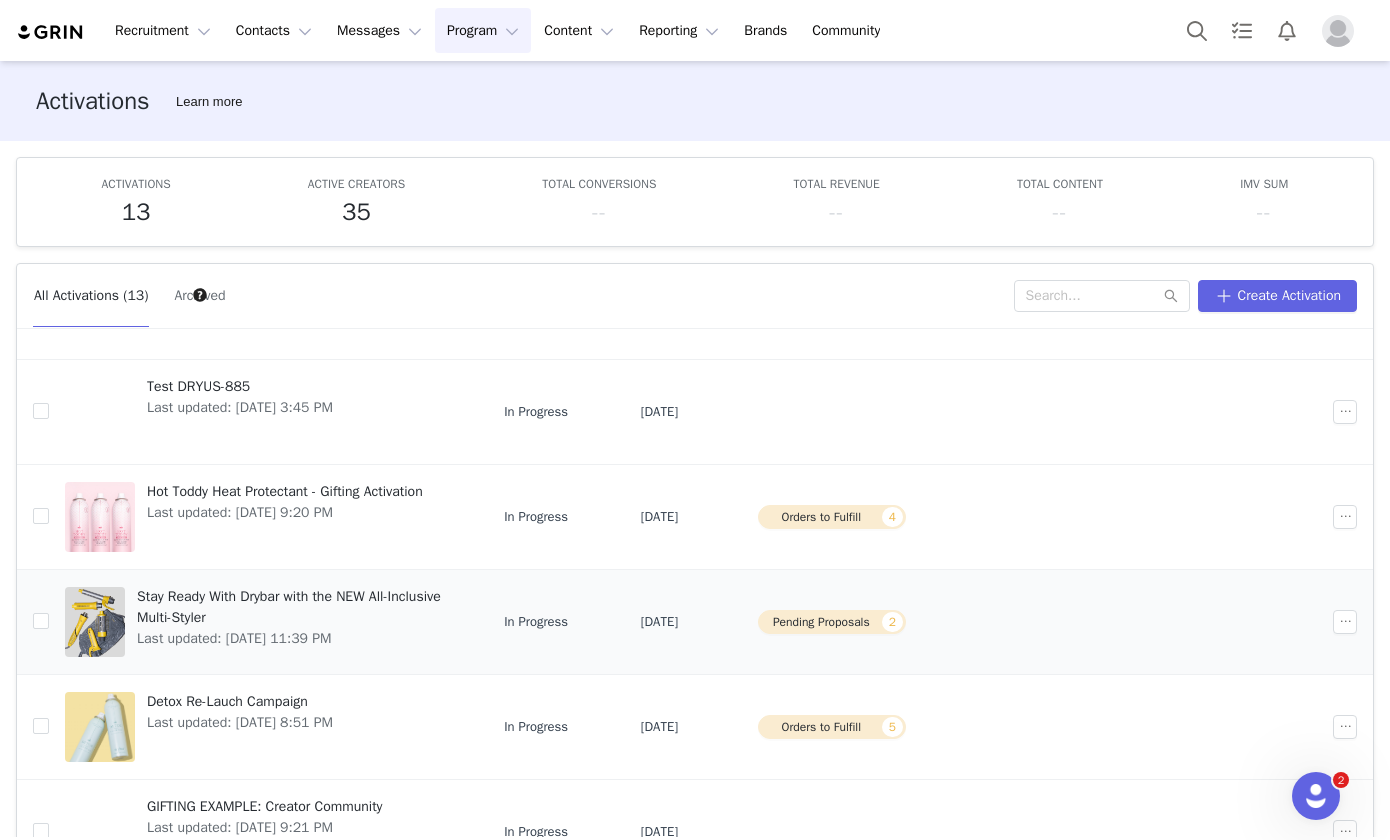 click at bounding box center (1018, 621) 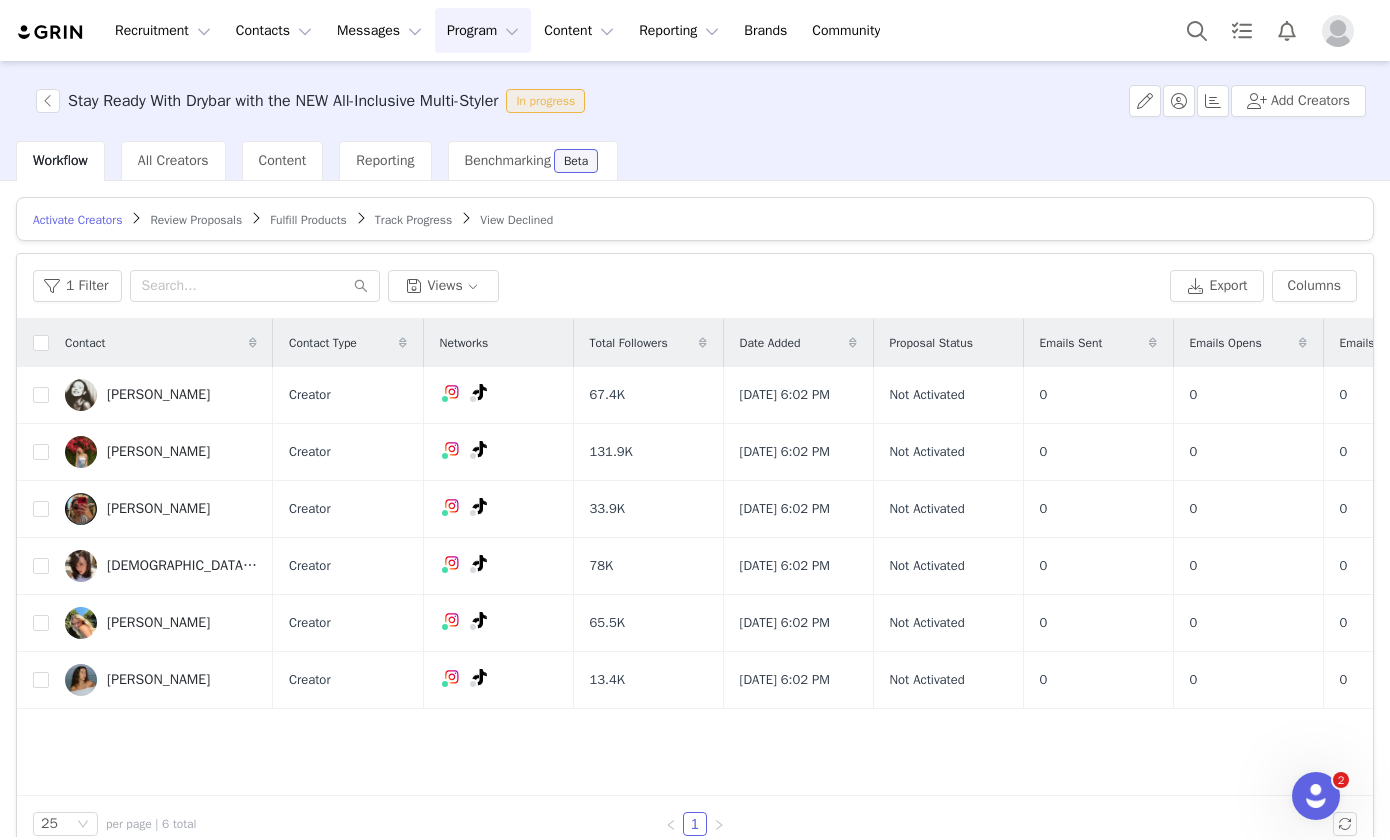 click on "Review Proposals" at bounding box center (196, 220) 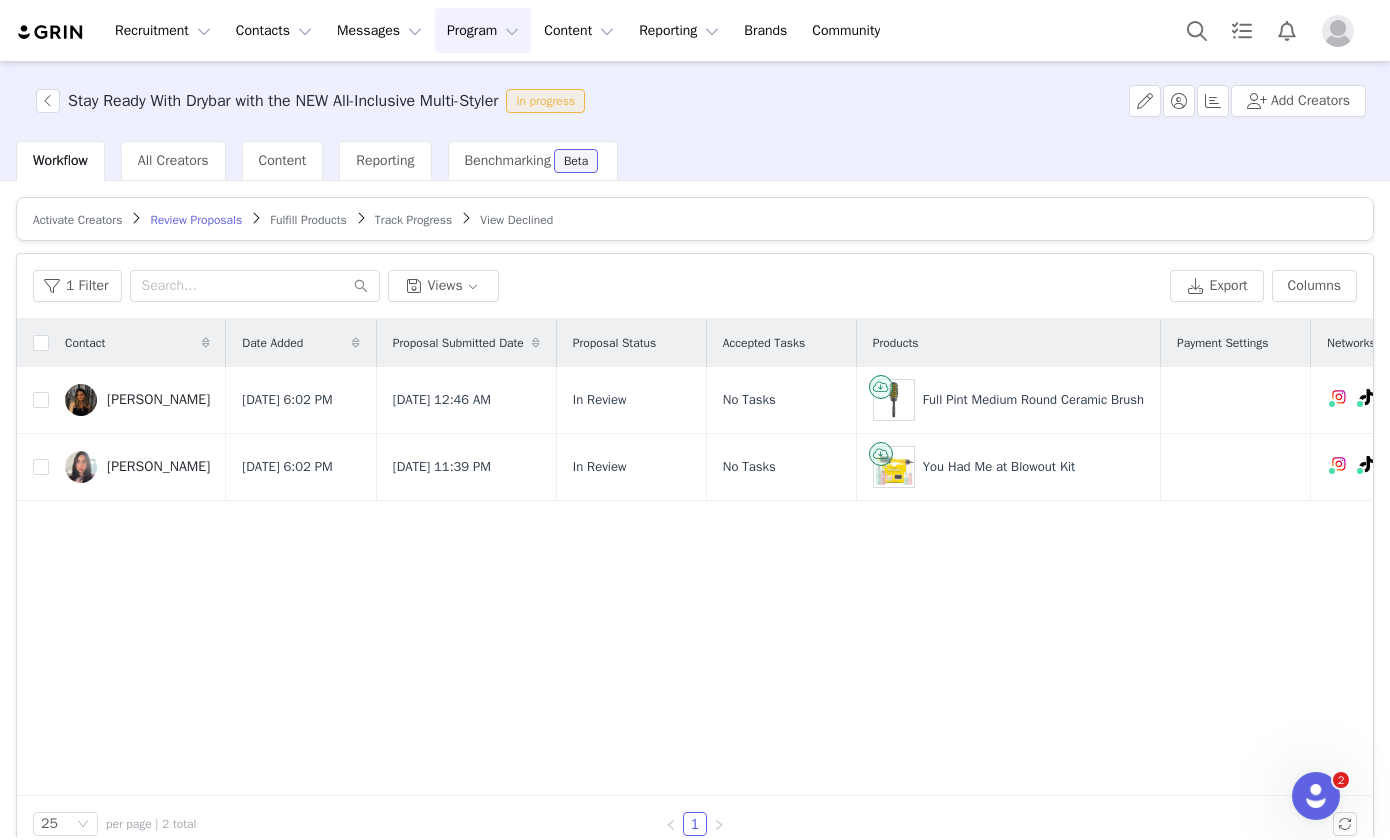 click on "Track Progress" at bounding box center [413, 220] 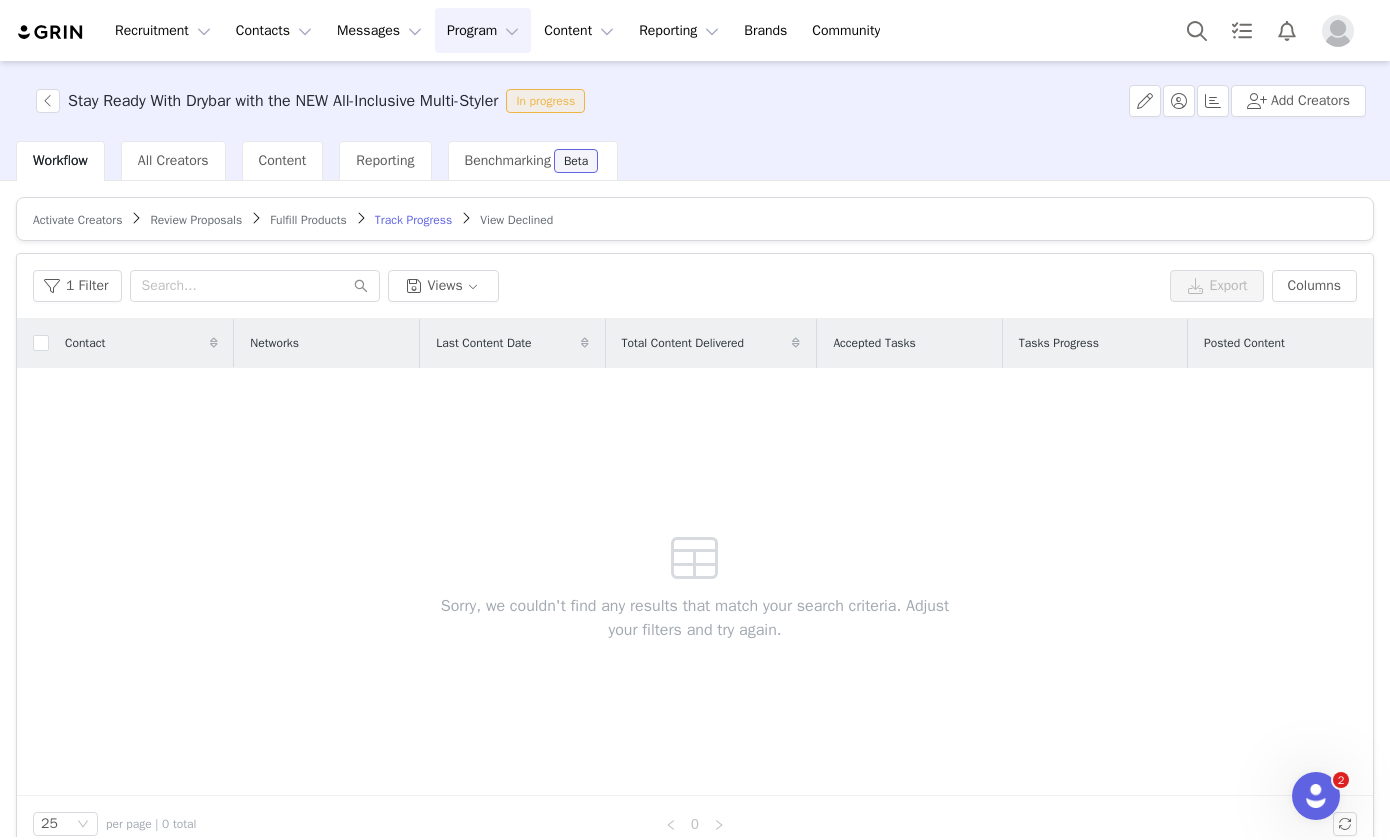 click on "Fulfill Products" at bounding box center (308, 220) 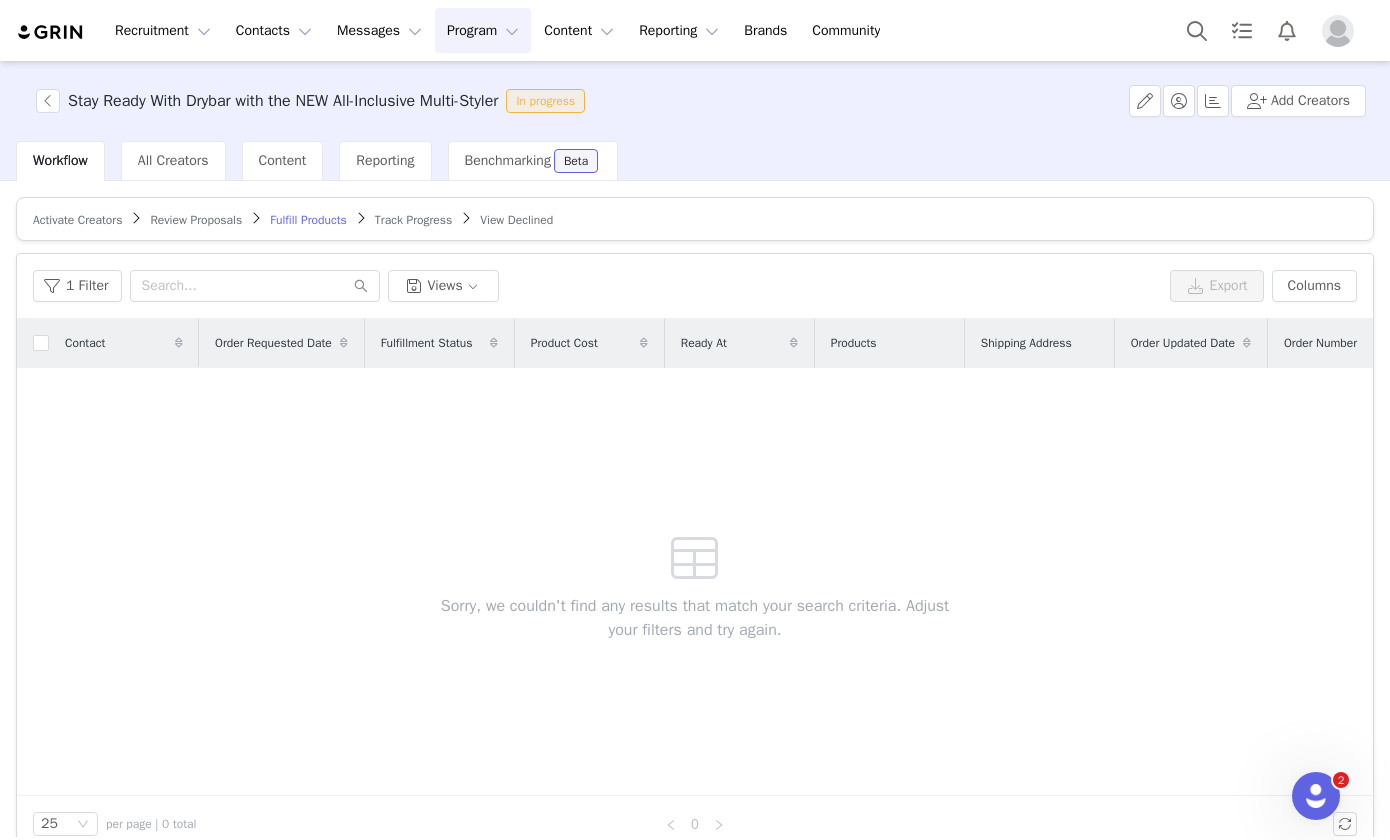 click on "Review Proposals" at bounding box center [196, 220] 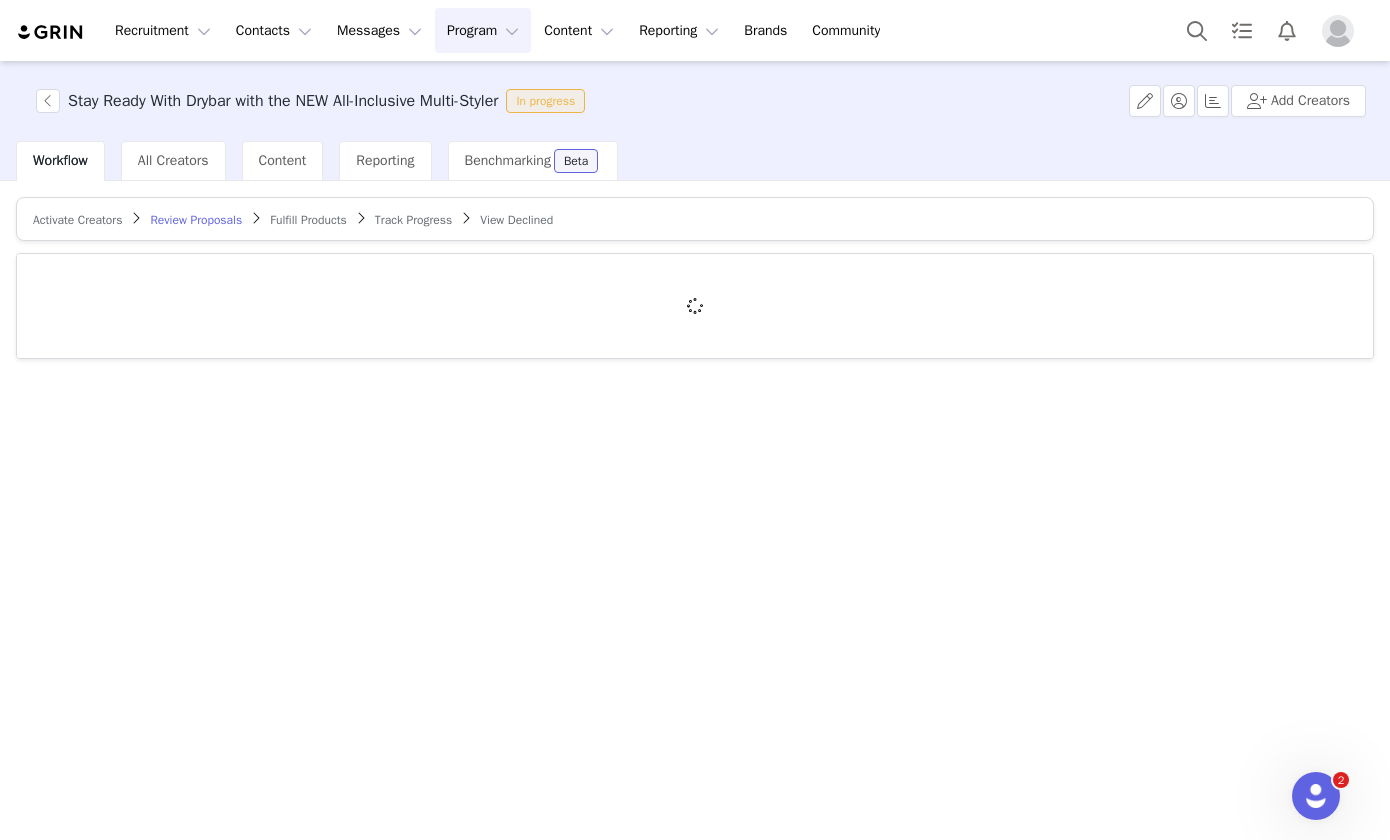 click on "Activate Creators" at bounding box center [77, 220] 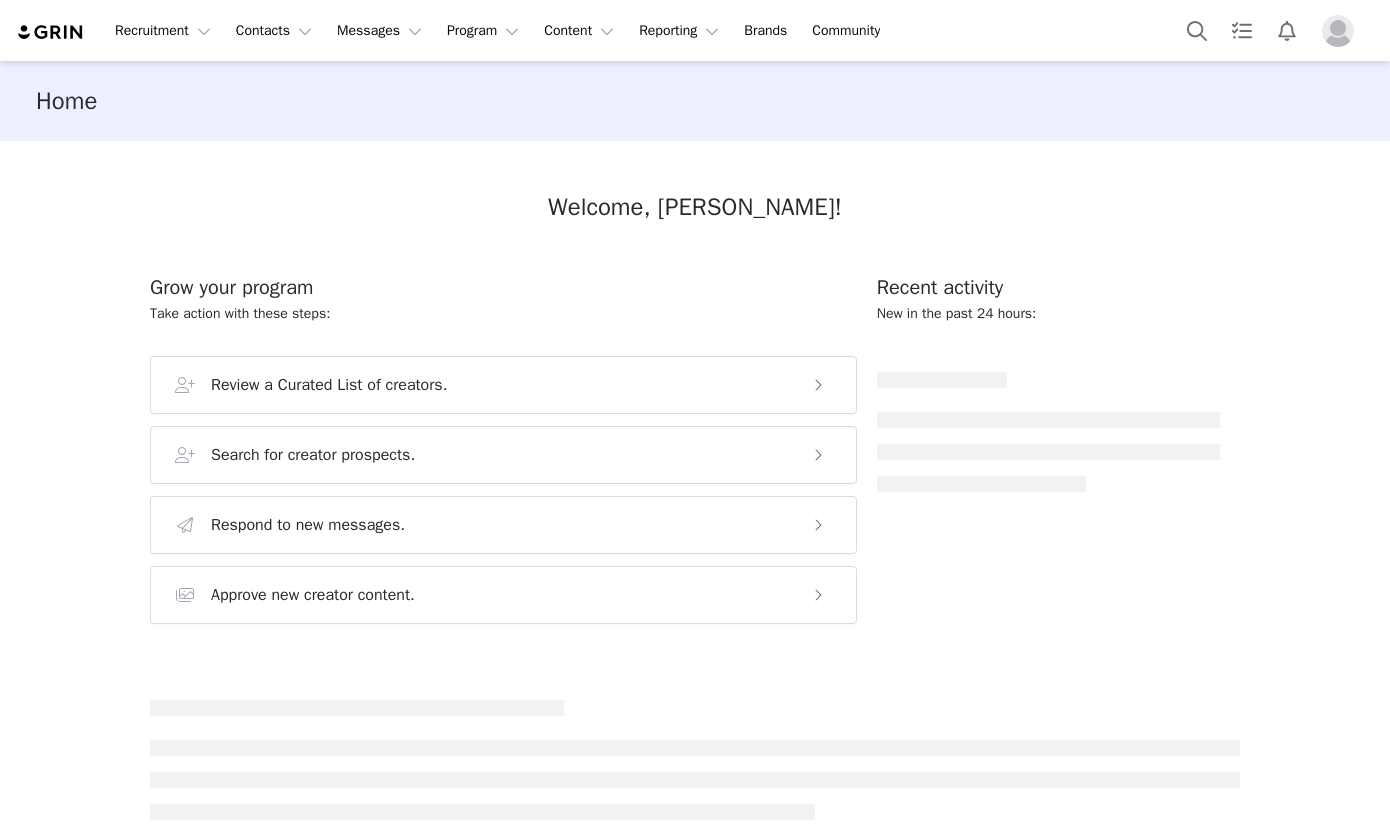 scroll, scrollTop: 0, scrollLeft: 0, axis: both 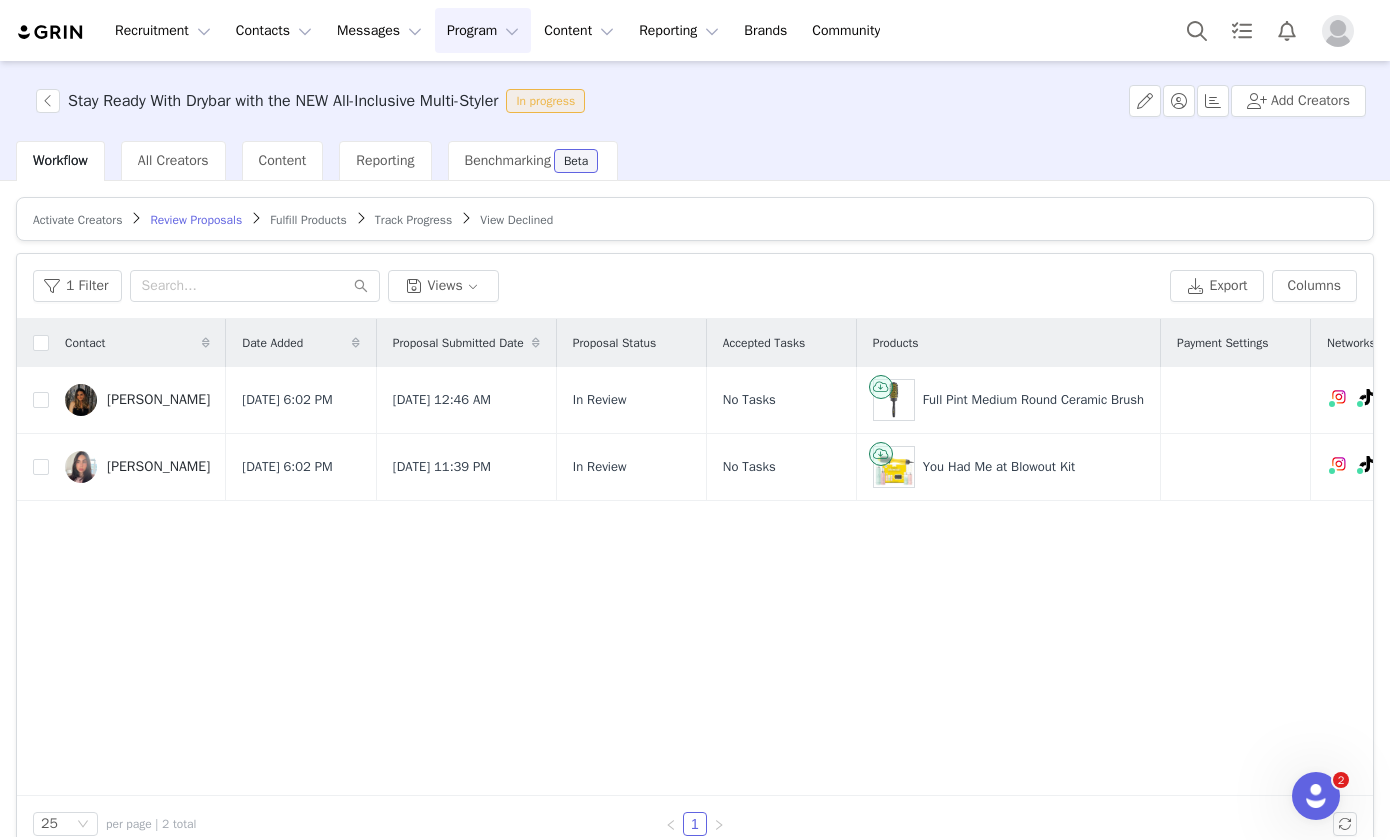 click on "Program Program" at bounding box center (483, 30) 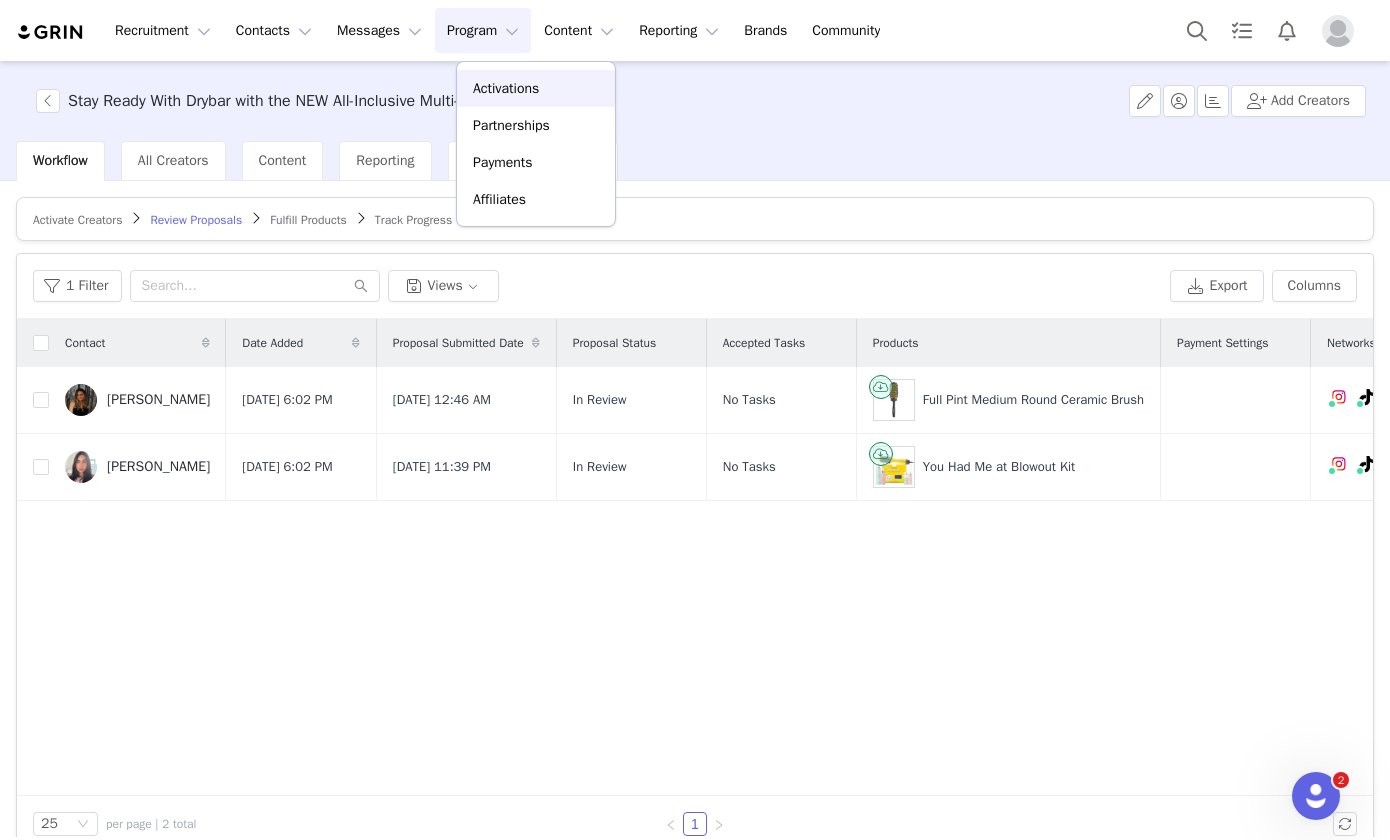 click on "Activations" at bounding box center [506, 88] 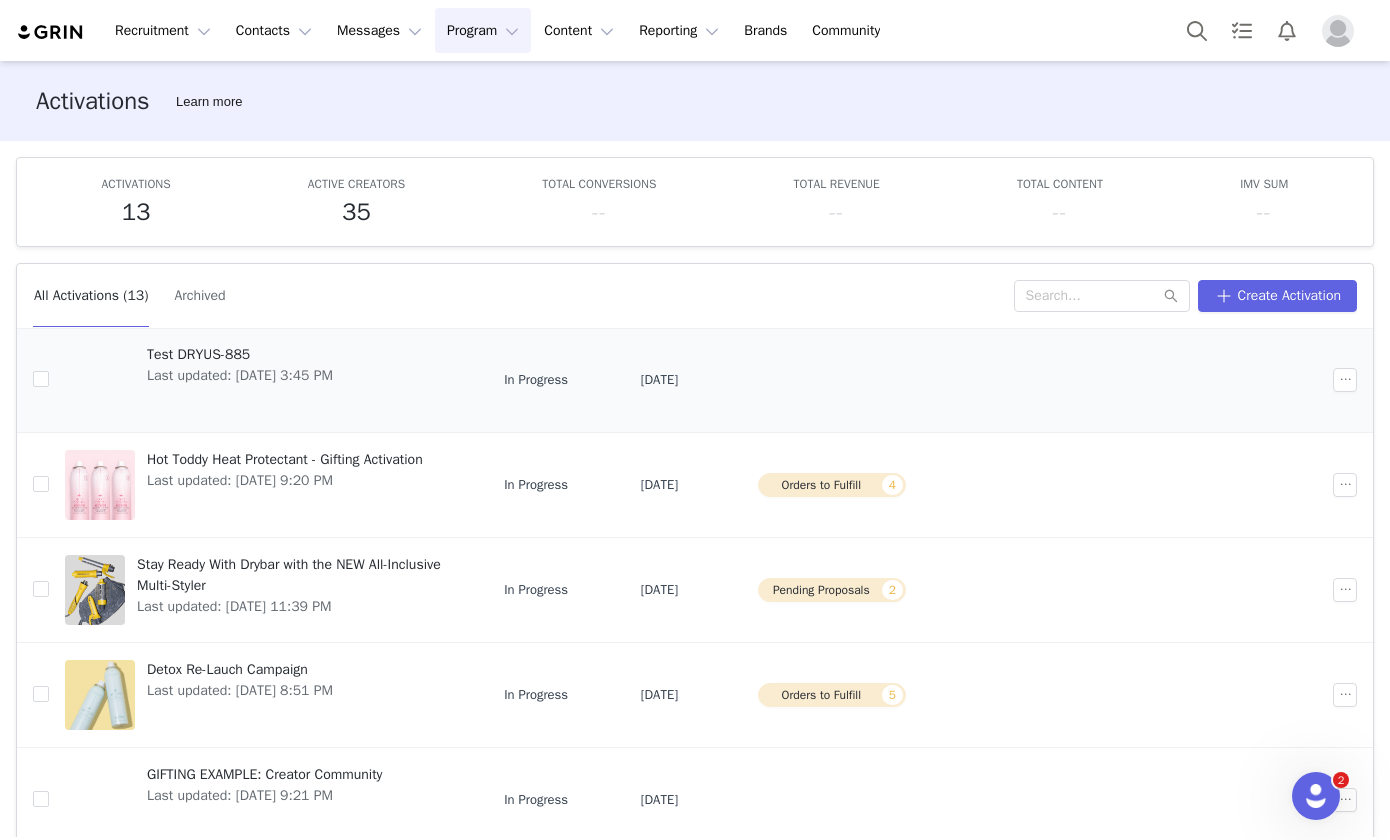 scroll, scrollTop: 279, scrollLeft: 0, axis: vertical 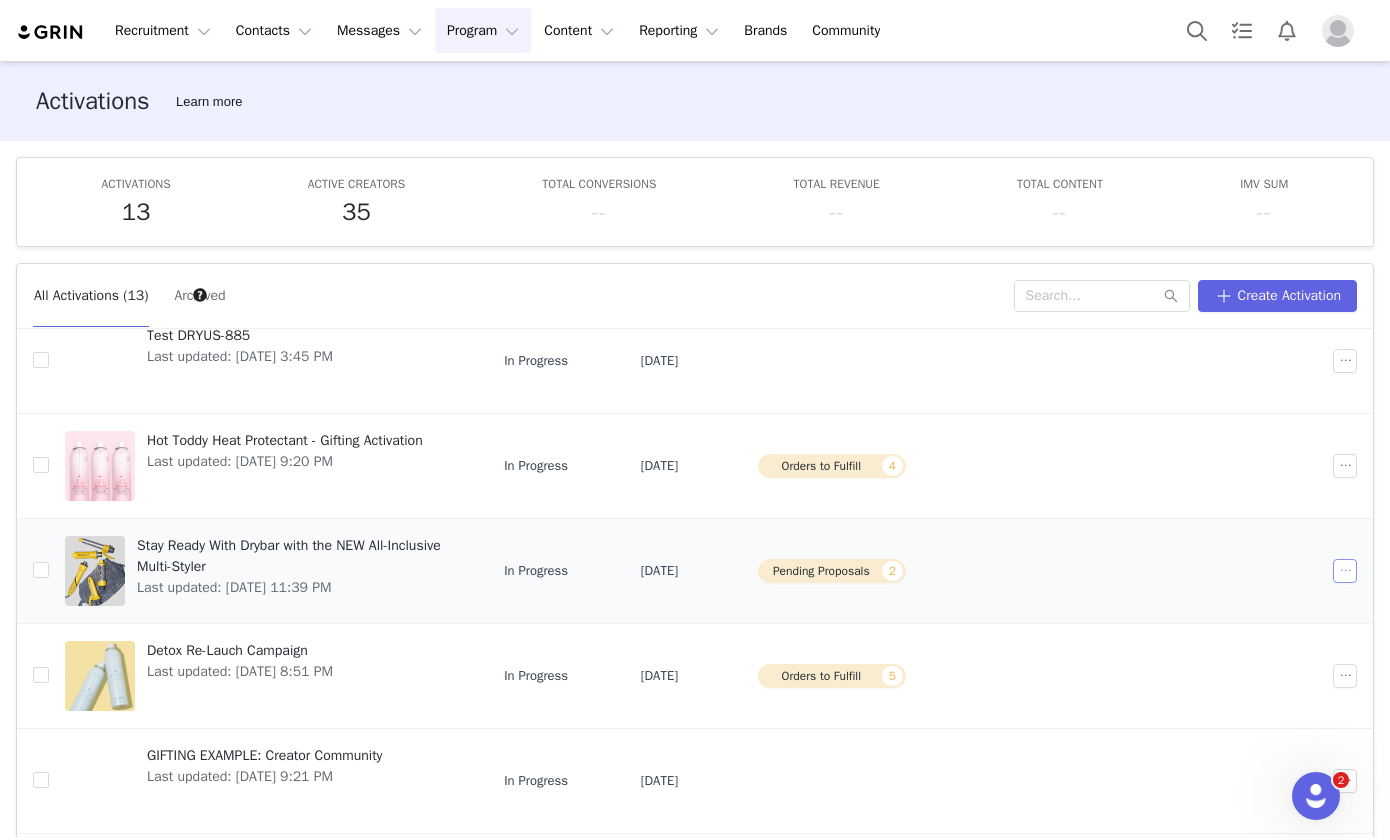 click at bounding box center (1345, 571) 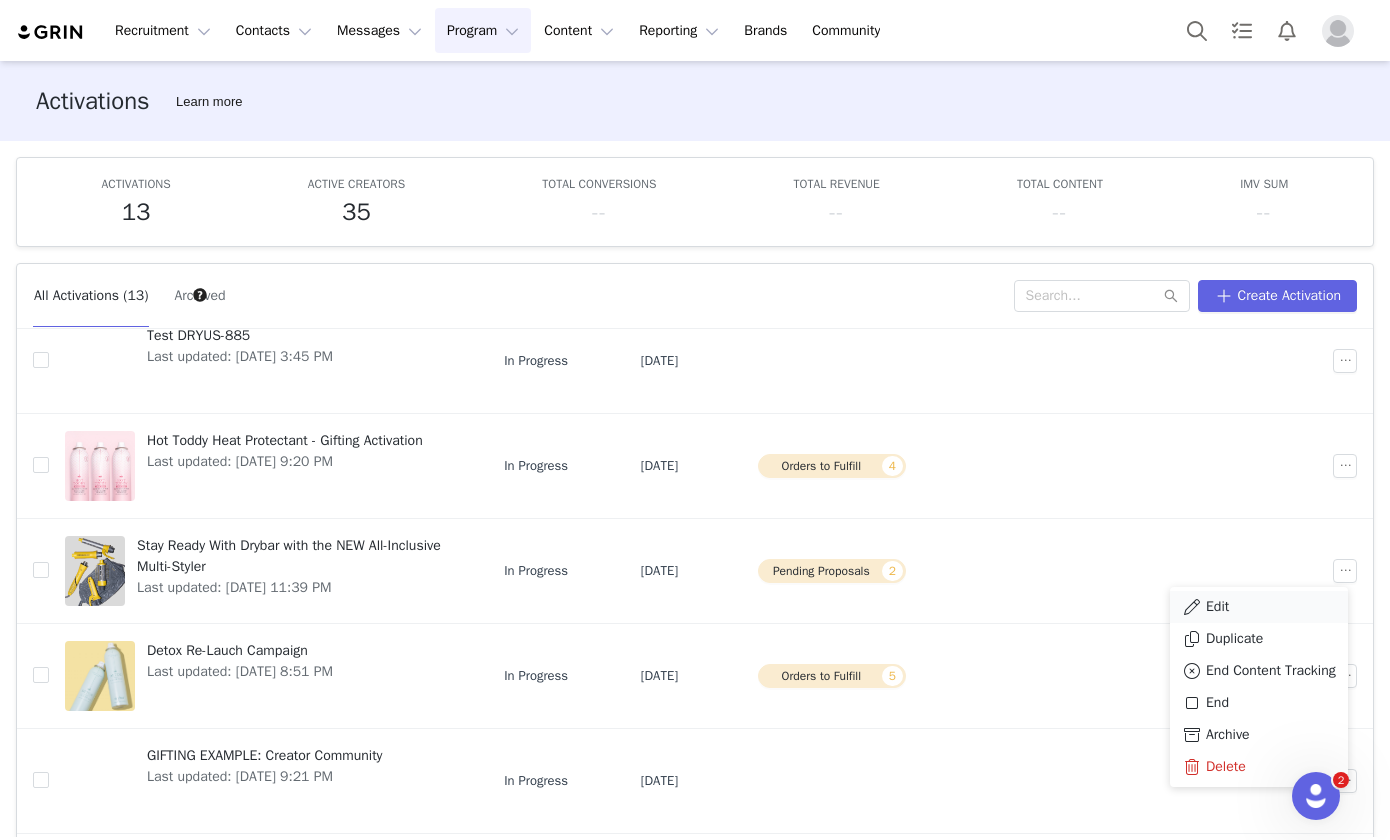 click on "Edit" at bounding box center (1259, 607) 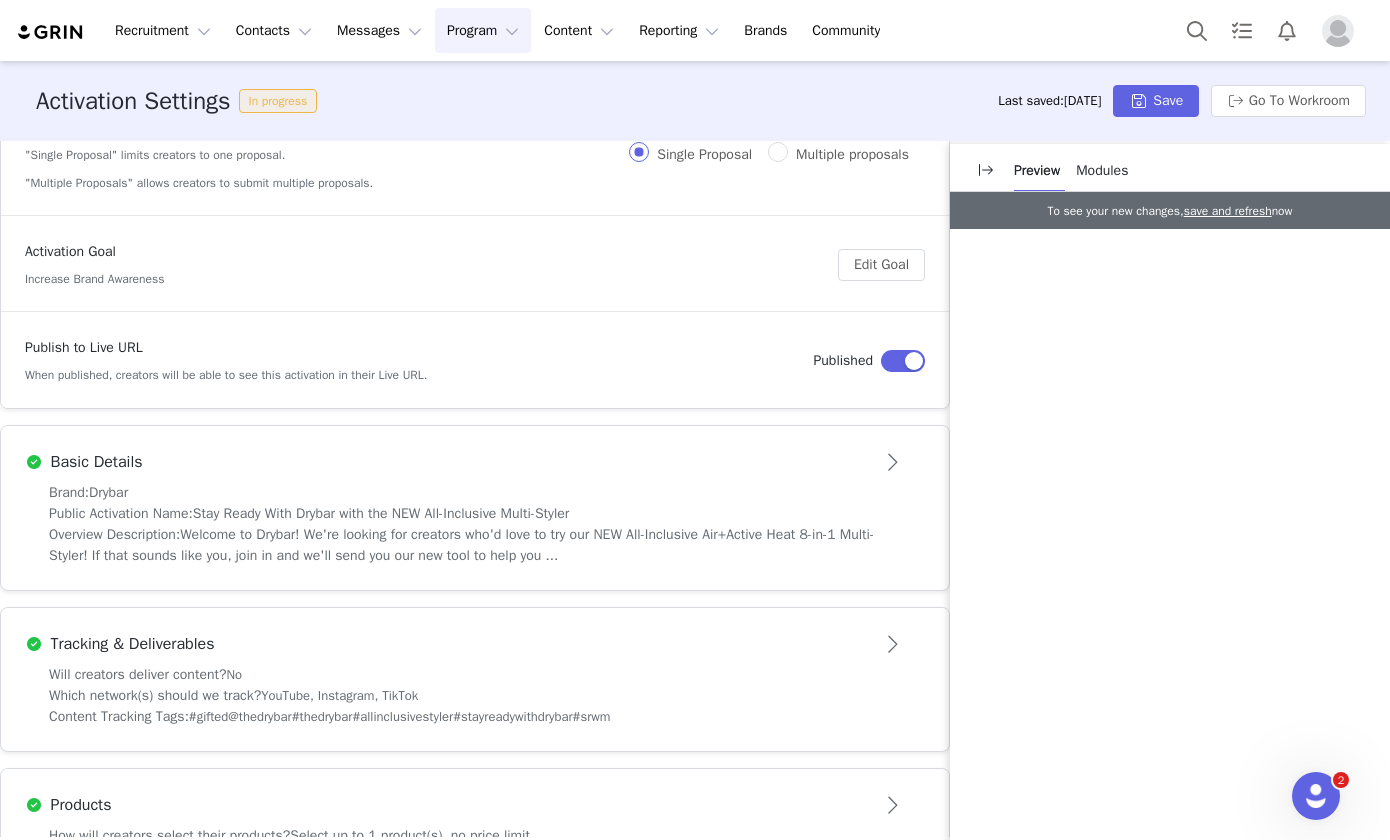 scroll, scrollTop: 274, scrollLeft: 0, axis: vertical 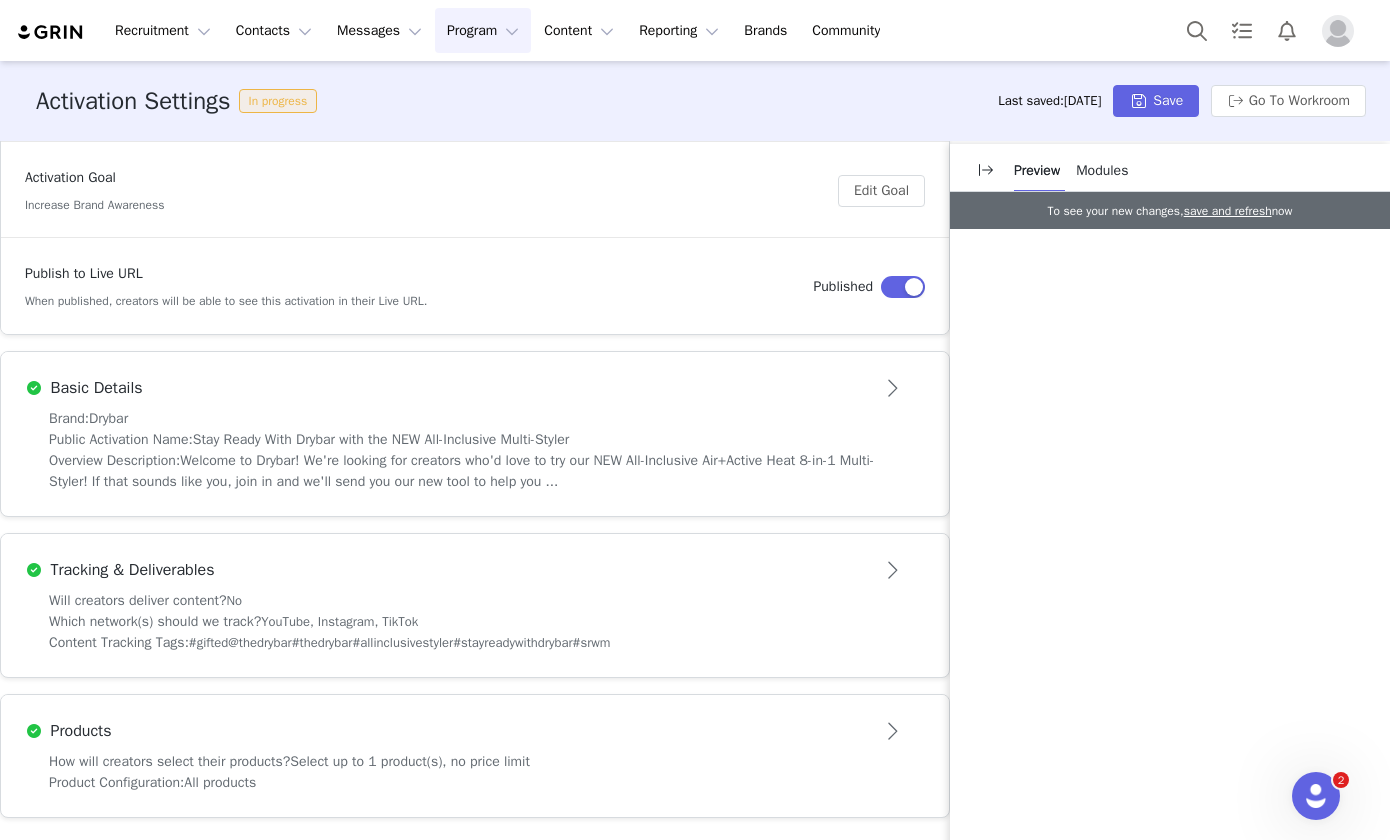 click on "How will creators select their products? Select up to 1 product(s), no price limit Product Configuration: All products" at bounding box center [475, 784] 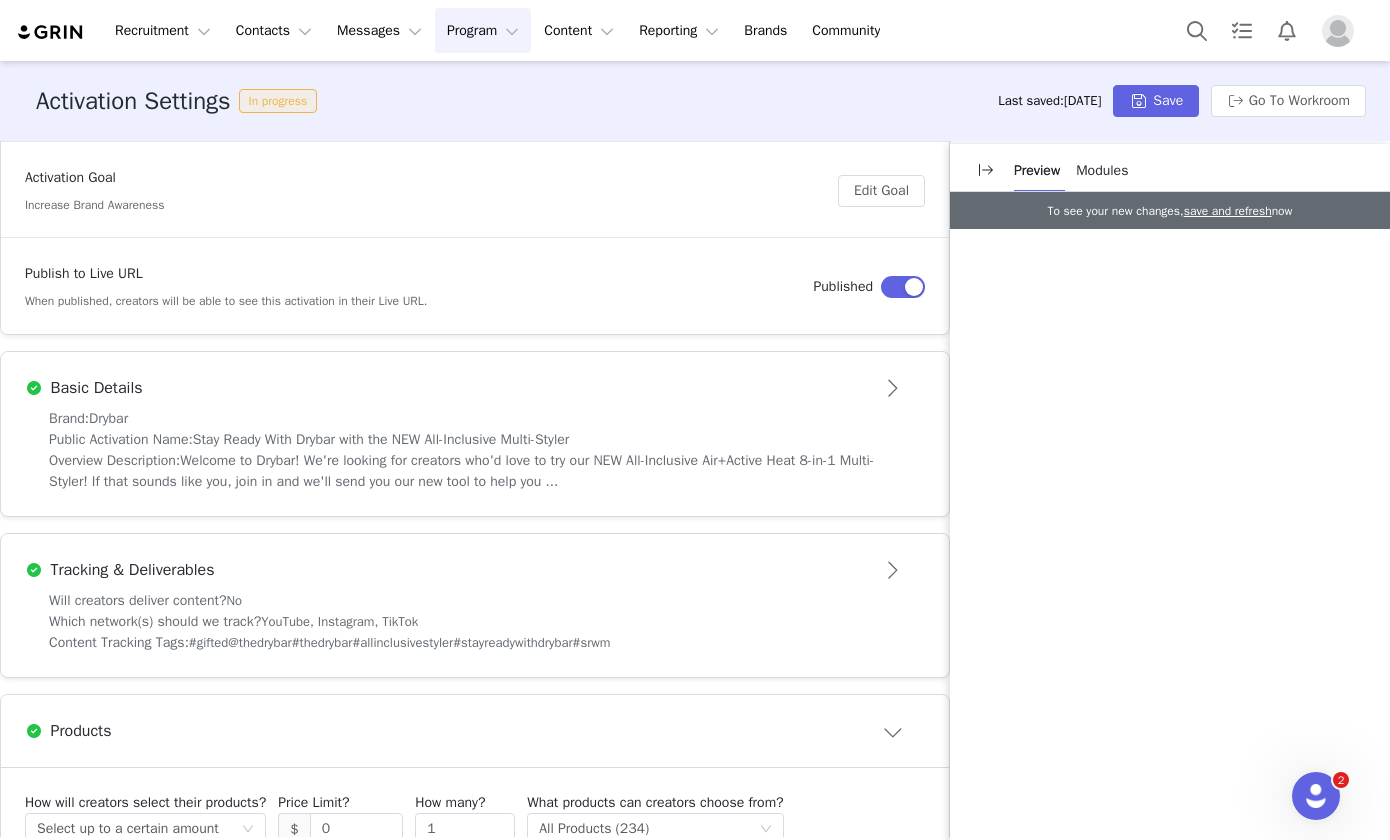 scroll, scrollTop: 411, scrollLeft: 0, axis: vertical 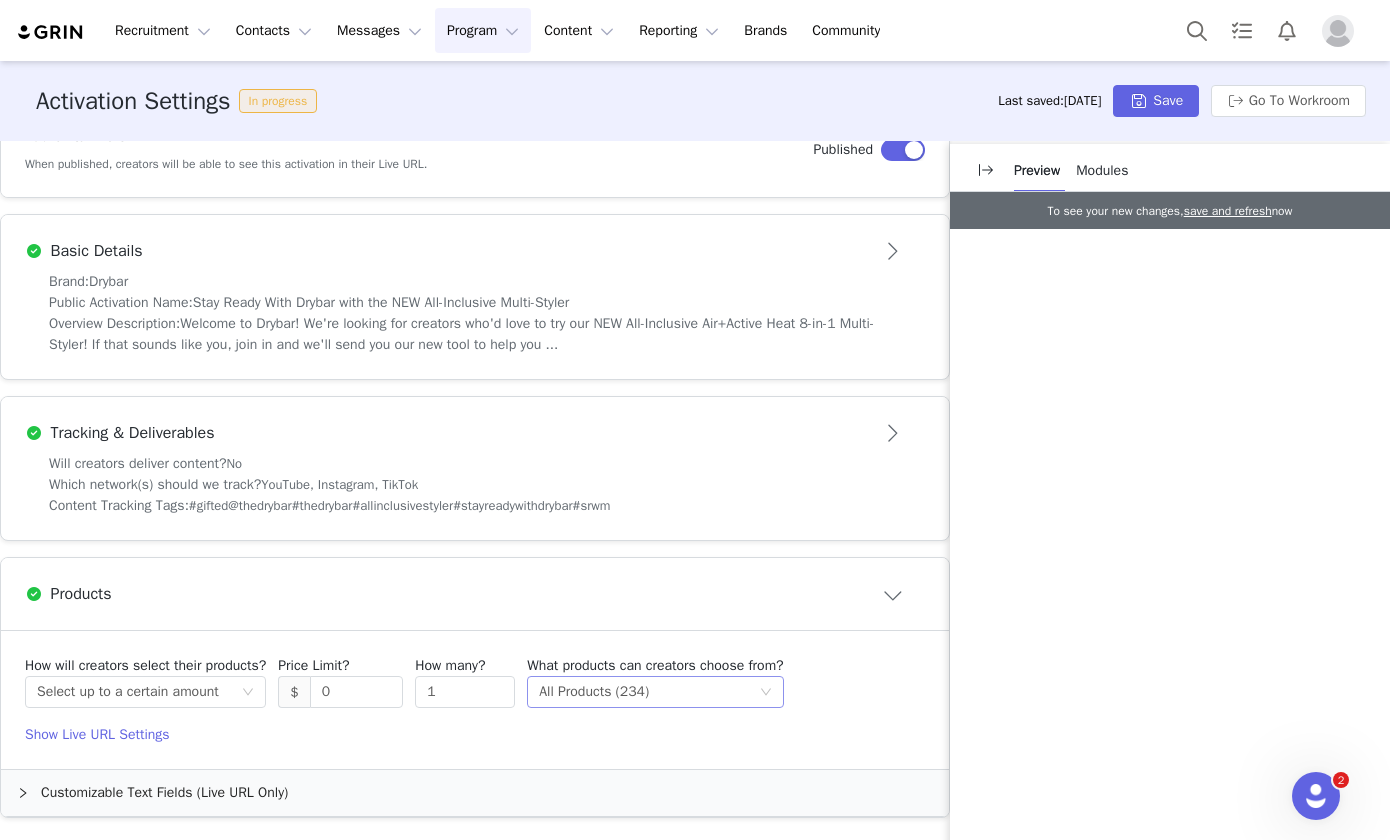 click on "Select method All Products (234)" at bounding box center [648, 692] 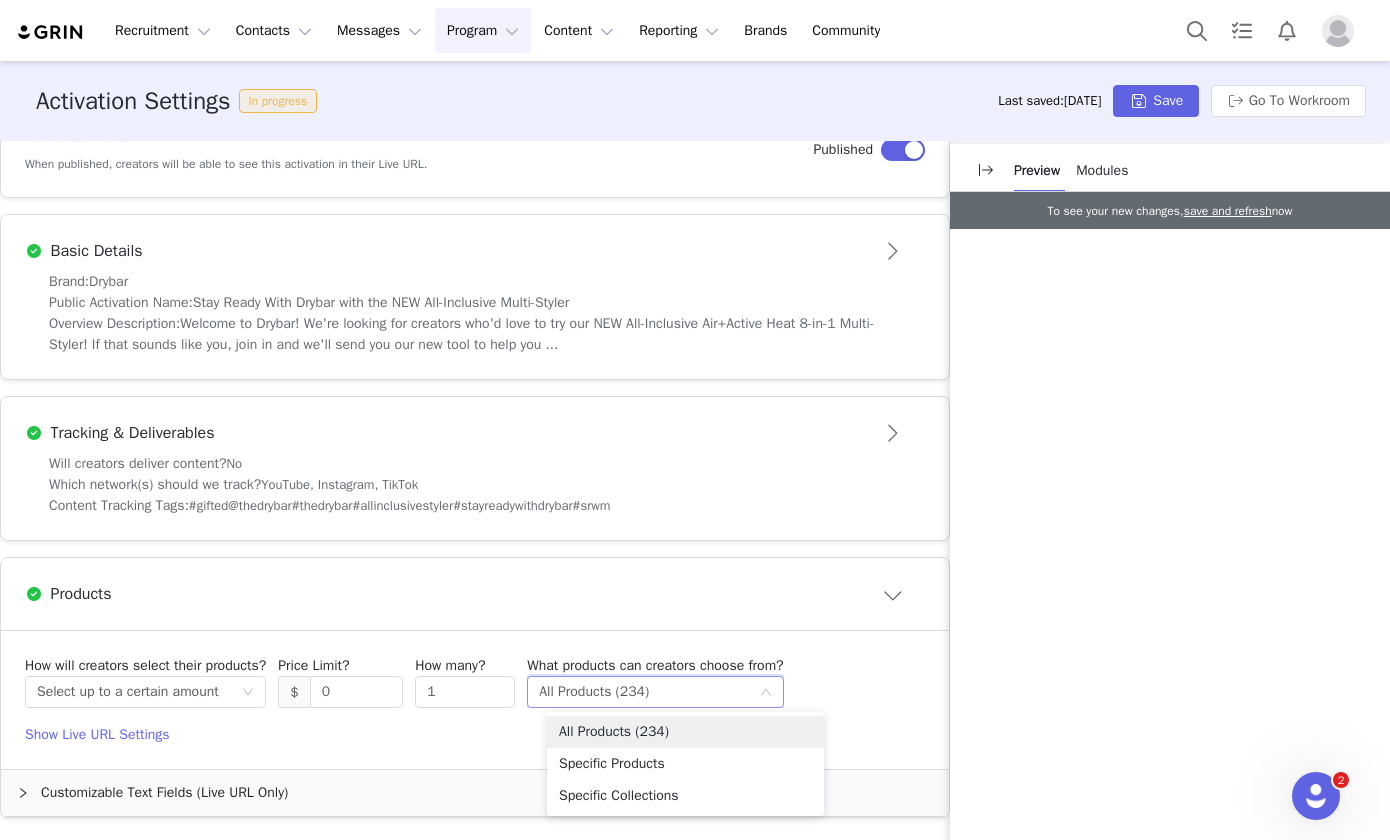 click on "How will creators select their products? Select method Select up to a certain amount Price Limit? $   0 How many? 1 What products can creators choose from? Select method All Products (234)" at bounding box center (475, 681) 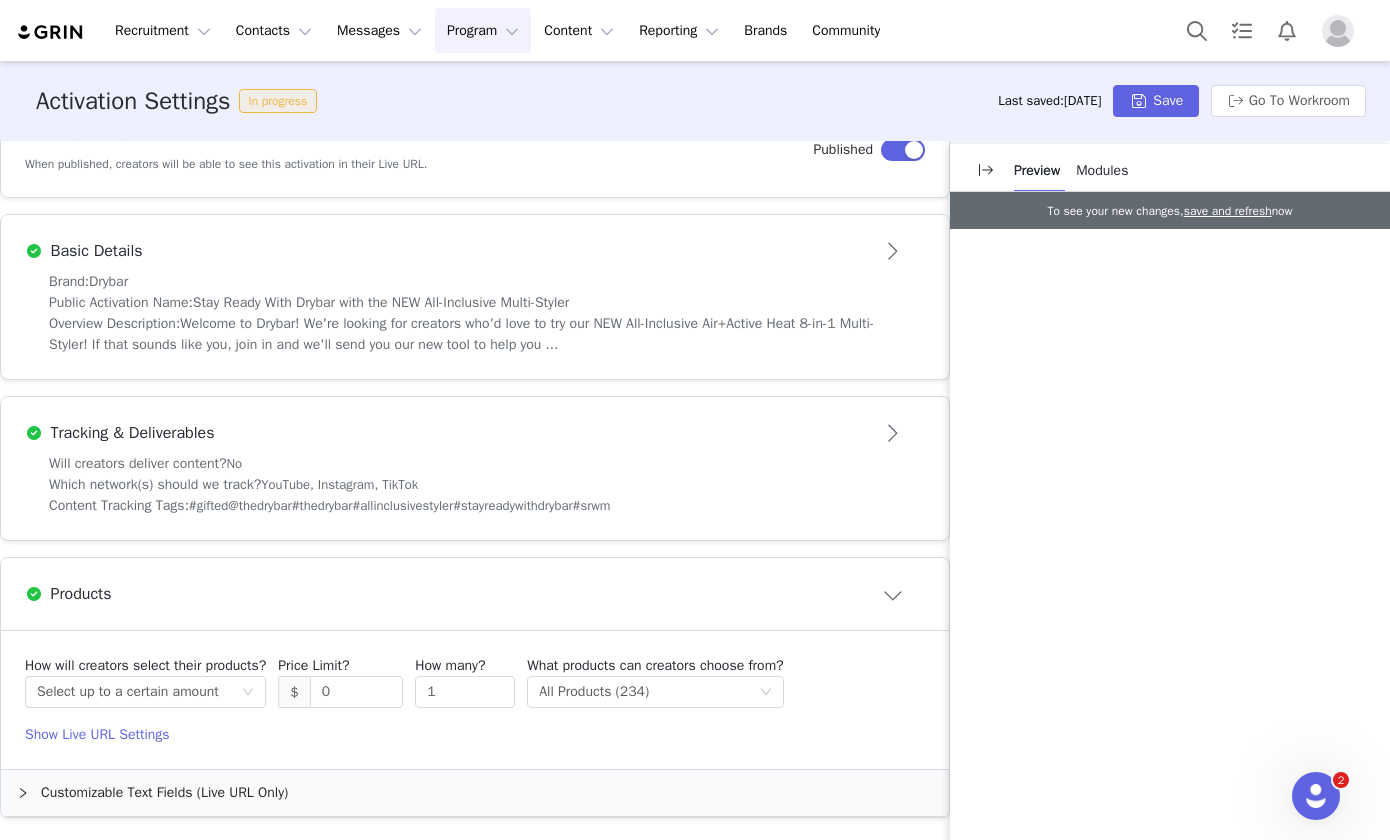 click on "Show Live URL Settings" at bounding box center [475, 734] 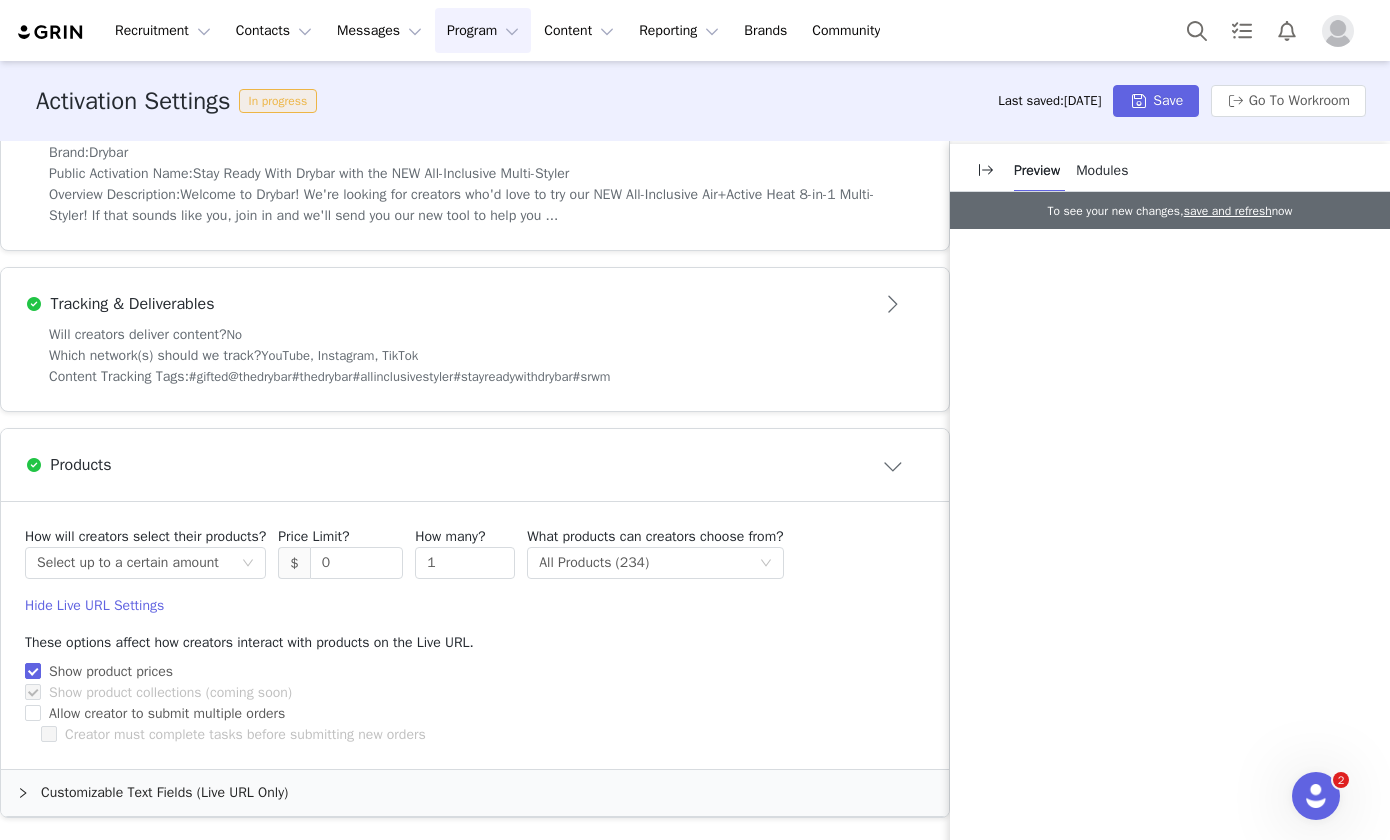 scroll, scrollTop: 0, scrollLeft: 0, axis: both 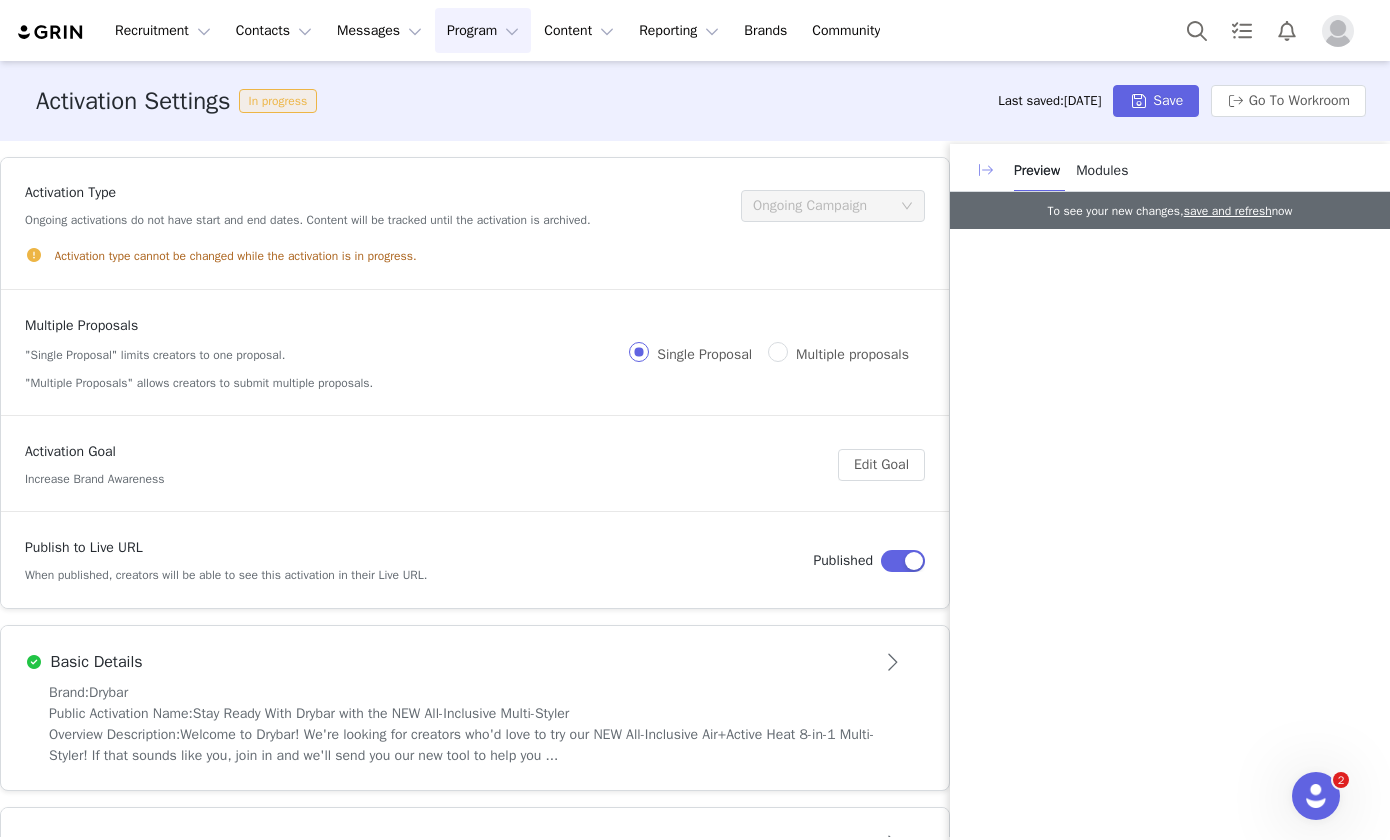 click at bounding box center (986, 170) 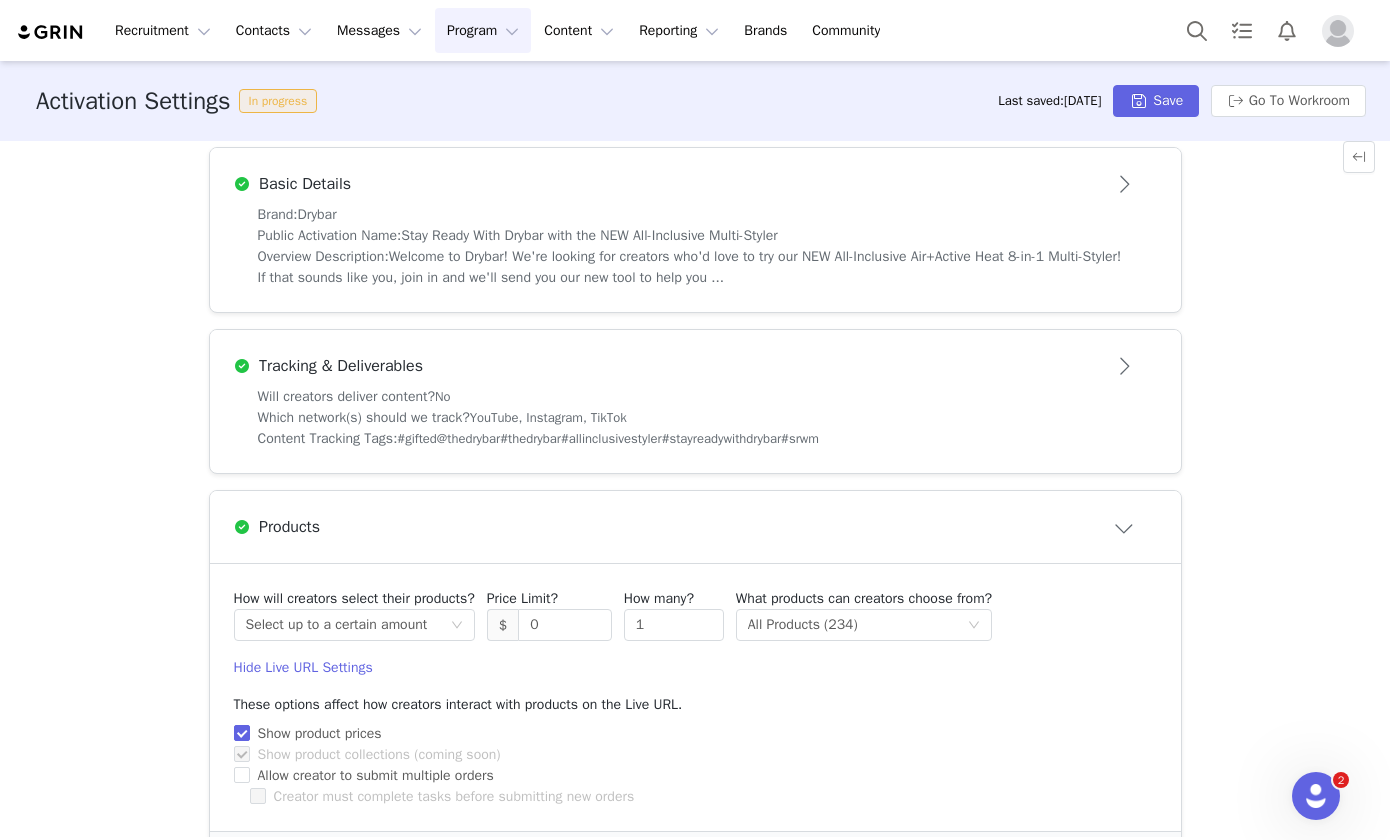 scroll, scrollTop: 0, scrollLeft: 0, axis: both 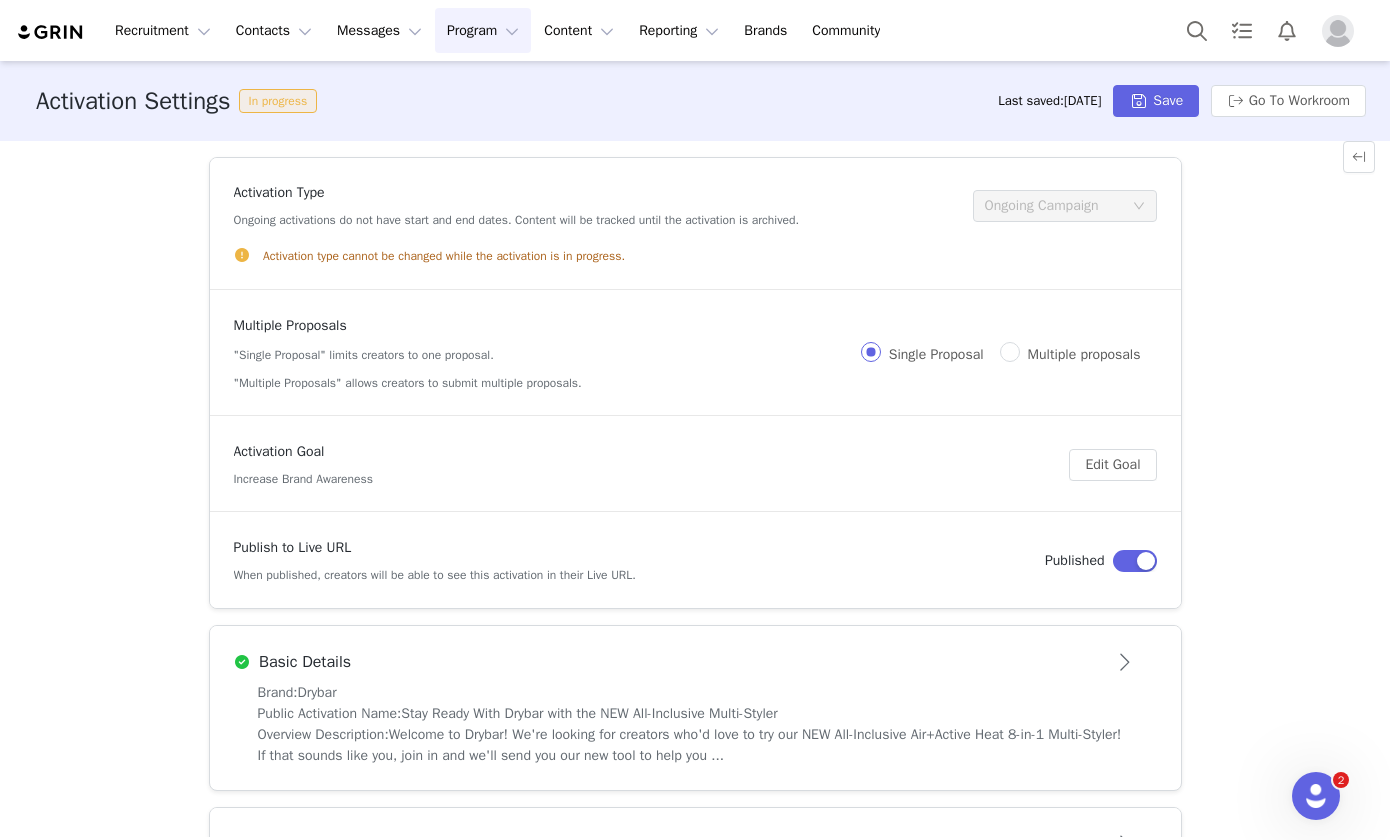 click at bounding box center [1135, 561] 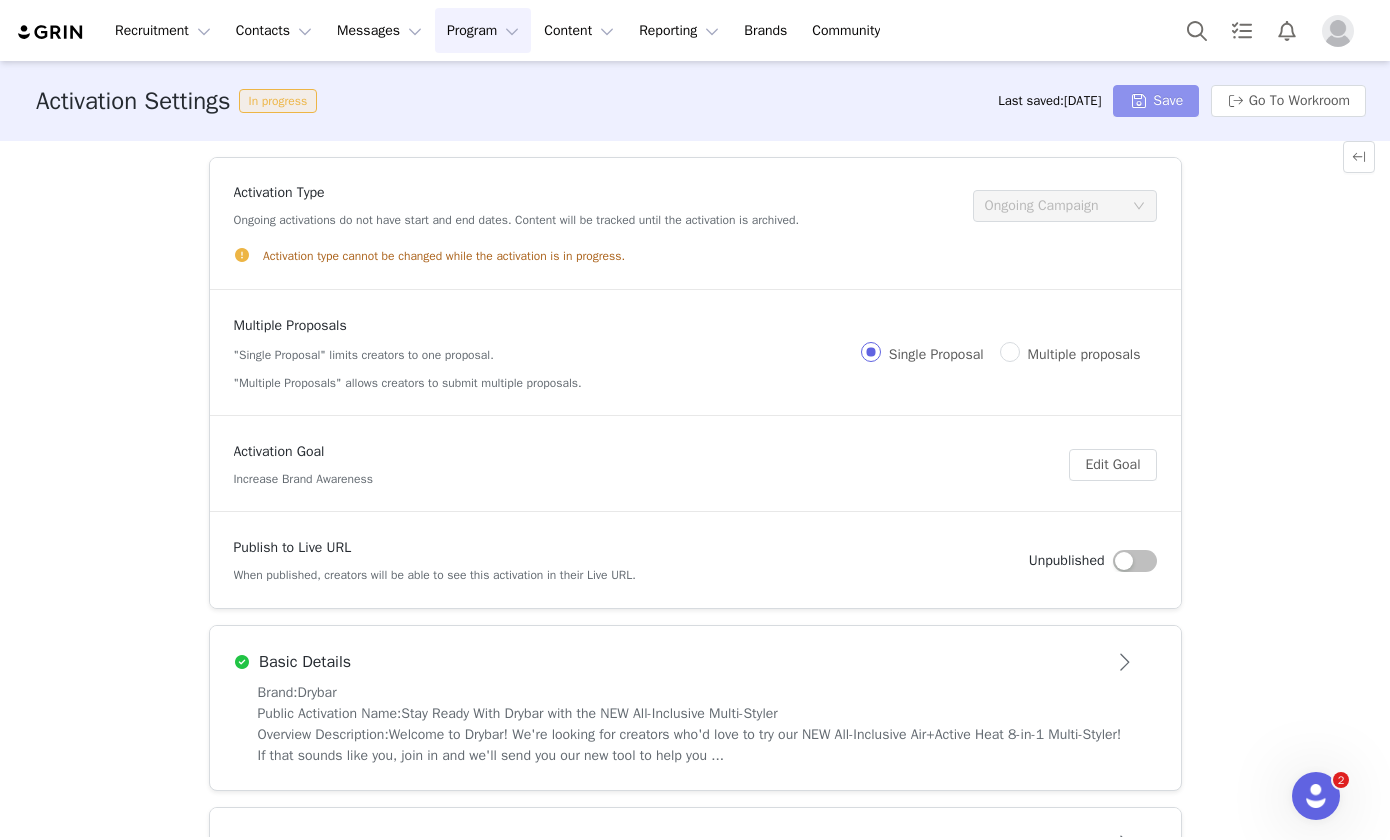 click on "Save" at bounding box center (1156, 101) 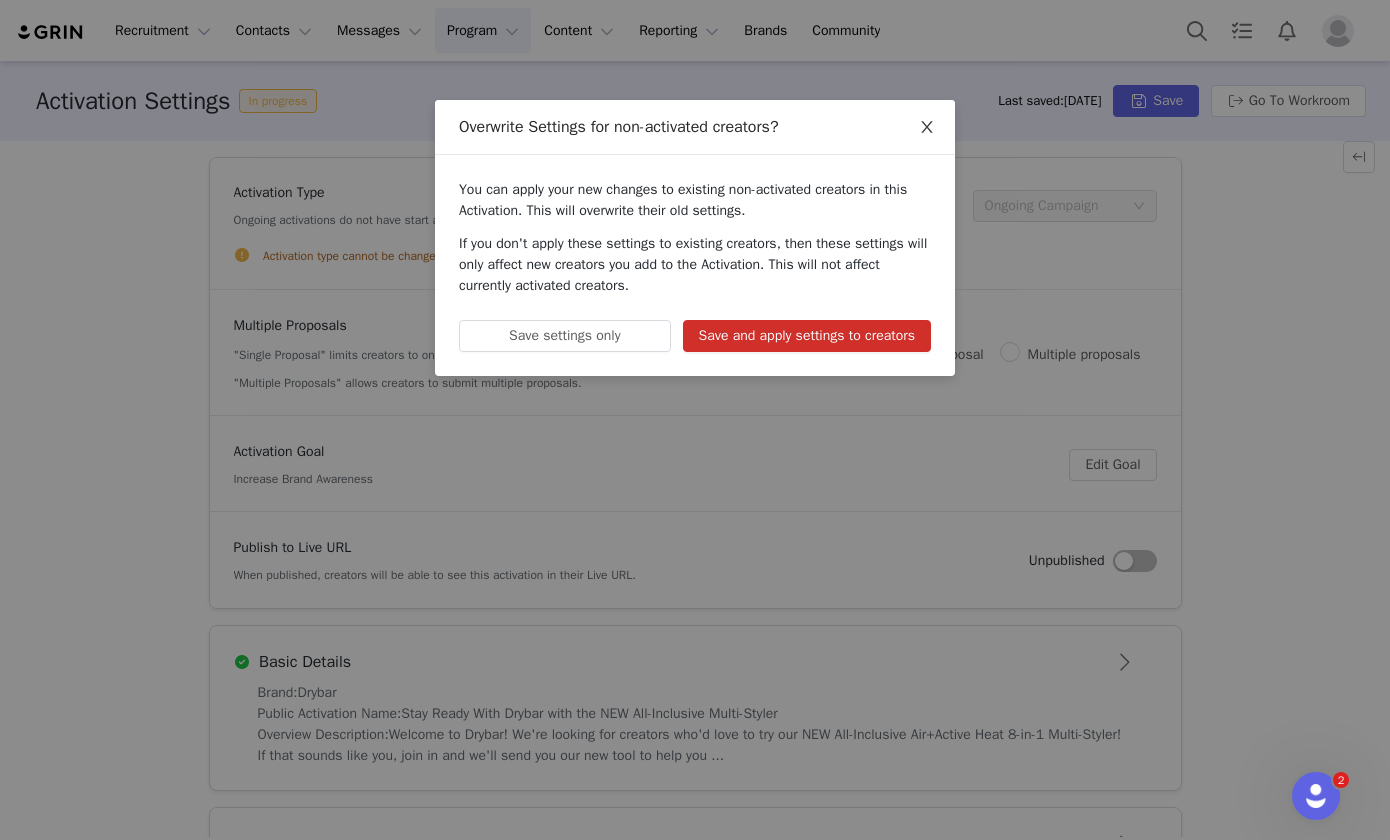 click at bounding box center [927, 128] 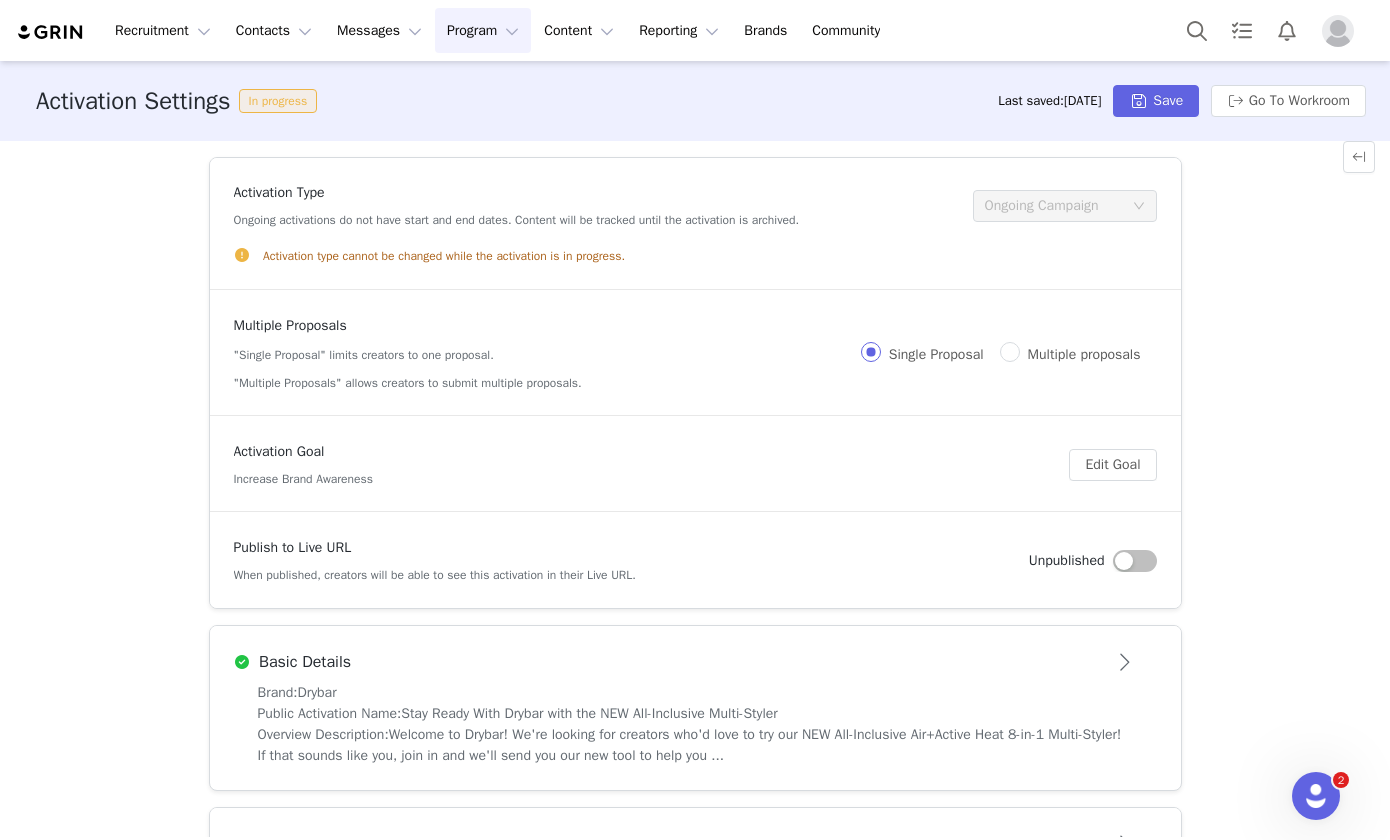 click on "Program Program" at bounding box center (483, 30) 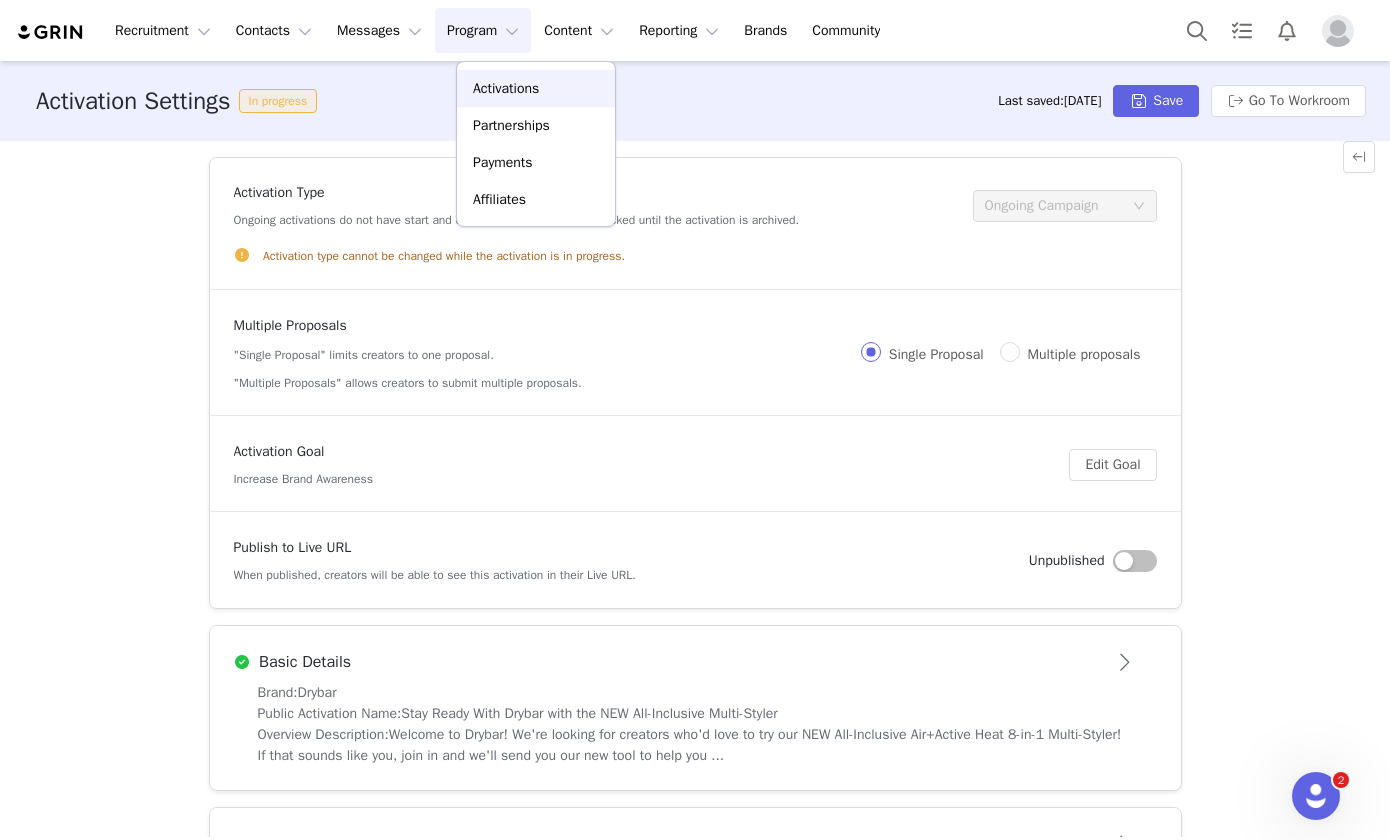 click on "Activations" at bounding box center [506, 88] 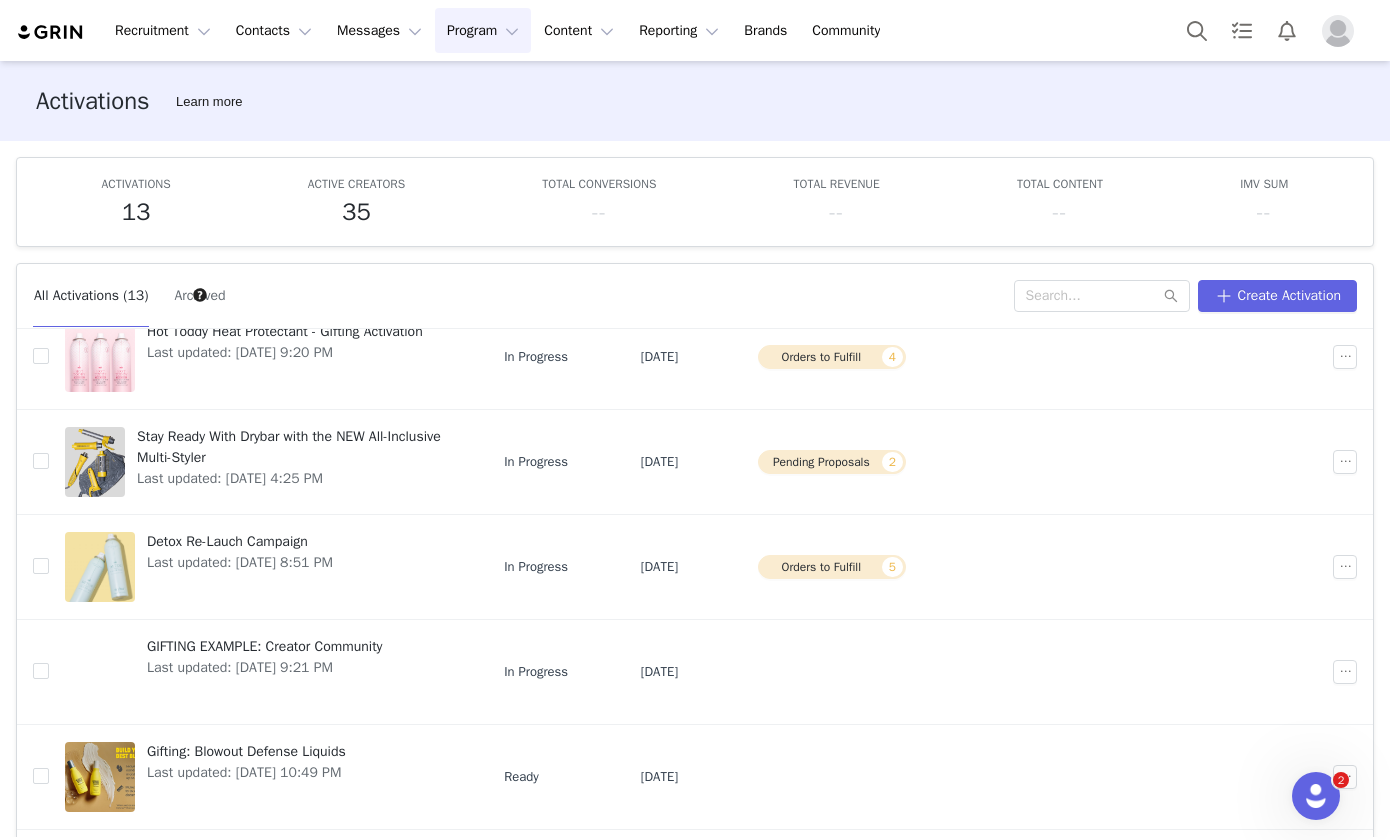 scroll, scrollTop: 387, scrollLeft: 0, axis: vertical 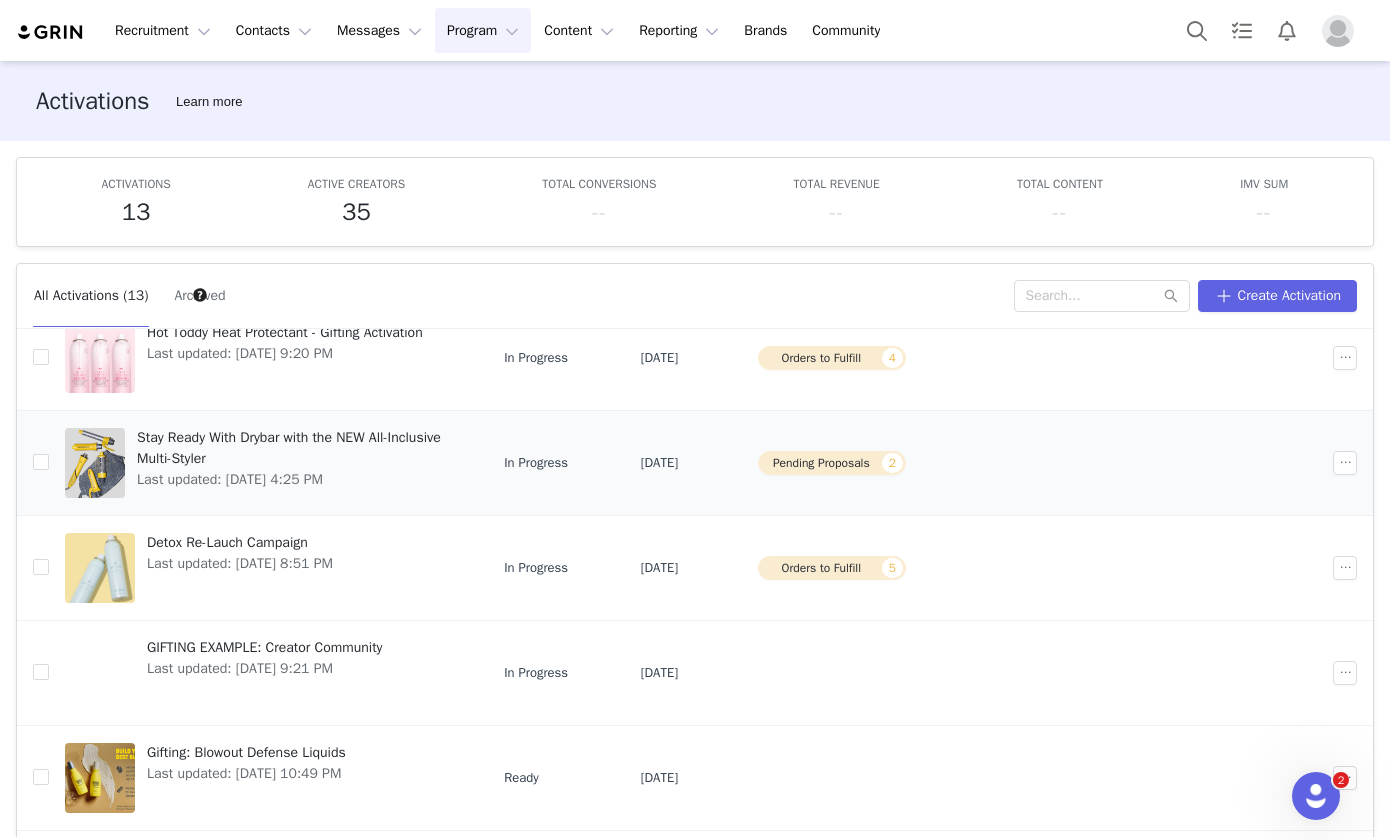 click on "Stay Ready With Drybar with the NEW All-Inclusive Multi-Styler" at bounding box center (298, 448) 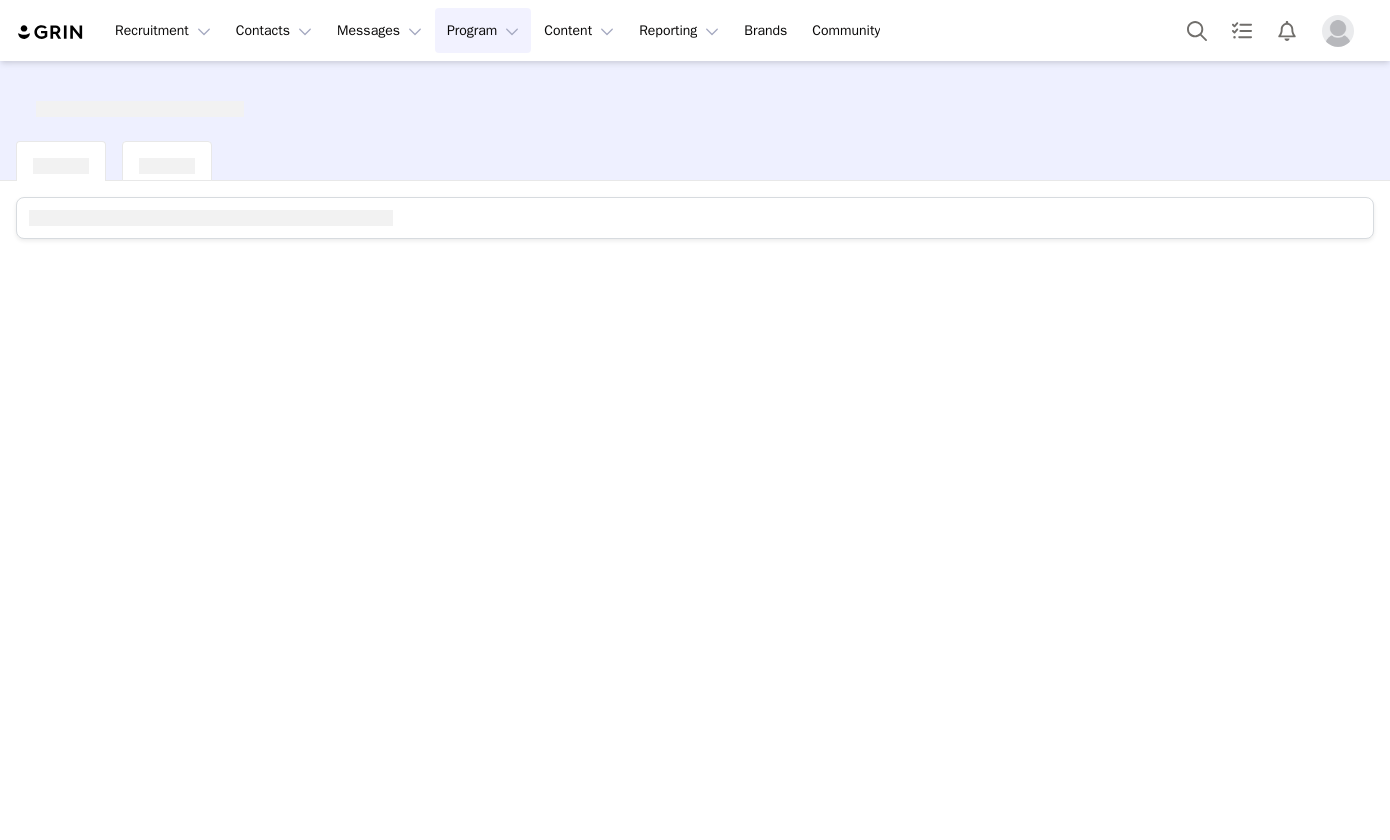 scroll, scrollTop: 0, scrollLeft: 0, axis: both 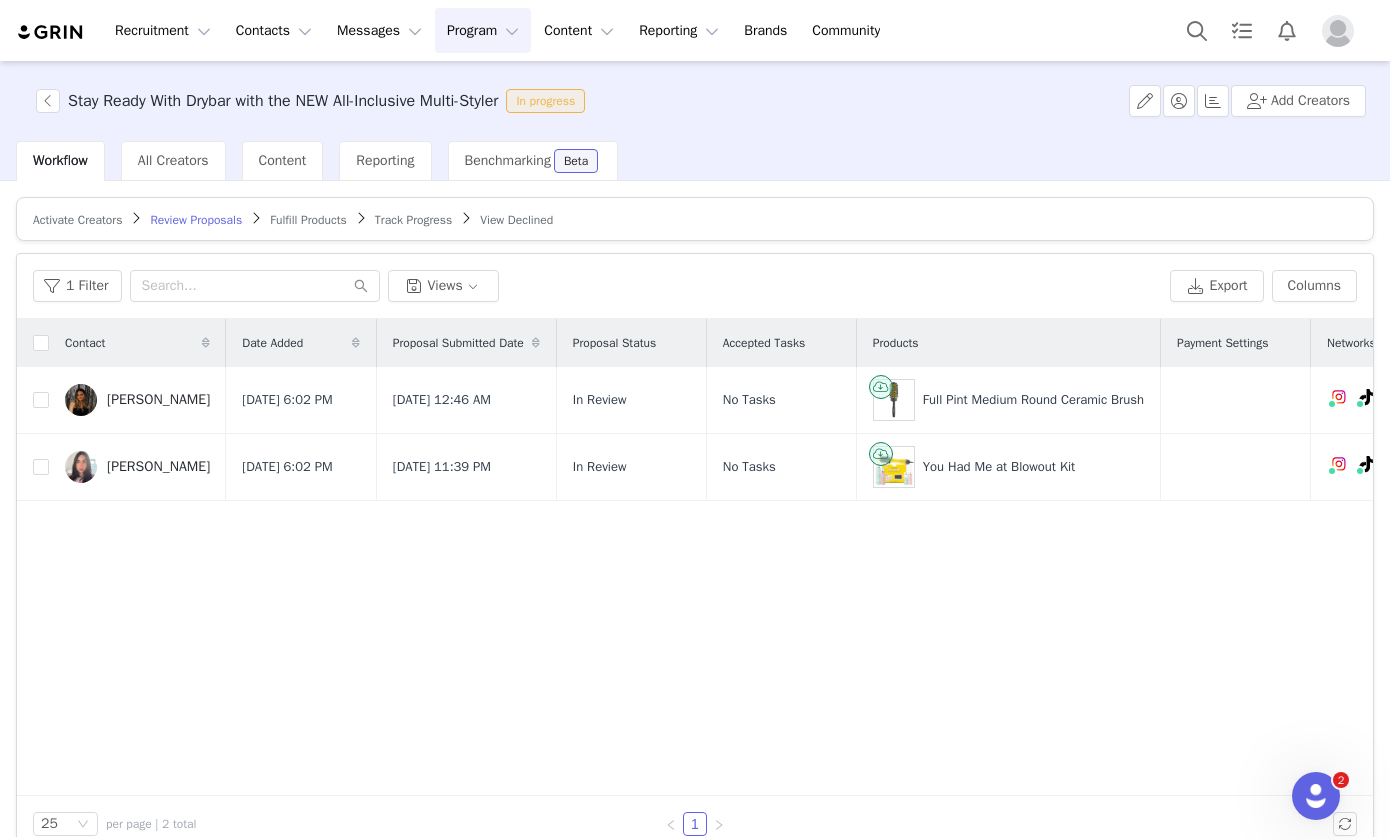 click on "Program Program" at bounding box center [483, 30] 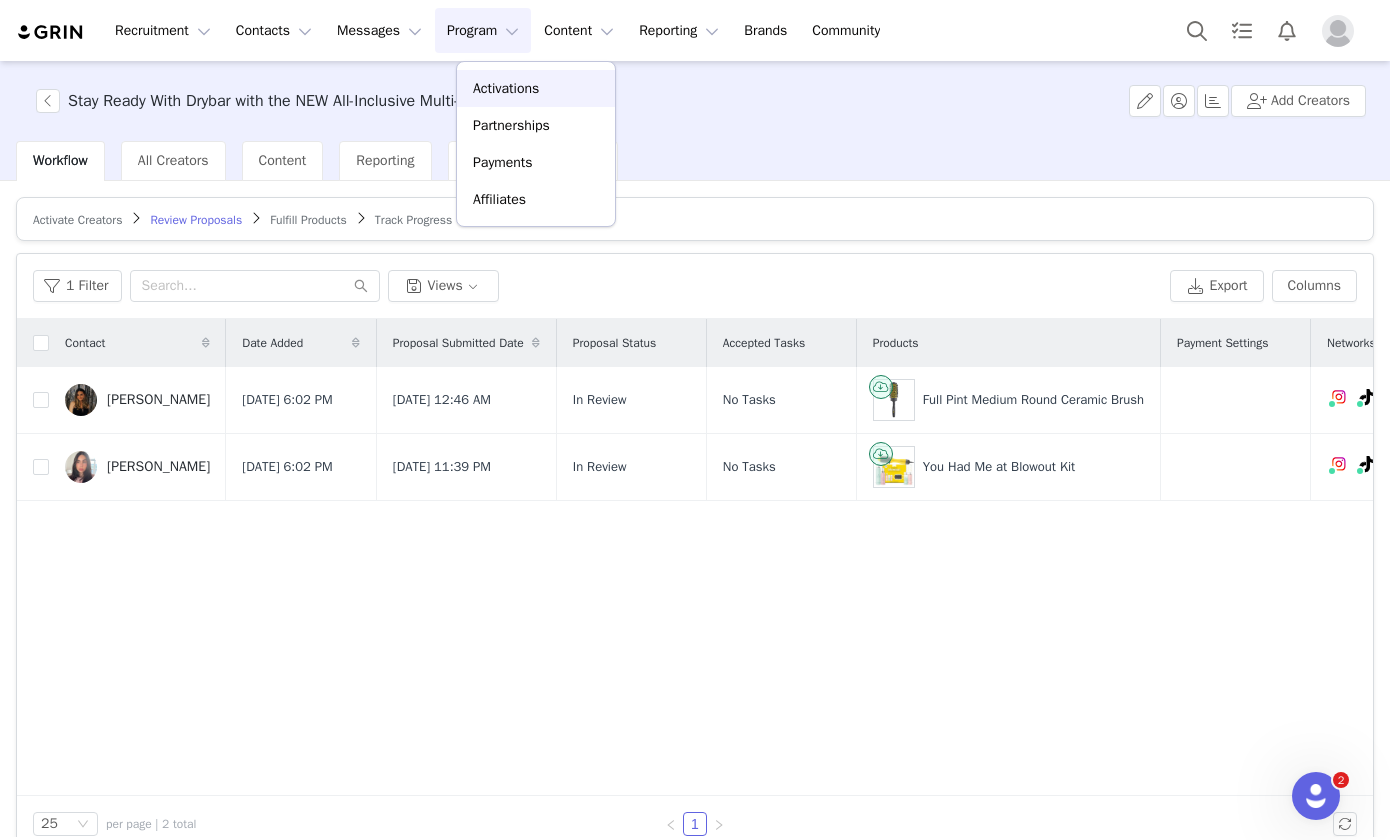 click on "Activations" at bounding box center (506, 88) 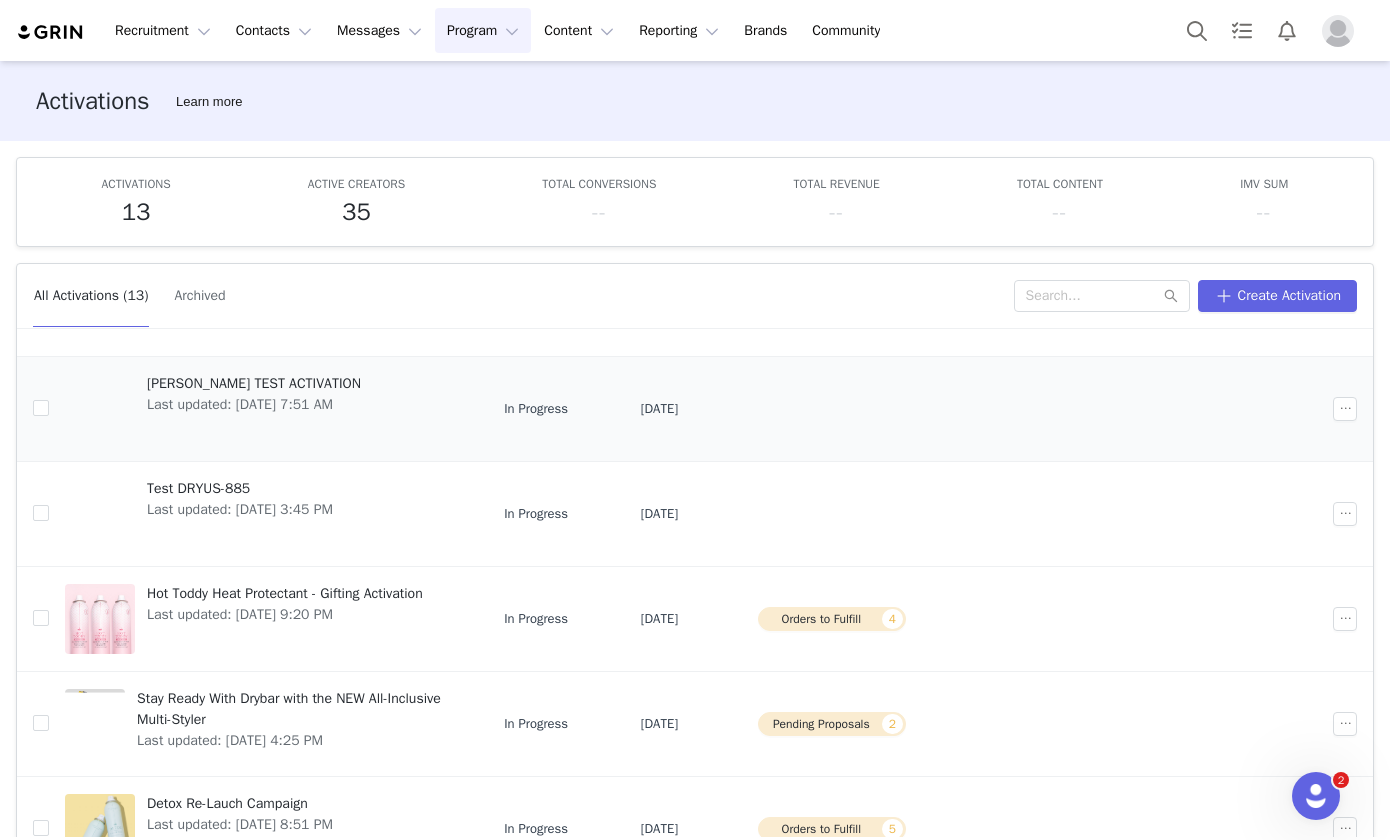 scroll, scrollTop: 163, scrollLeft: 0, axis: vertical 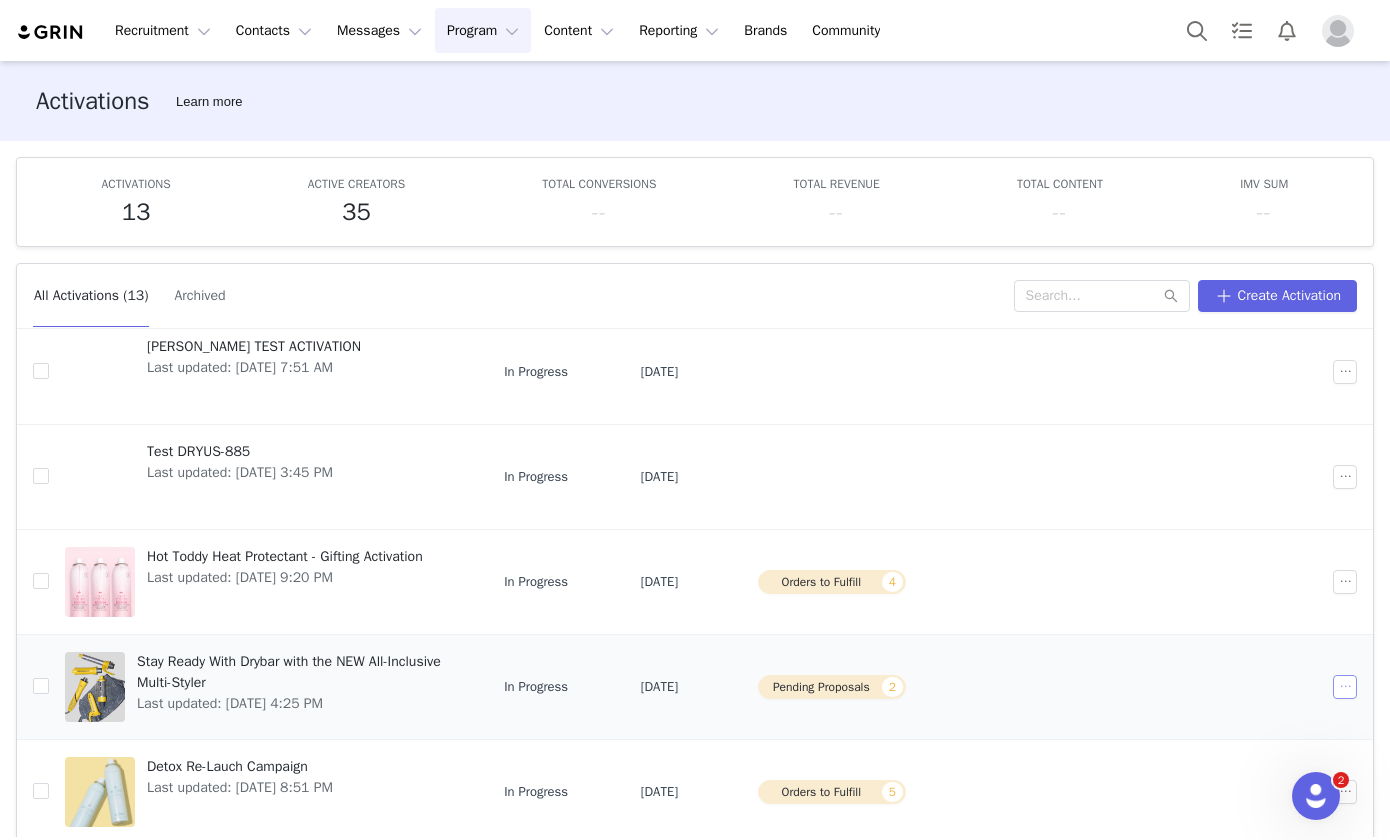 click at bounding box center [1345, 687] 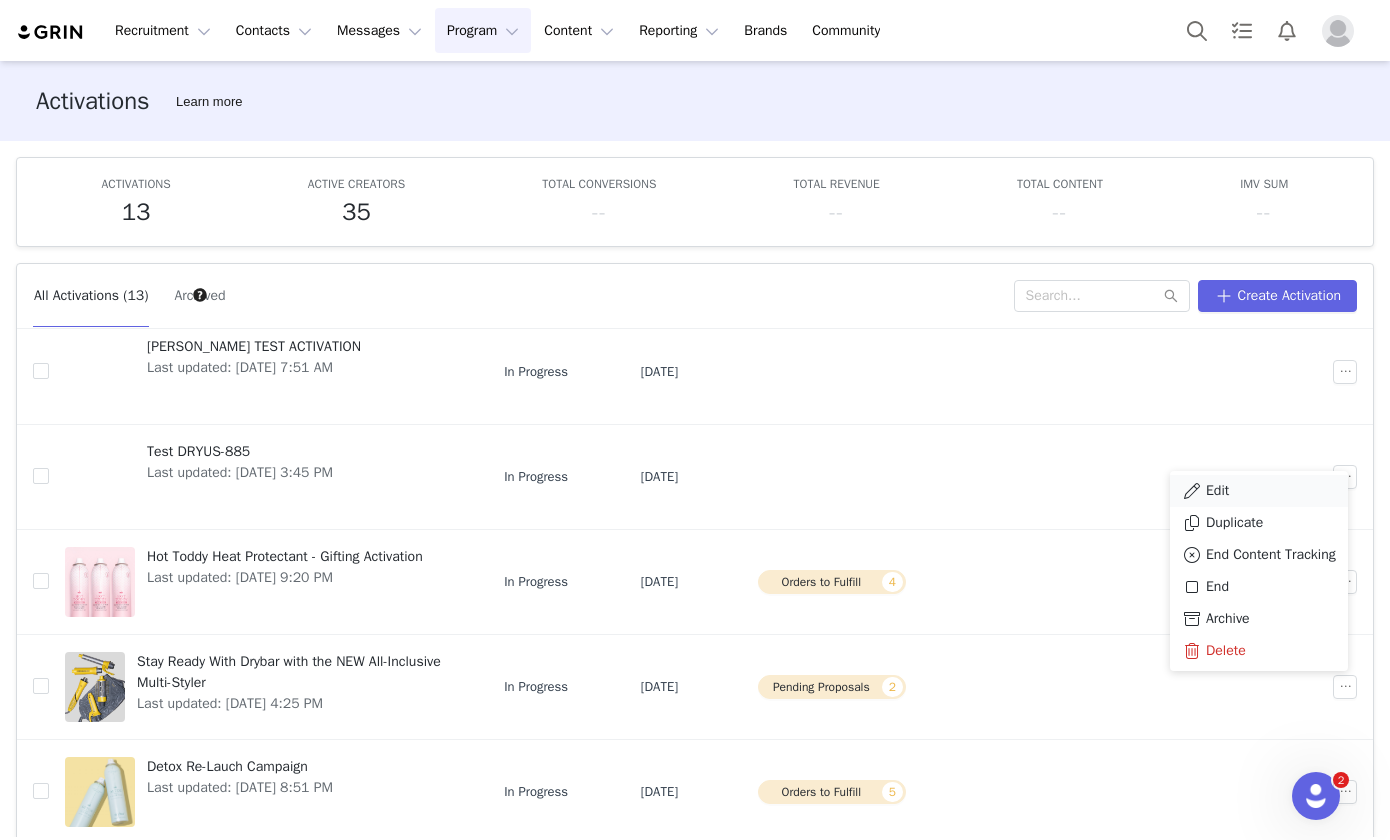 click on "Edit" at bounding box center [1217, 491] 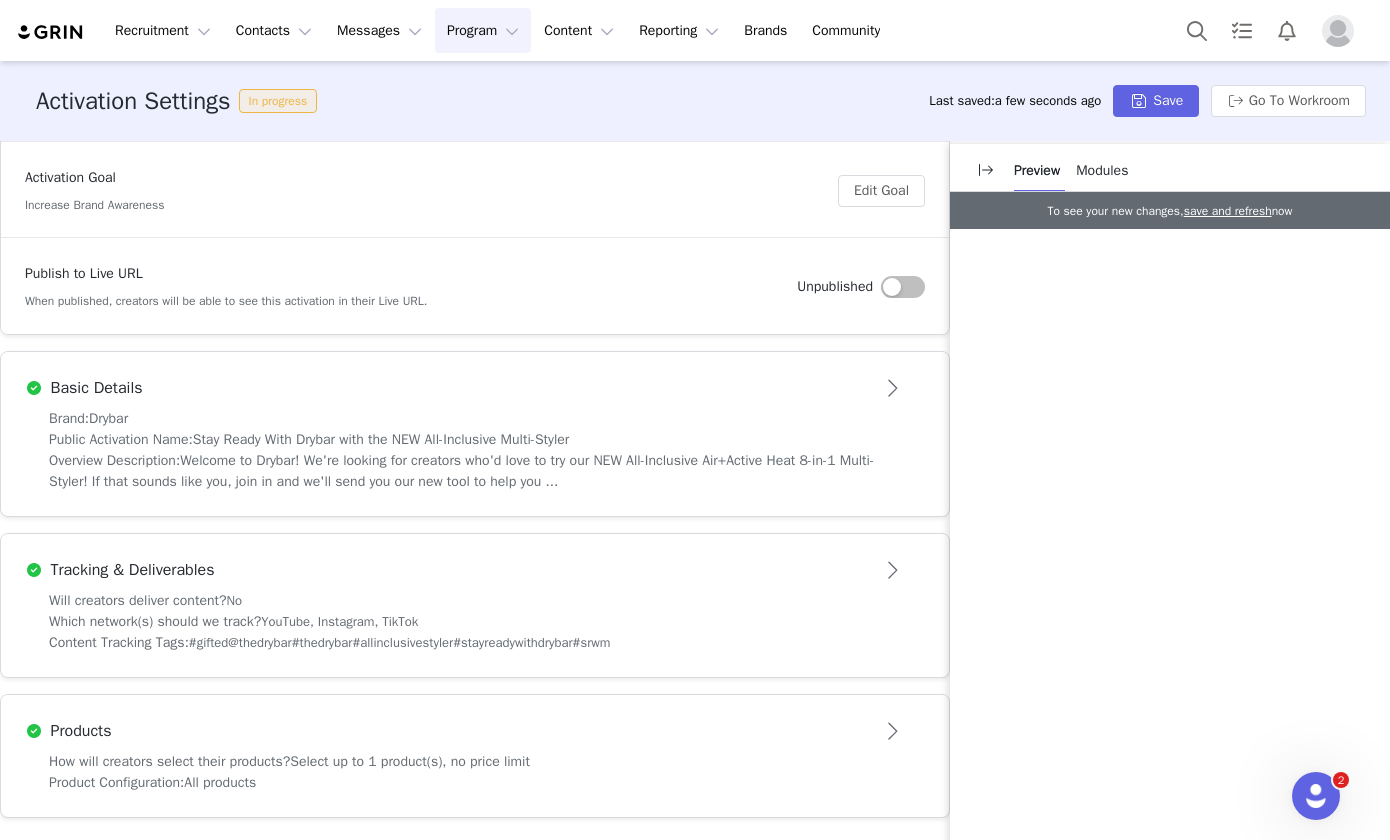 scroll, scrollTop: 0, scrollLeft: 0, axis: both 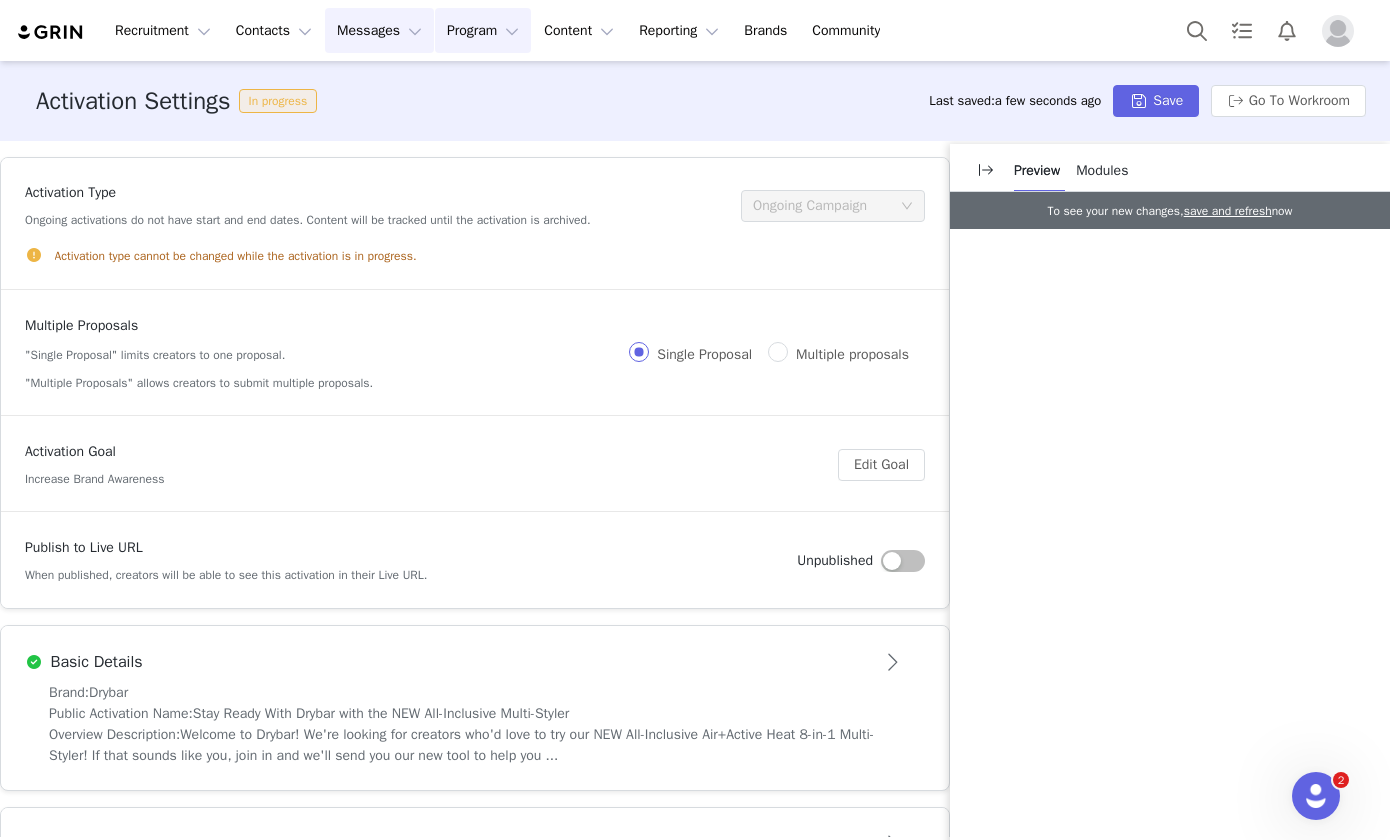 click on "Messages Messages" at bounding box center (379, 30) 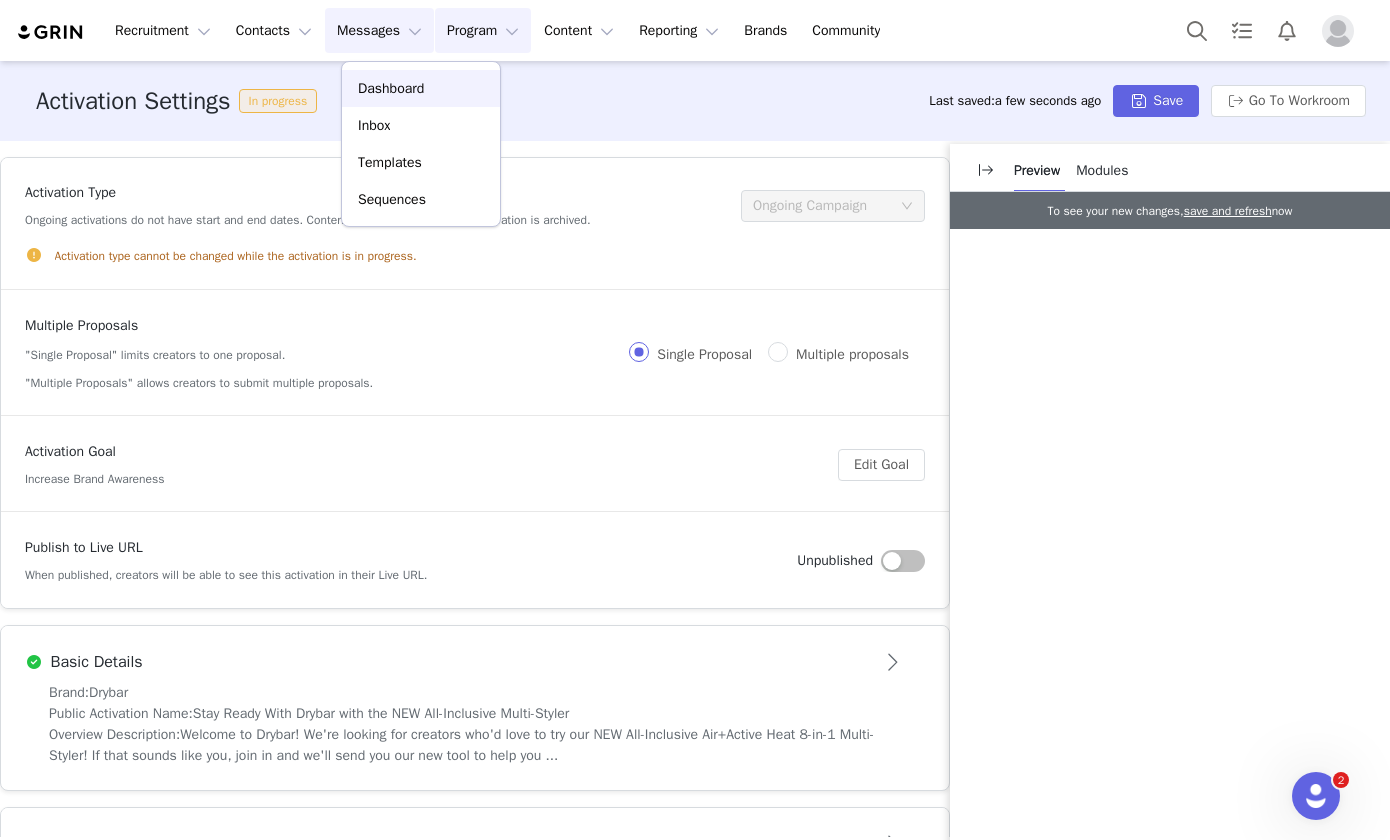 click on "Dashboard" at bounding box center [391, 88] 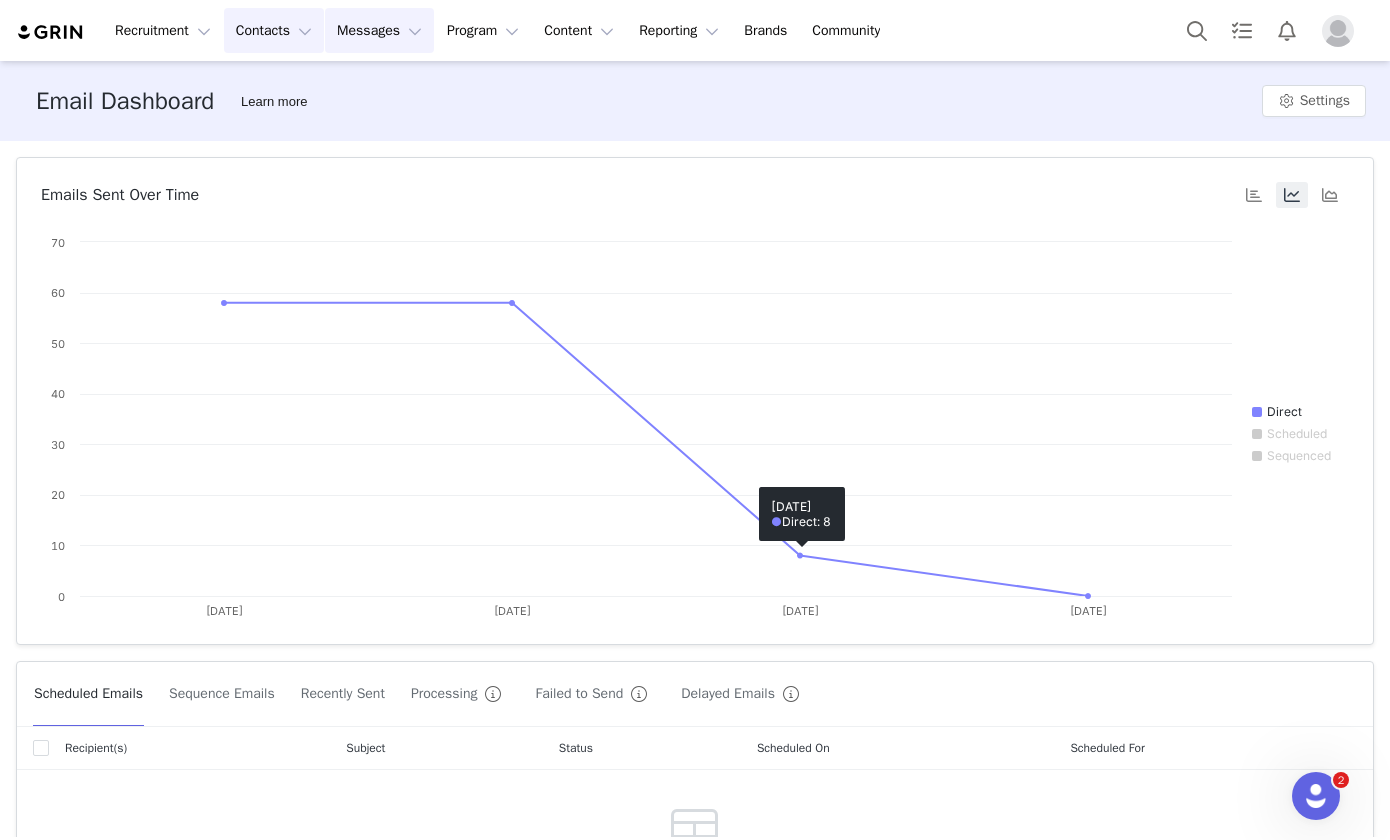 click on "Contacts Contacts" at bounding box center (274, 30) 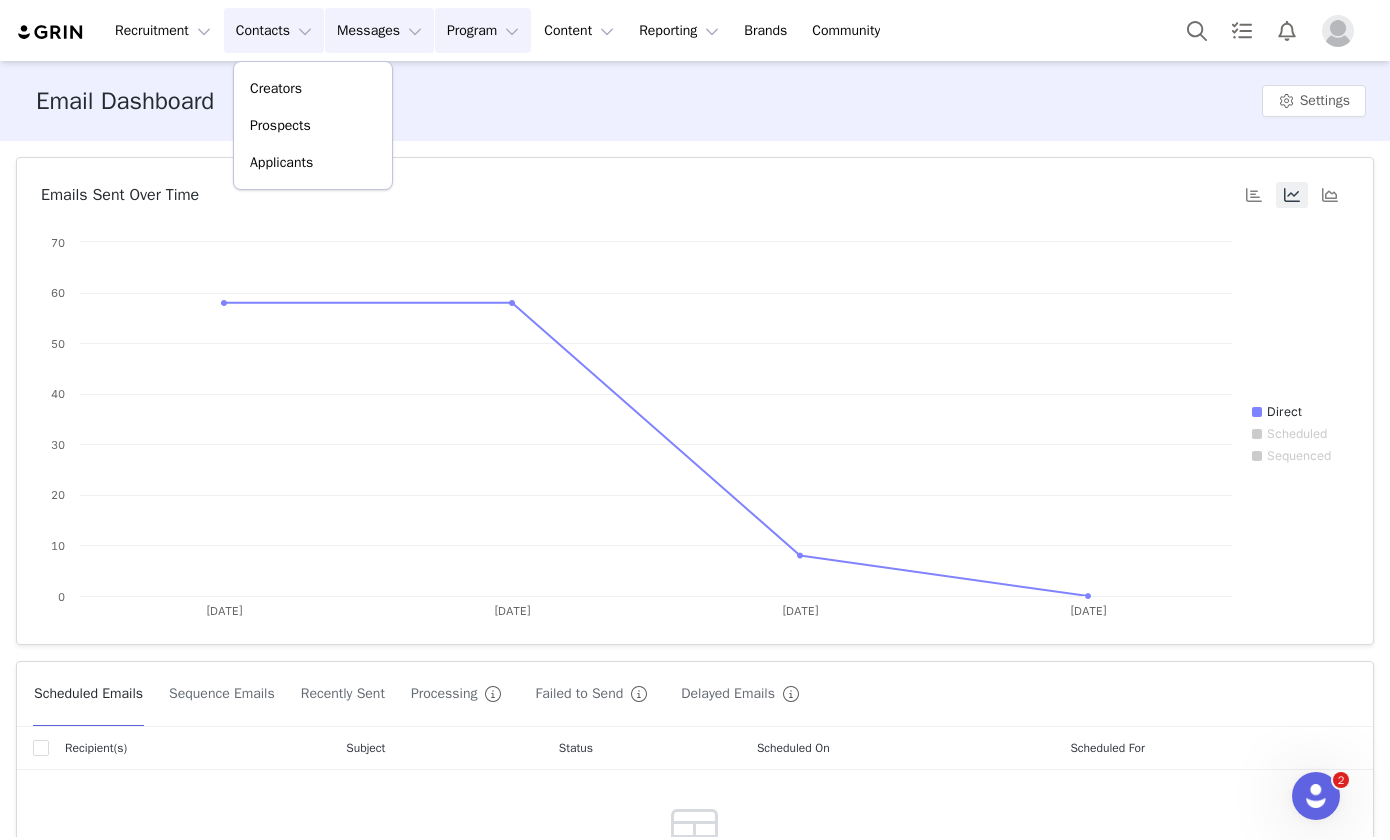 click on "Program Program" at bounding box center (483, 30) 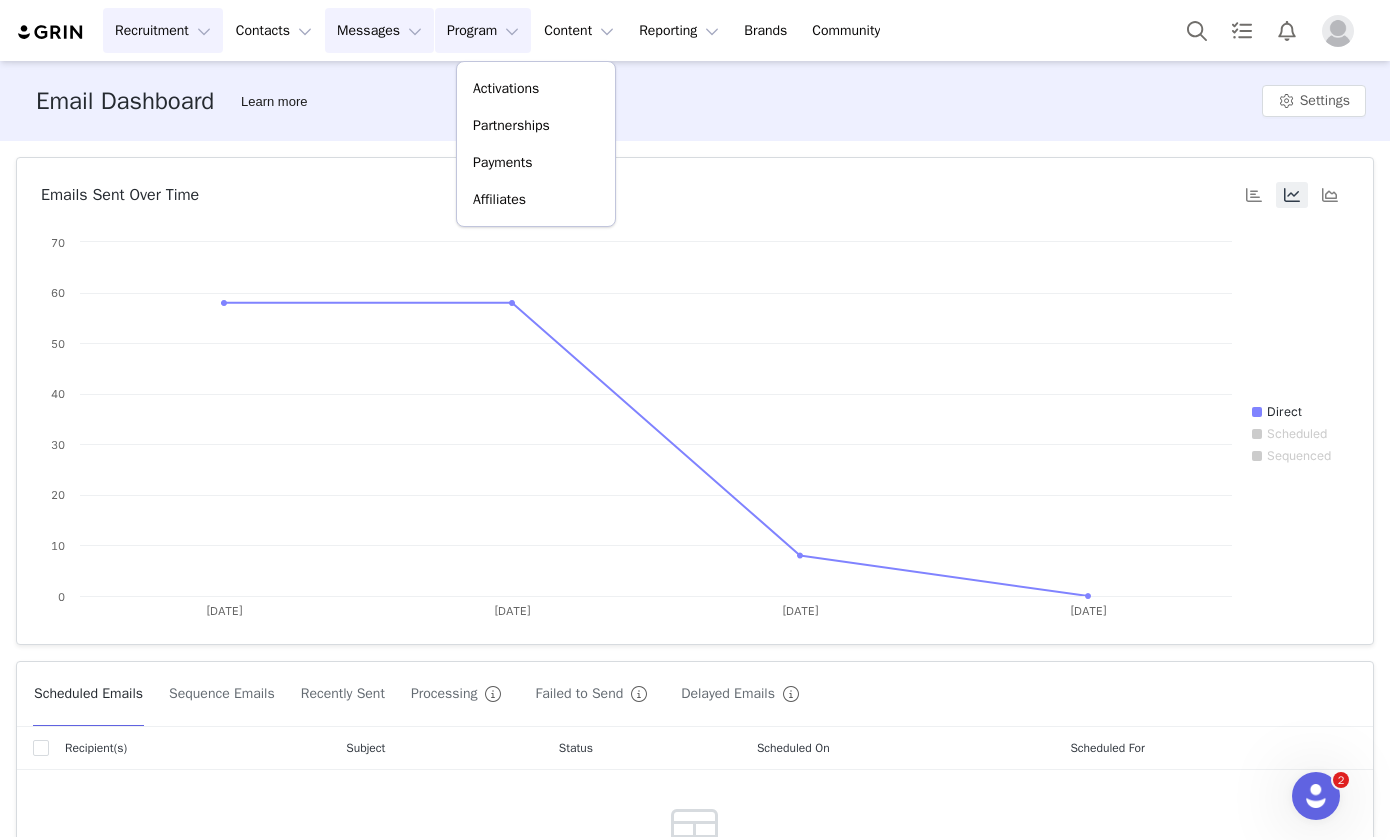 click on "Recruitment Recruitment" at bounding box center [163, 30] 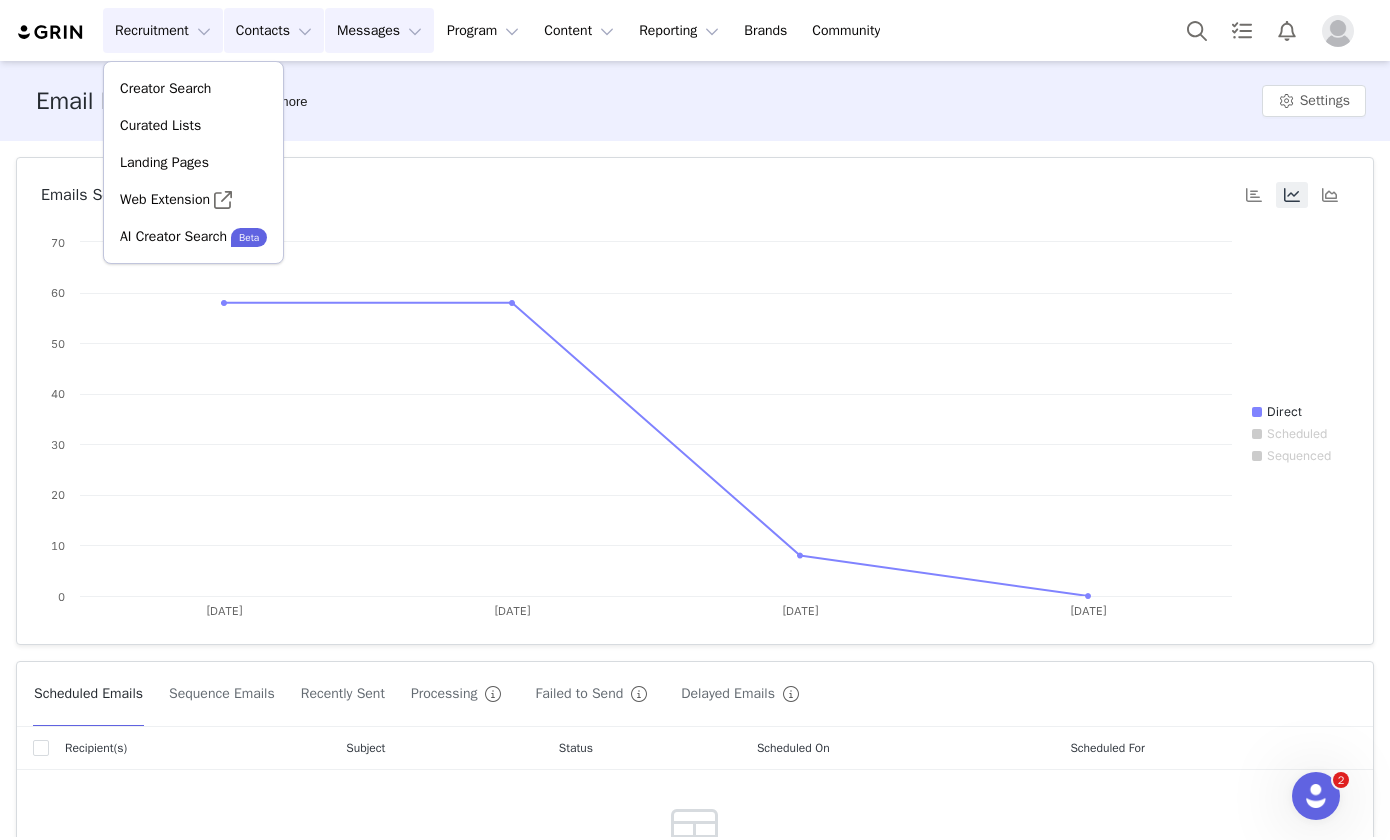 click on "Contacts Contacts" at bounding box center [274, 30] 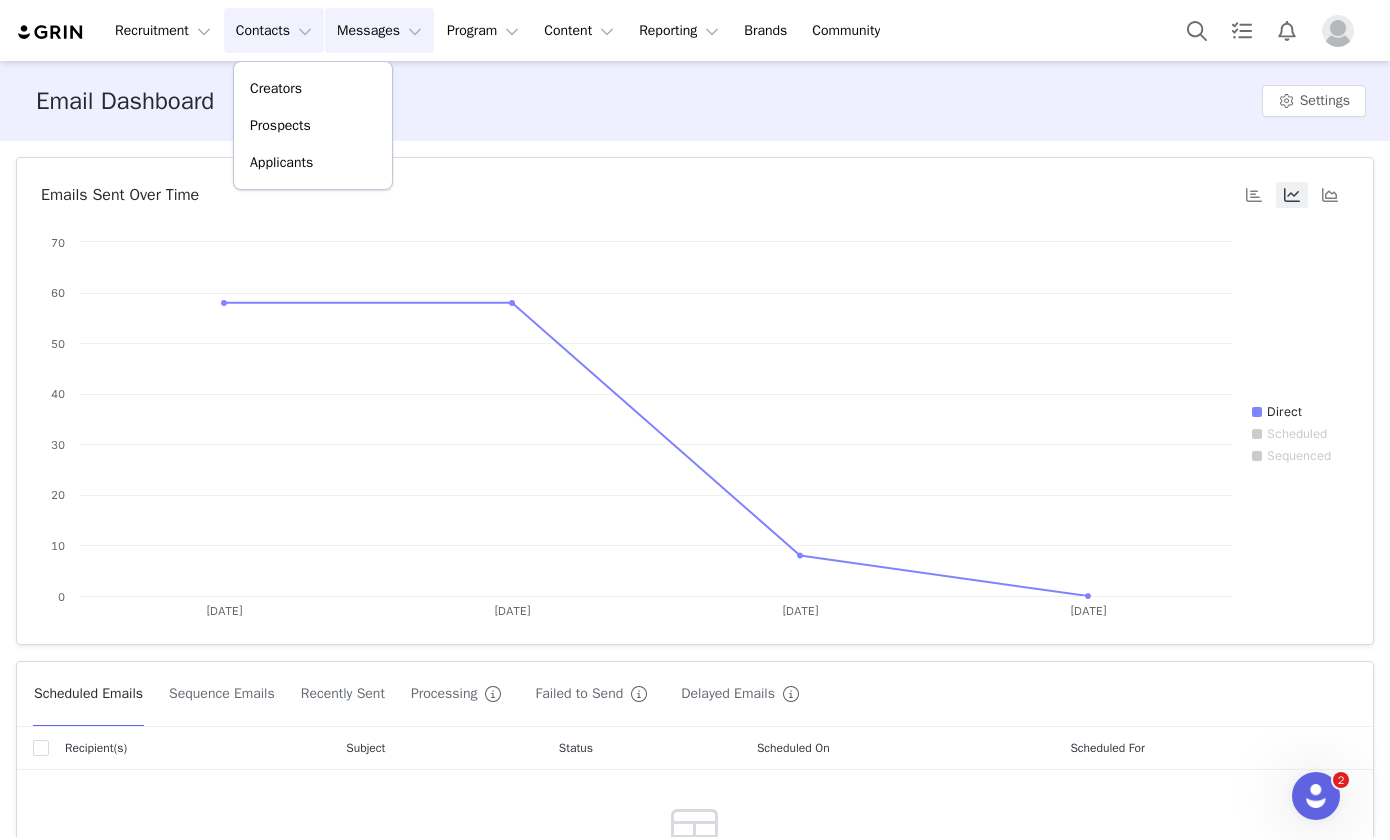click on "Messages Messages" at bounding box center (379, 30) 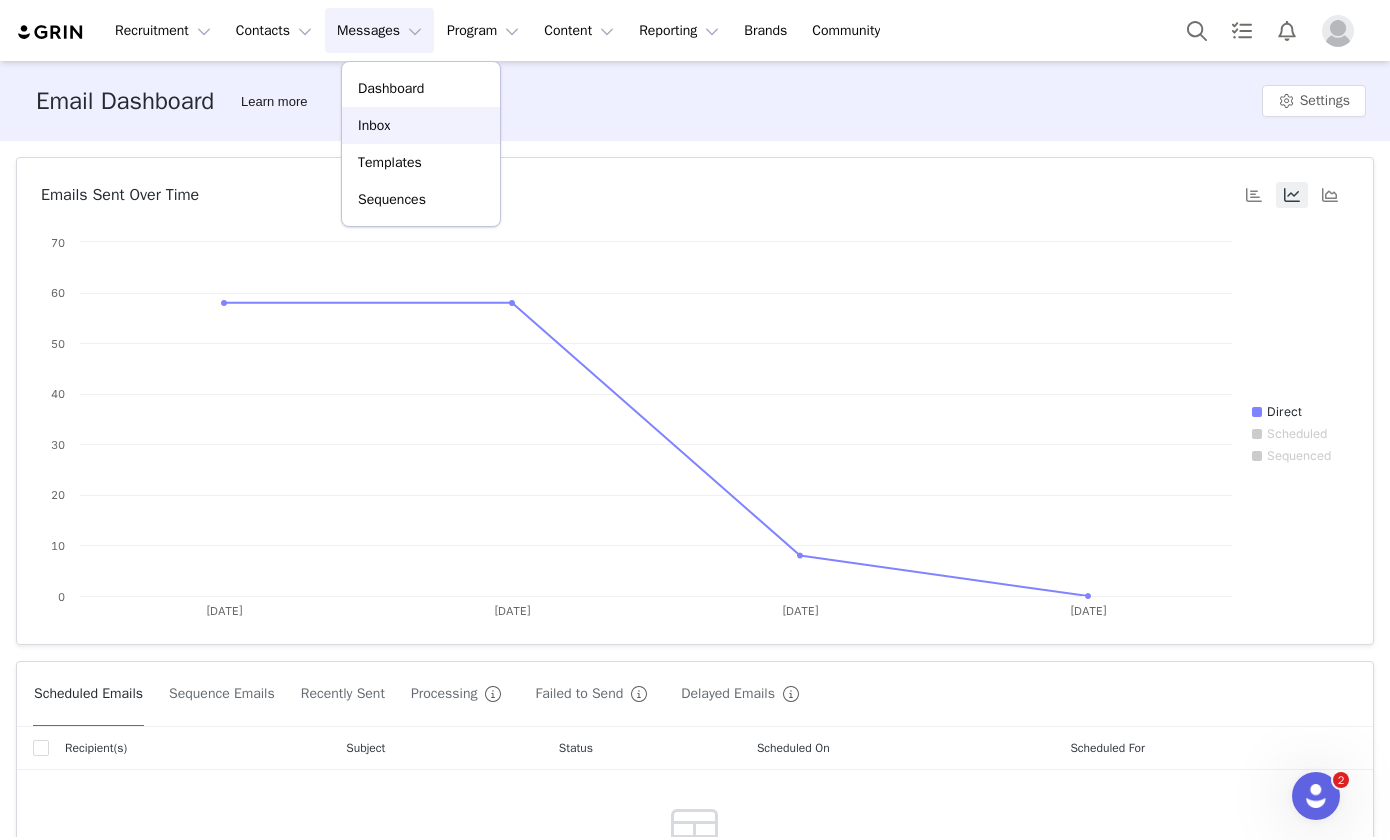 click on "Inbox" at bounding box center [421, 125] 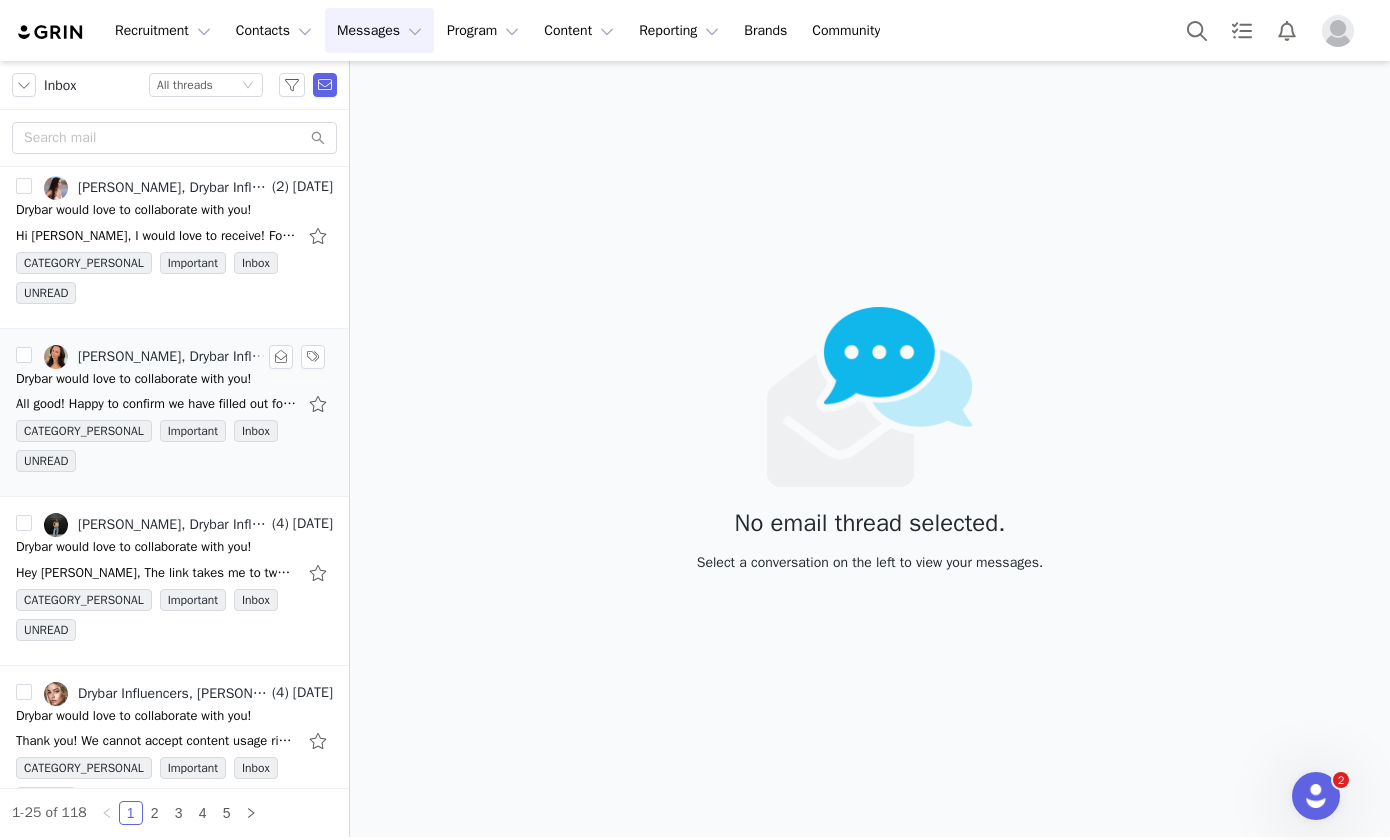 scroll, scrollTop: 628, scrollLeft: 0, axis: vertical 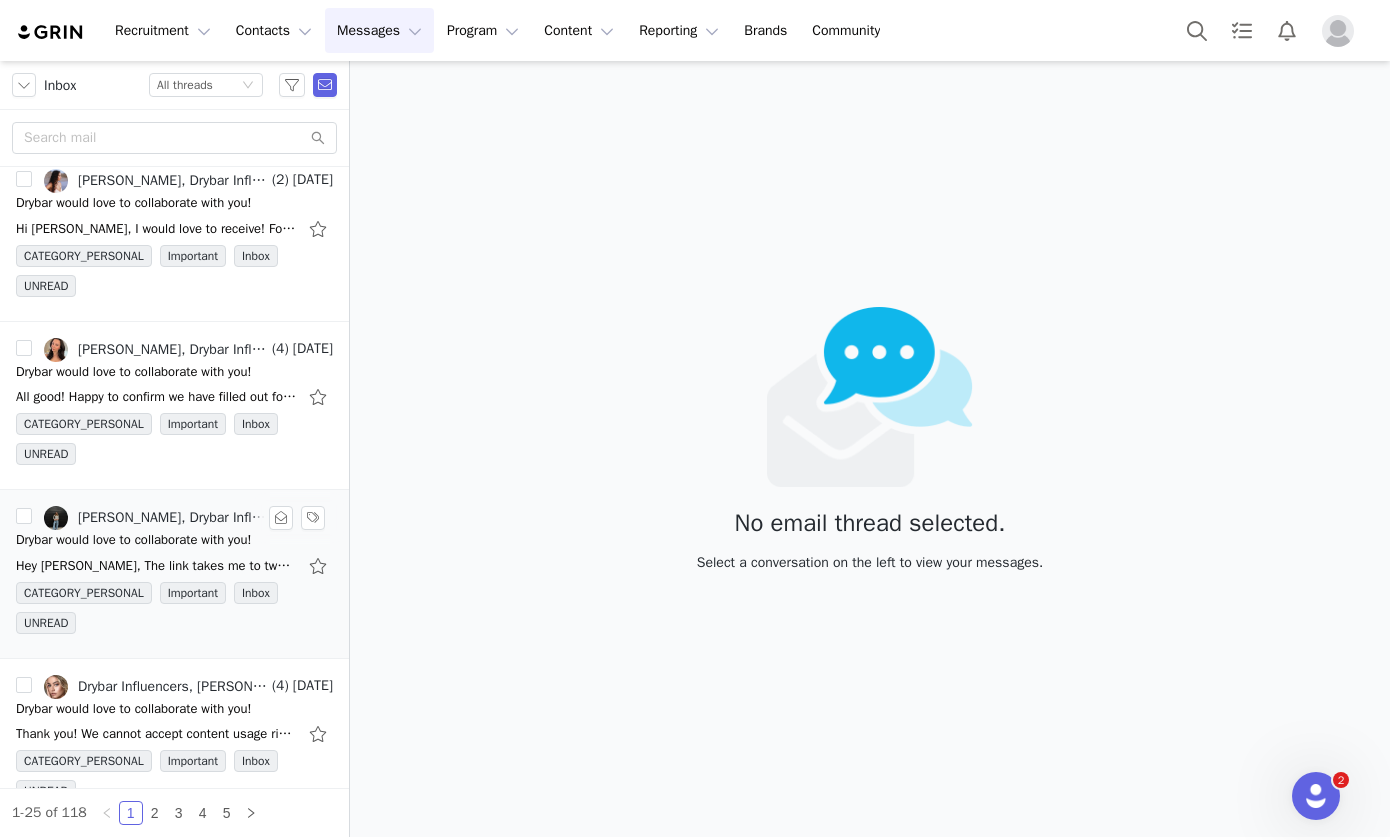 click on "Drybar would love to collaborate with you!" at bounding box center (133, 540) 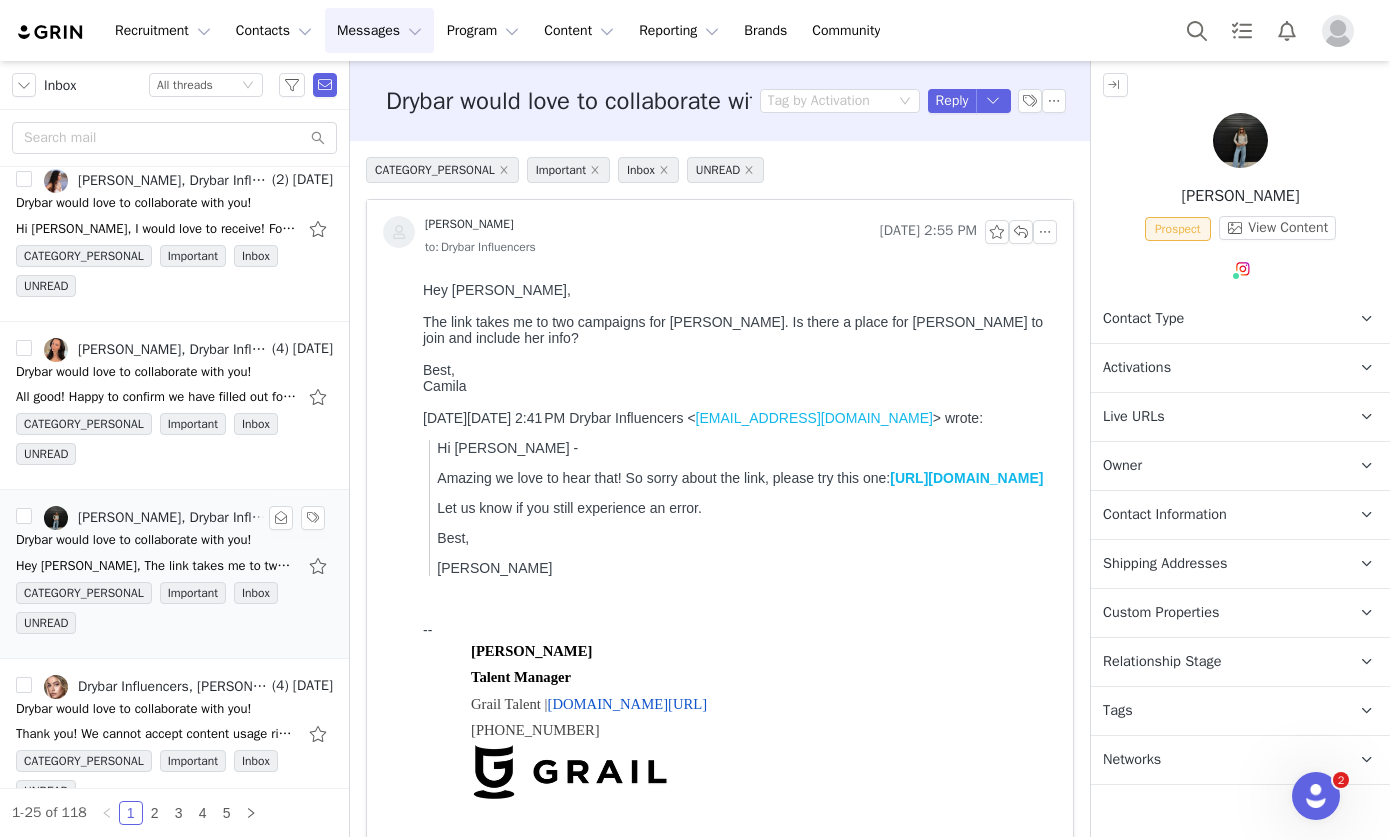scroll, scrollTop: 0, scrollLeft: 0, axis: both 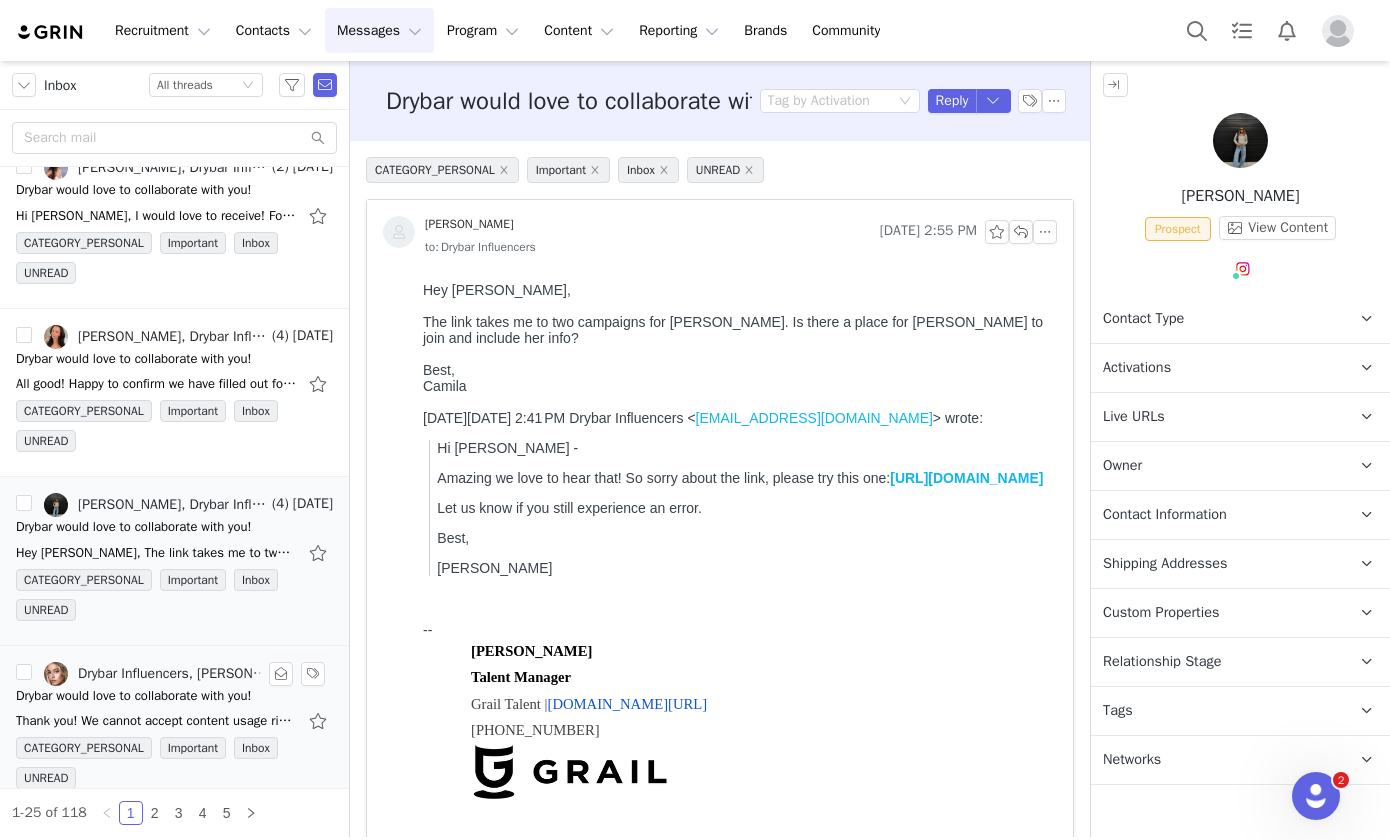 click on "Thank you! We cannot accept content usage rights, she only does paid partnerships. :) ᐧ [DATE][DATE] 2:08 PM Drybar Influencers <[EMAIL_ADDRESS][DOMAIN_NAME]> wrote: Hi [PERSON_NAME]!" at bounding box center (174, 721) 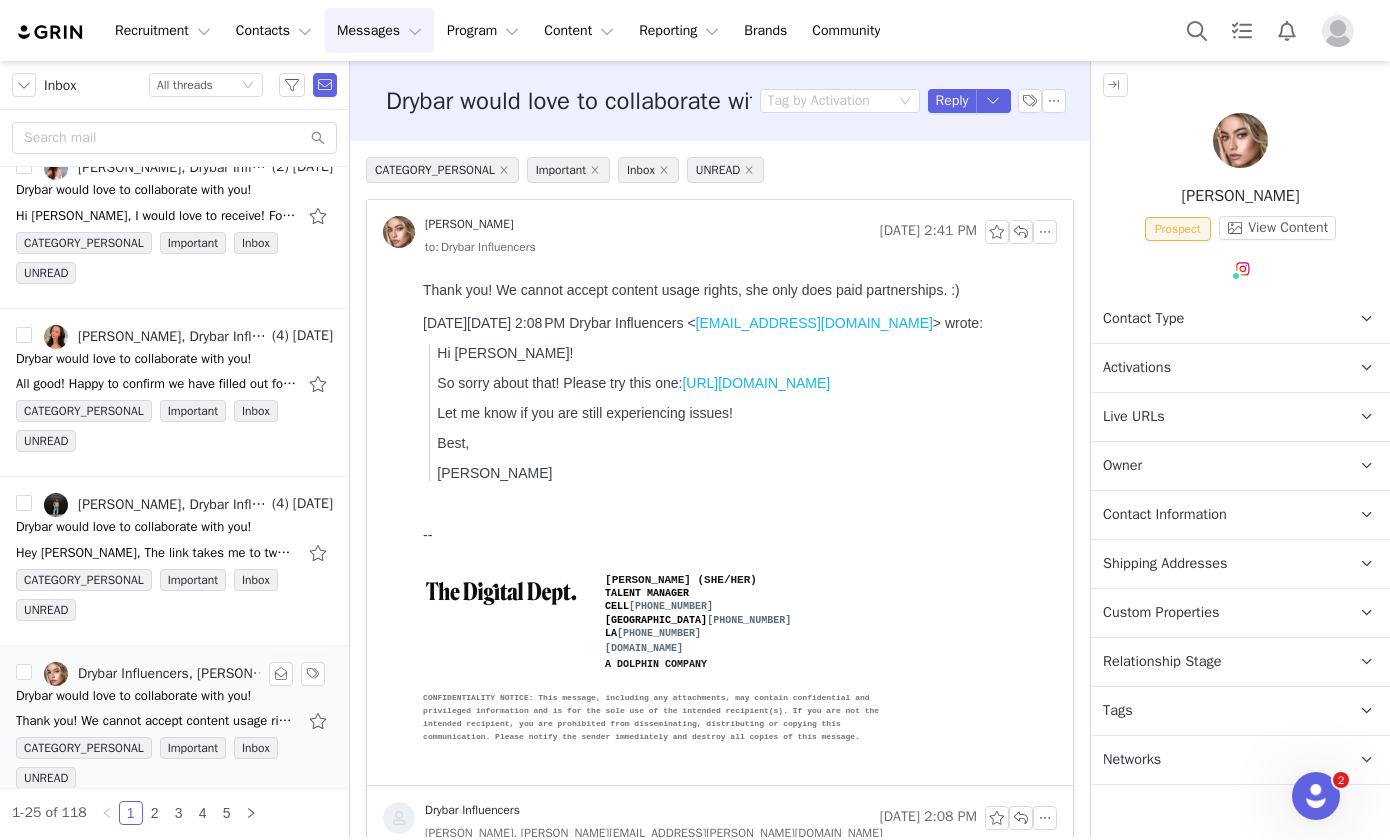 scroll, scrollTop: 0, scrollLeft: 0, axis: both 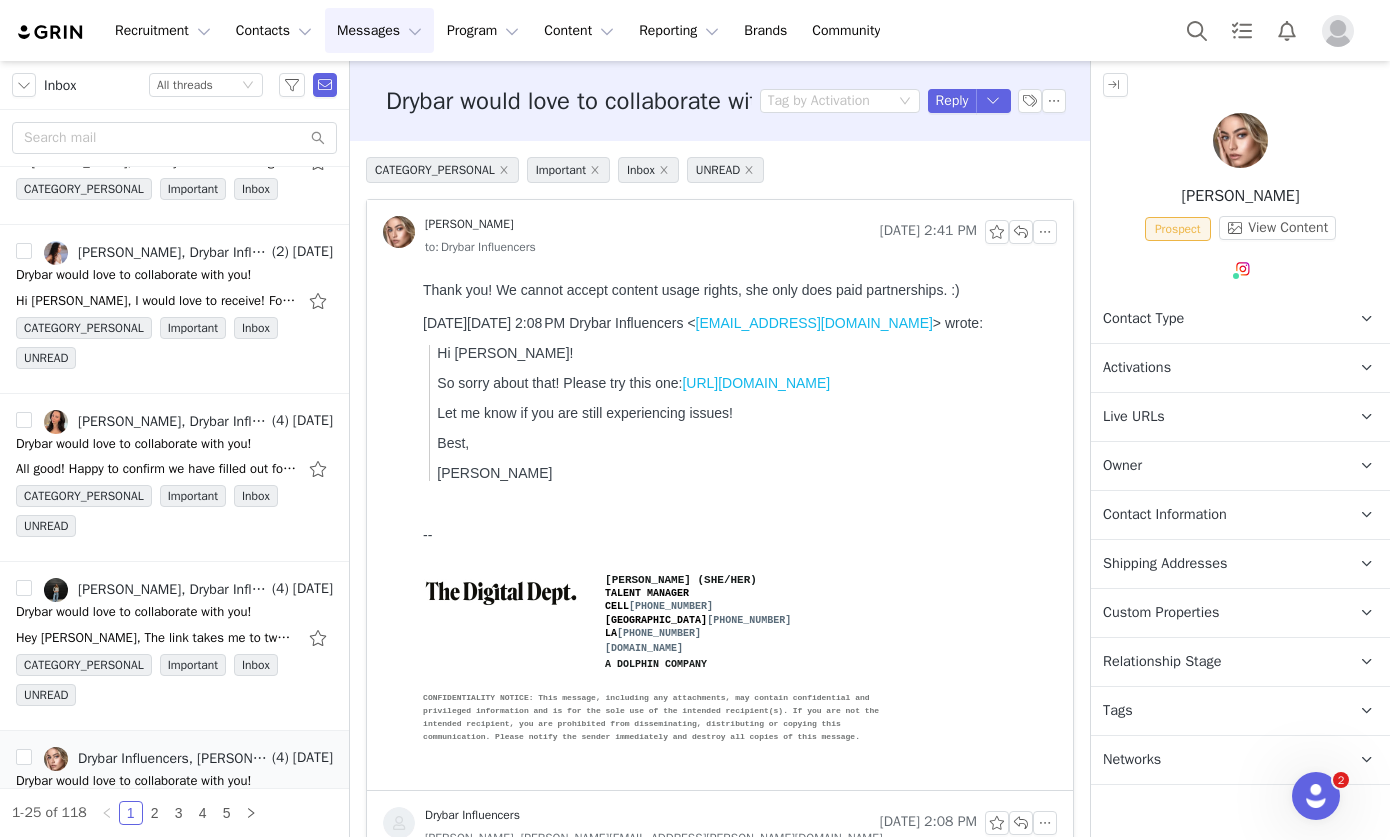 click on "Messages Messages" at bounding box center (379, 30) 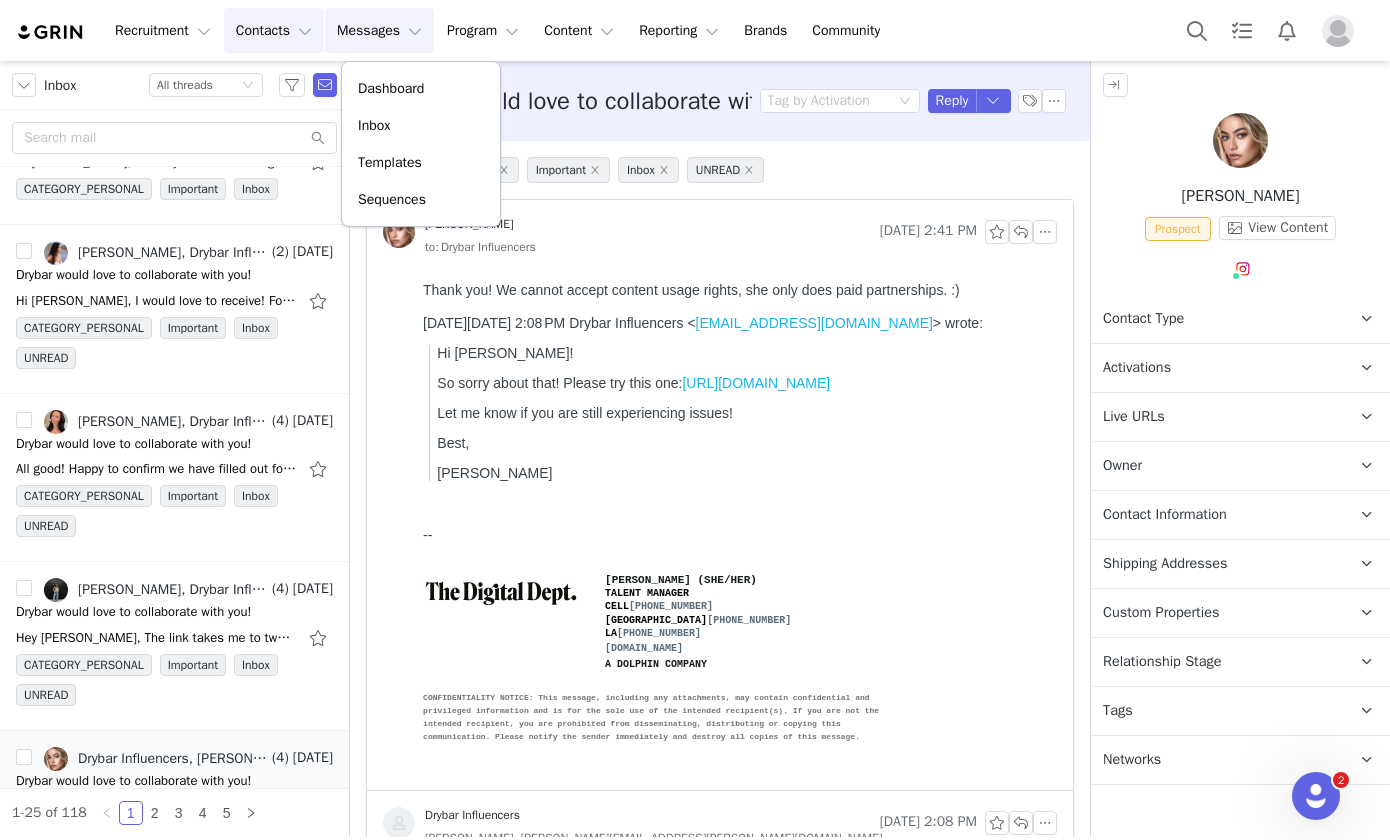 click on "Contacts Contacts" at bounding box center (274, 30) 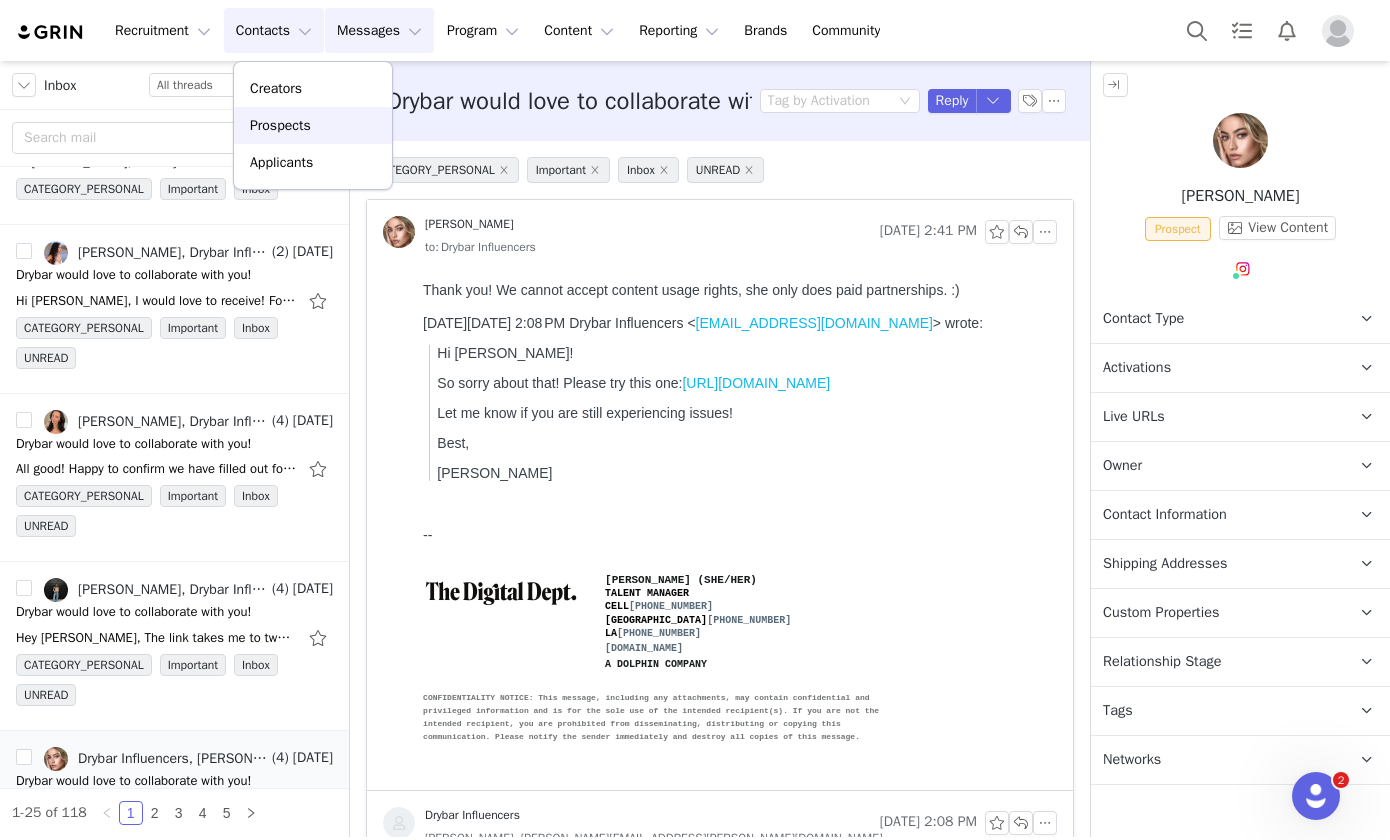 click on "Prospects" at bounding box center (280, 125) 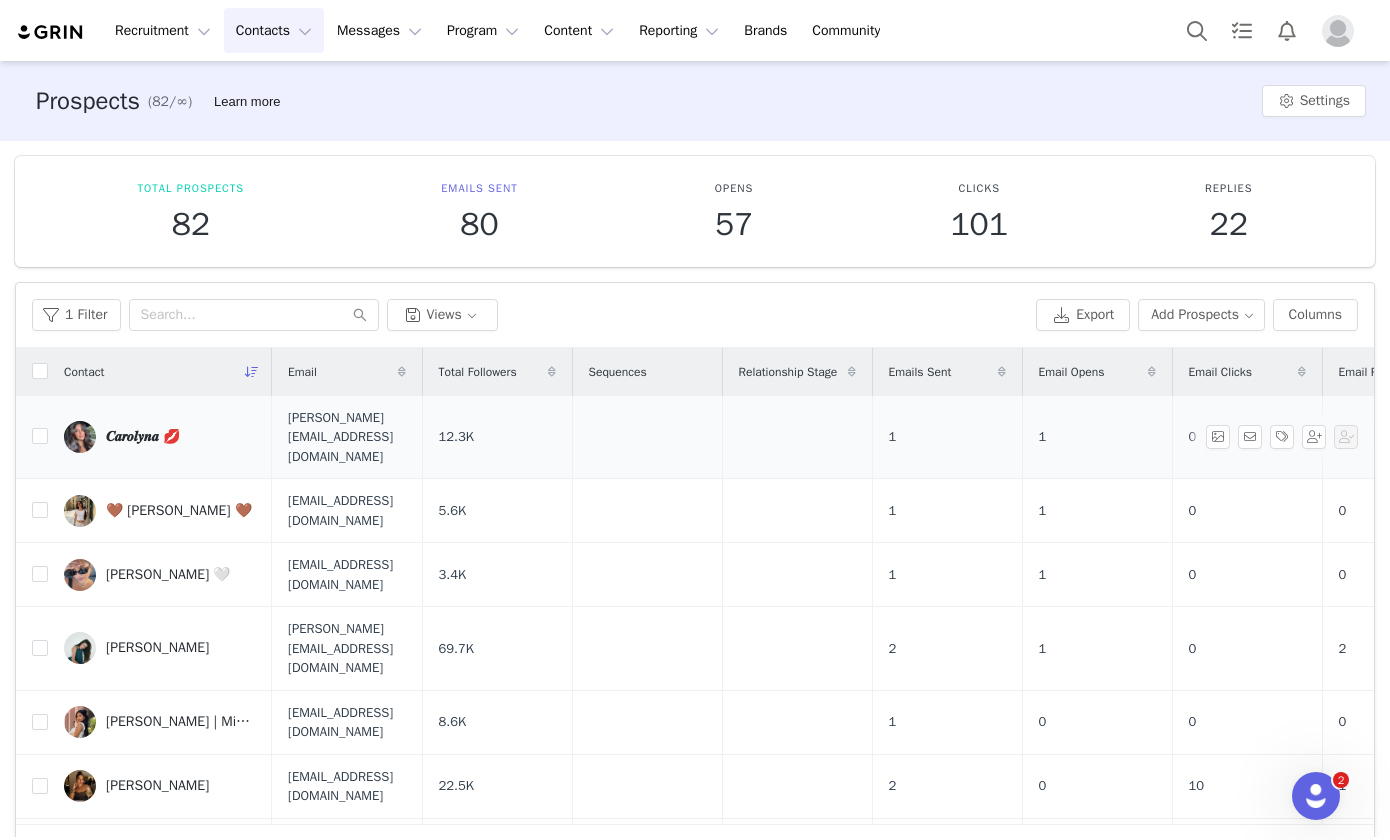 scroll, scrollTop: 89, scrollLeft: 0, axis: vertical 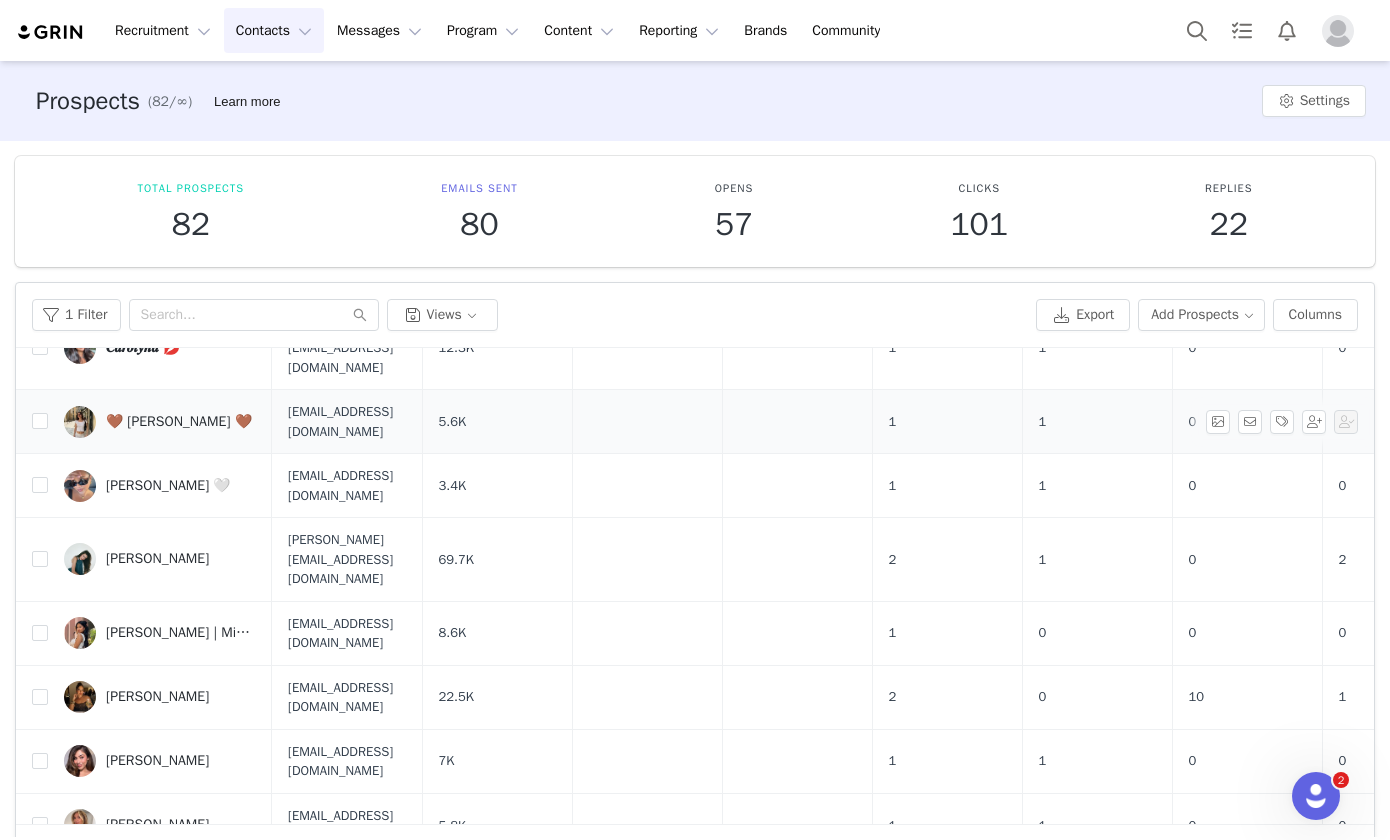 click on "🤎 [PERSON_NAME] 🤎" at bounding box center [179, 422] 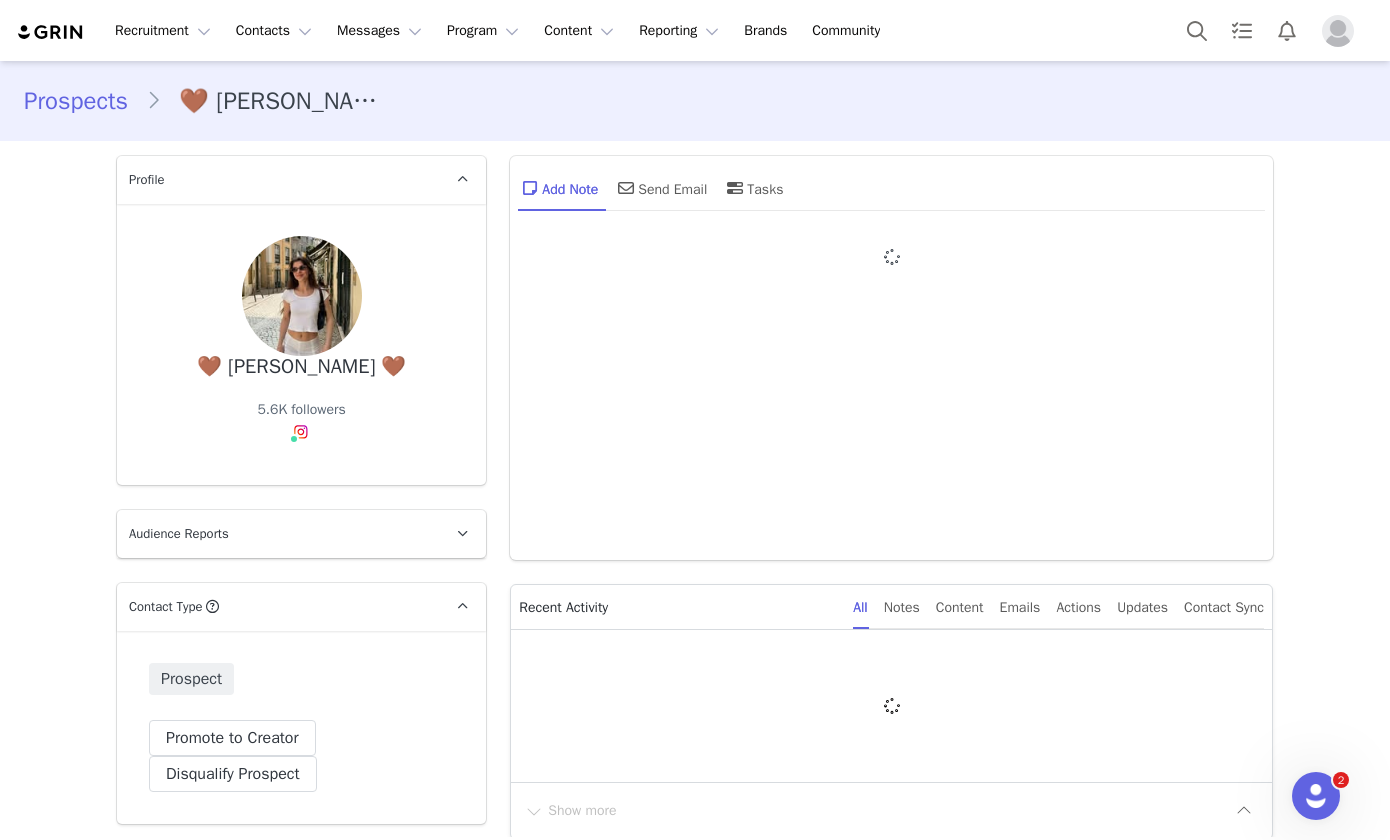 type on "+1 ([GEOGRAPHIC_DATA])" 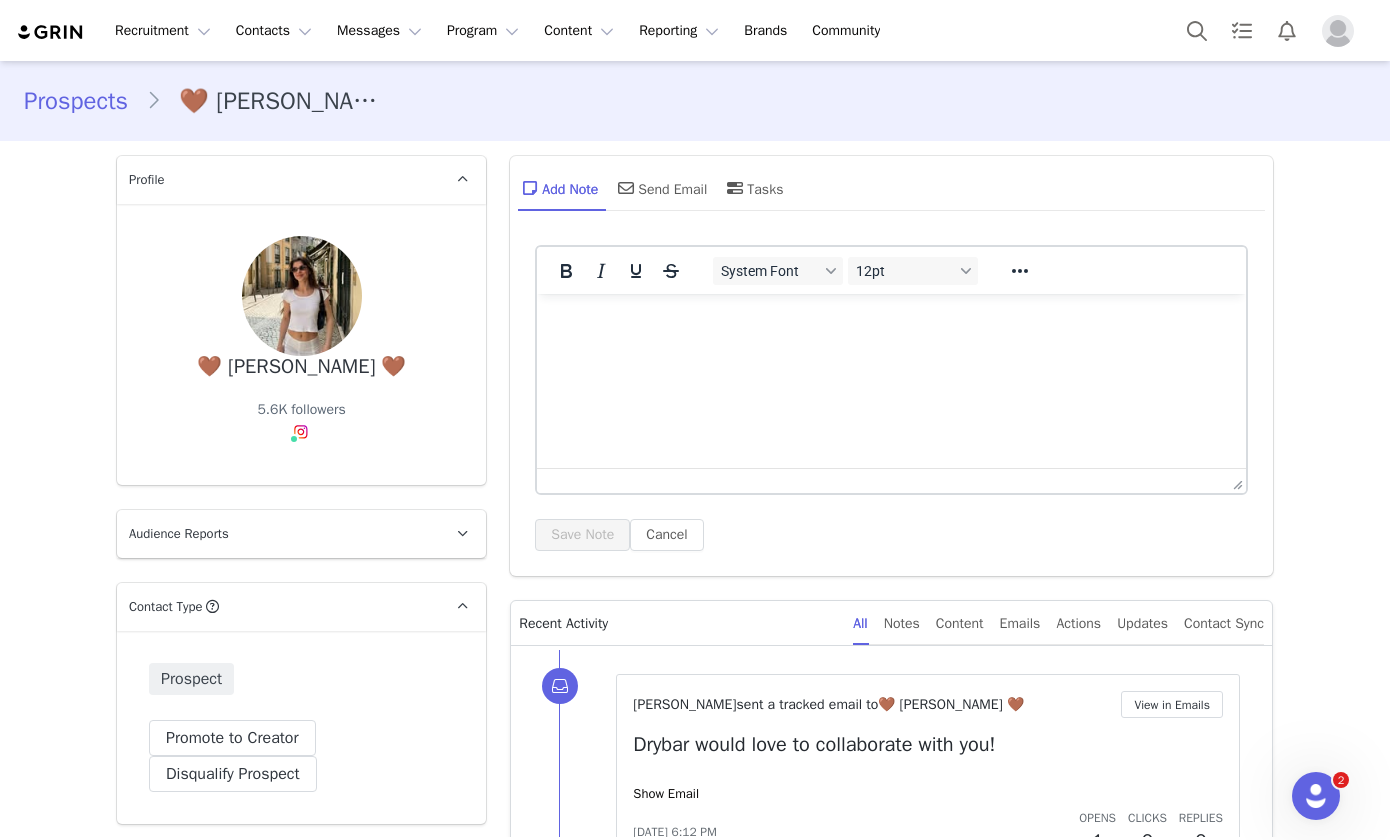 scroll, scrollTop: 0, scrollLeft: 0, axis: both 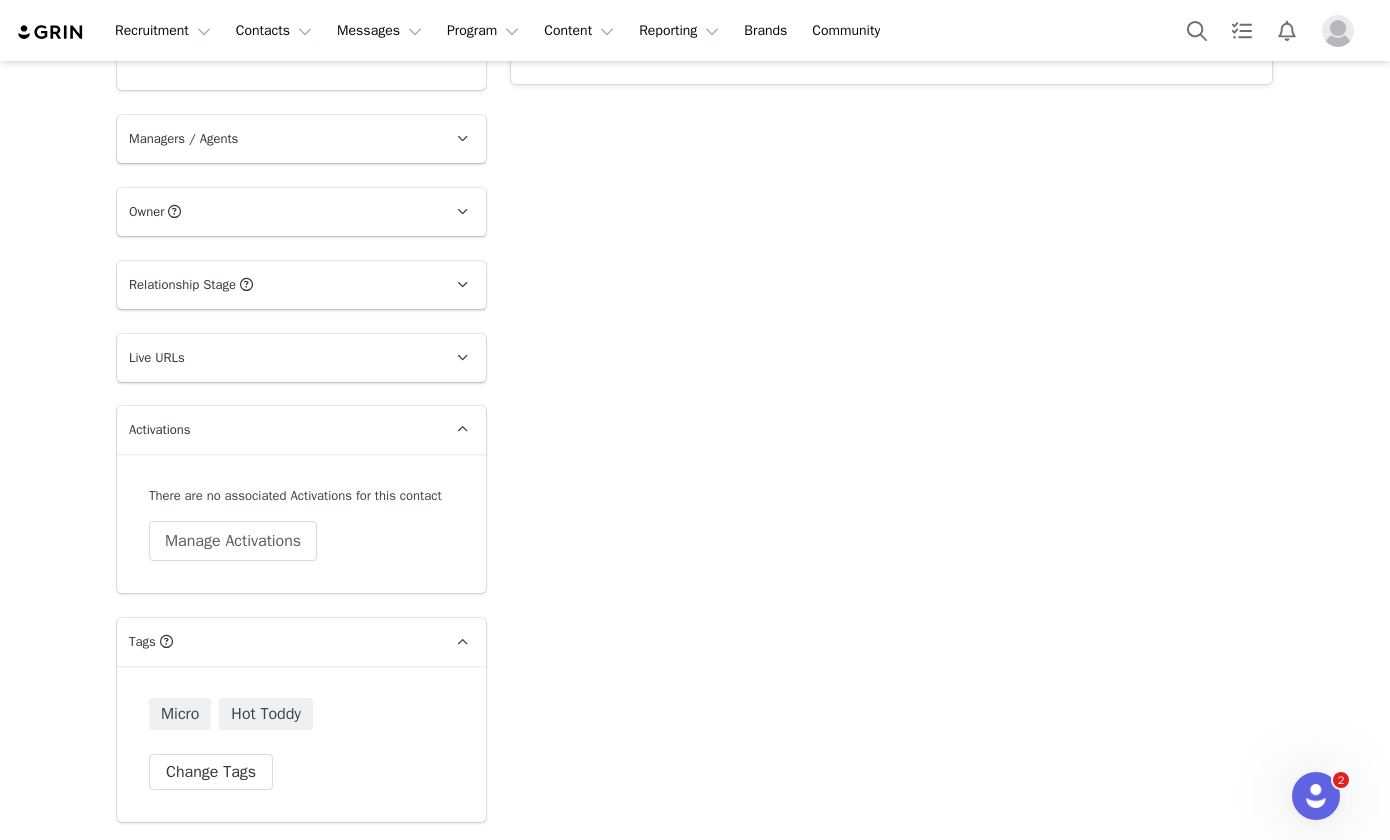 click on "Live URLs" at bounding box center (277, 358) 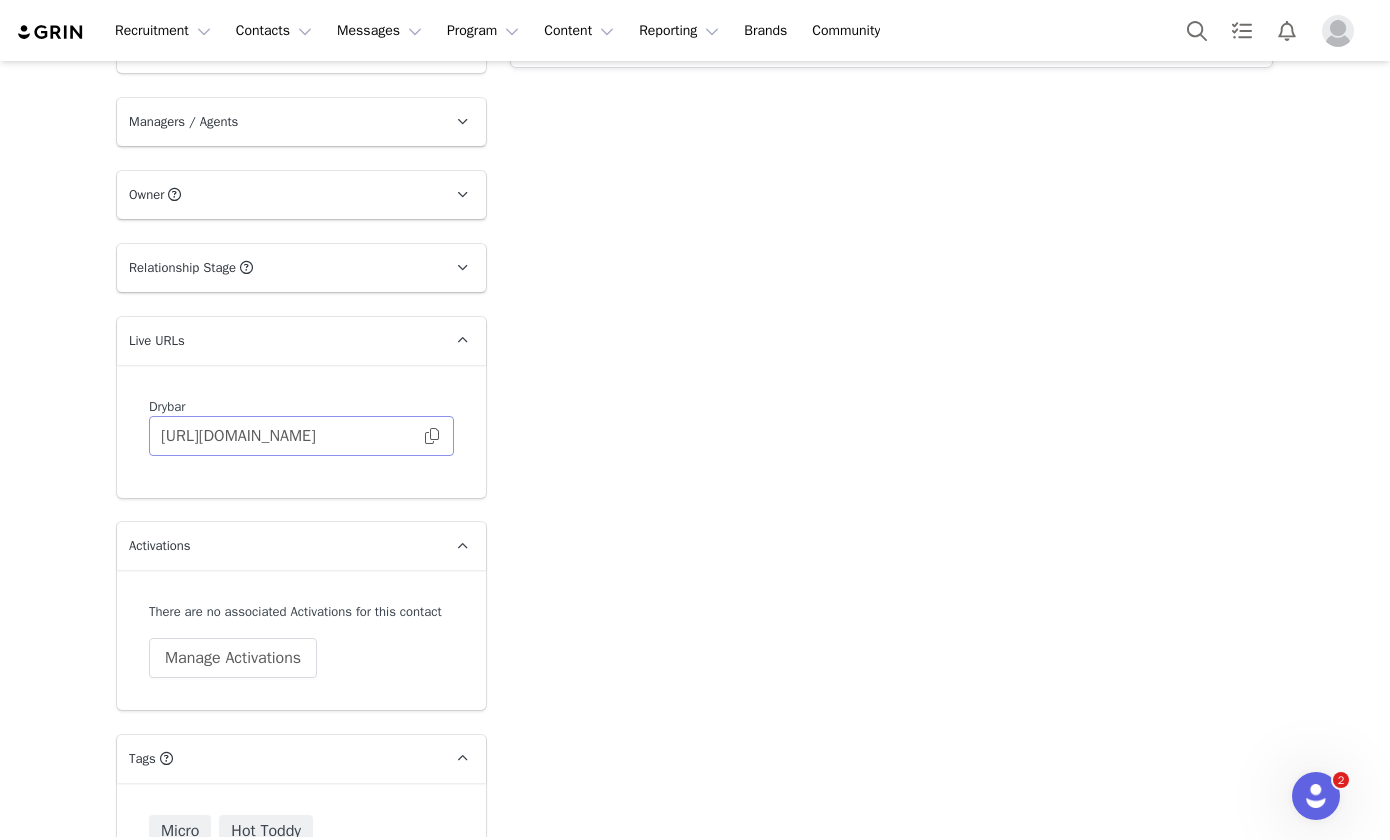 click at bounding box center [432, 436] 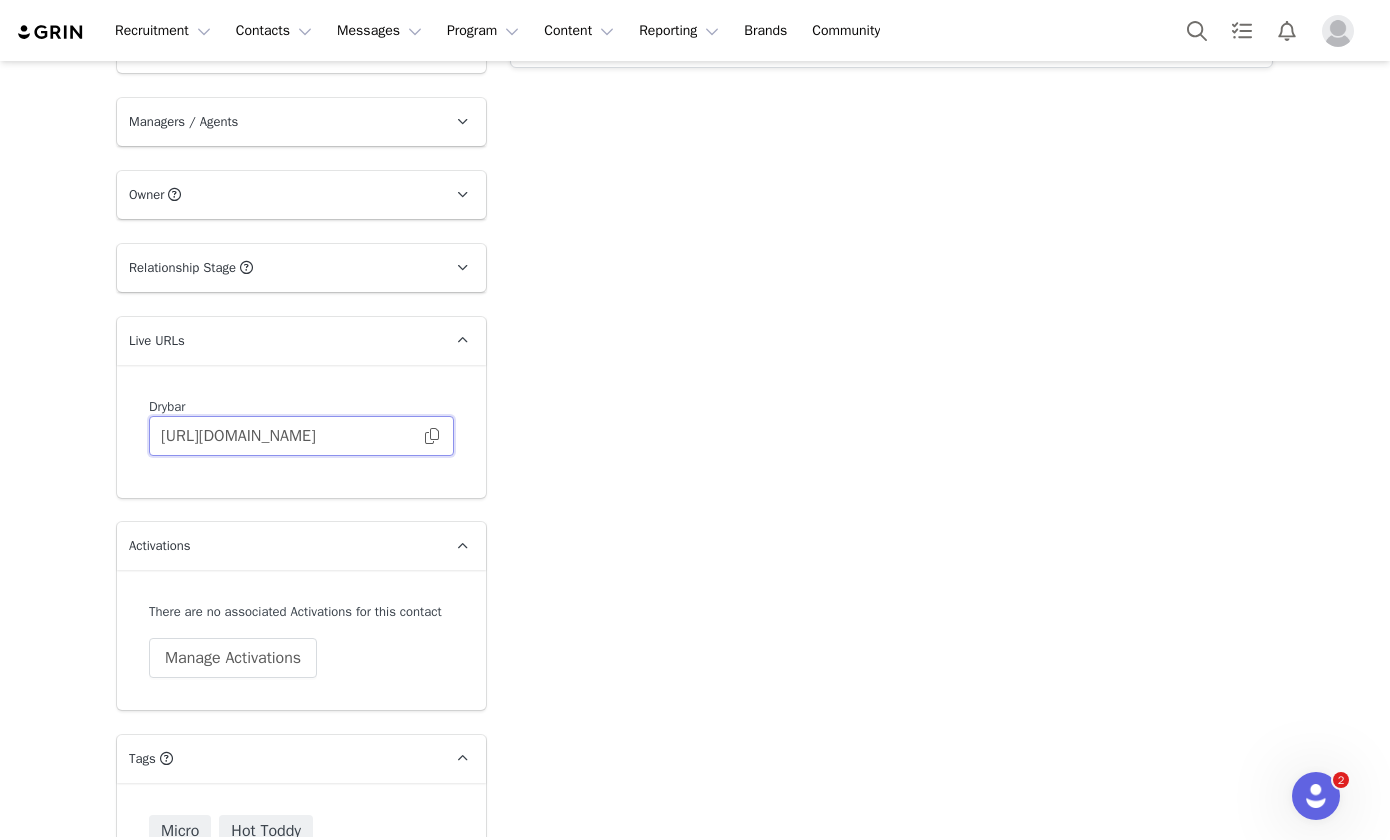 click on "[URL][DOMAIN_NAME]" at bounding box center (301, 436) 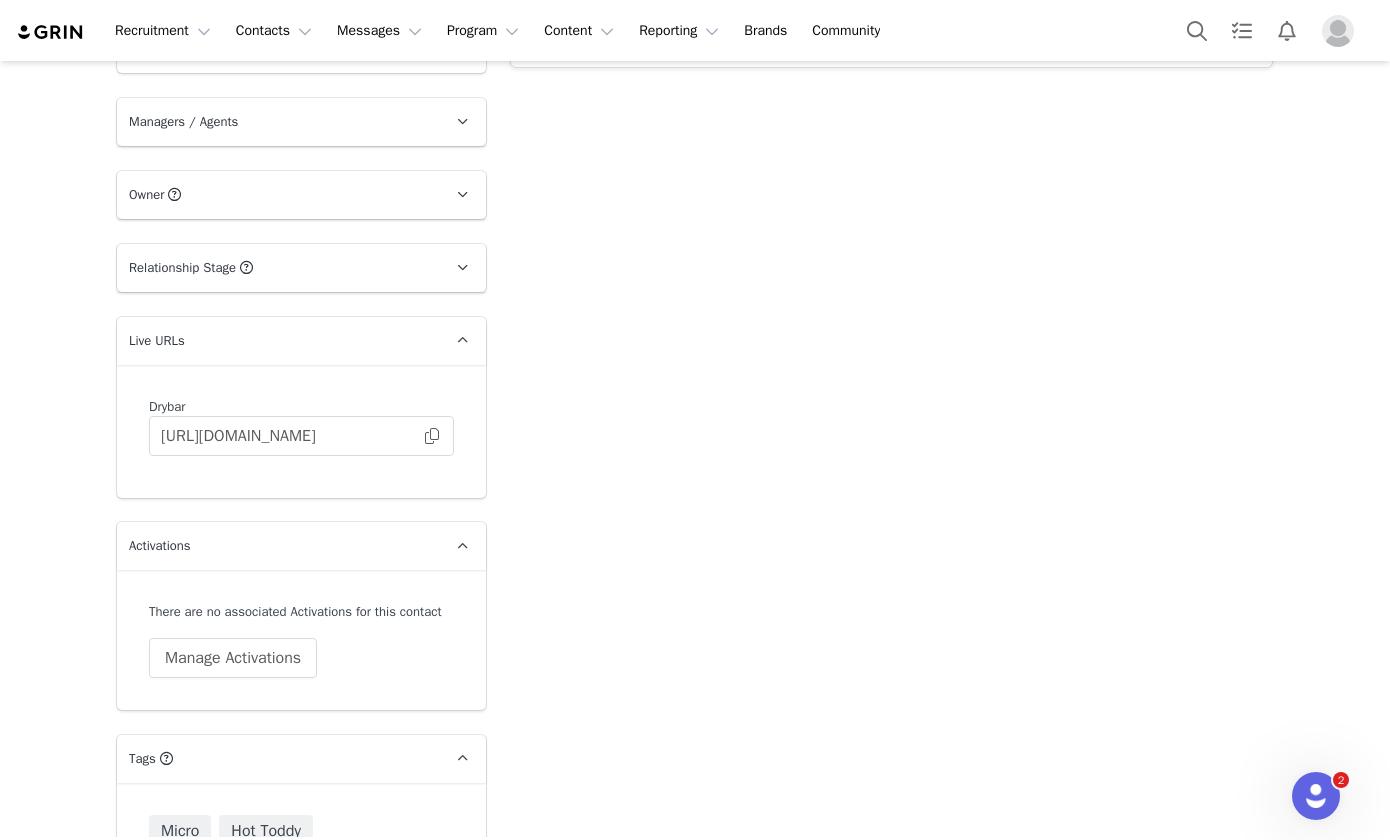 click on "Add Note   Send Email   Tasks  System Font 12pt To open the popup, press Shift+Enter To open the popup, press Shift+Enter To open the popup, press Shift+Enter To open the popup, press Shift+Enter Save Note Cancel Recent Activity All Notes Content Emails Actions Updates Contact Sync [PERSON_NAME] sent a tracked email to  🤎 [PERSON_NAME] 🤎      View in Emails   Drybar would love to collaborate with you!   Show Email  [DATE] 6:12 PM      Opens  1  Clicks  0  Replies  0 [PERSON_NAME] sent a tracked email to  🤎 [PERSON_NAME] 🤎      View in Emails   Drybar would love to collaborate with you!   Show Email  [DATE] 6:11 PM      Opens  1  Clicks  0  Replies  0 [PERSON_NAME] sent a tracked email to  🤎 [PERSON_NAME] 🤎      View in Emails   Drybar would love to collaborate with you!   Show Email  [DATE] 6:11 PM      Opens  1  Clicks  0  Replies  0 [PERSON_NAME] sent a tracked email to  🤎 [PERSON_NAME] 🤎      View in Emails   Drybar would love to collaborate with you!" at bounding box center (891, -889) 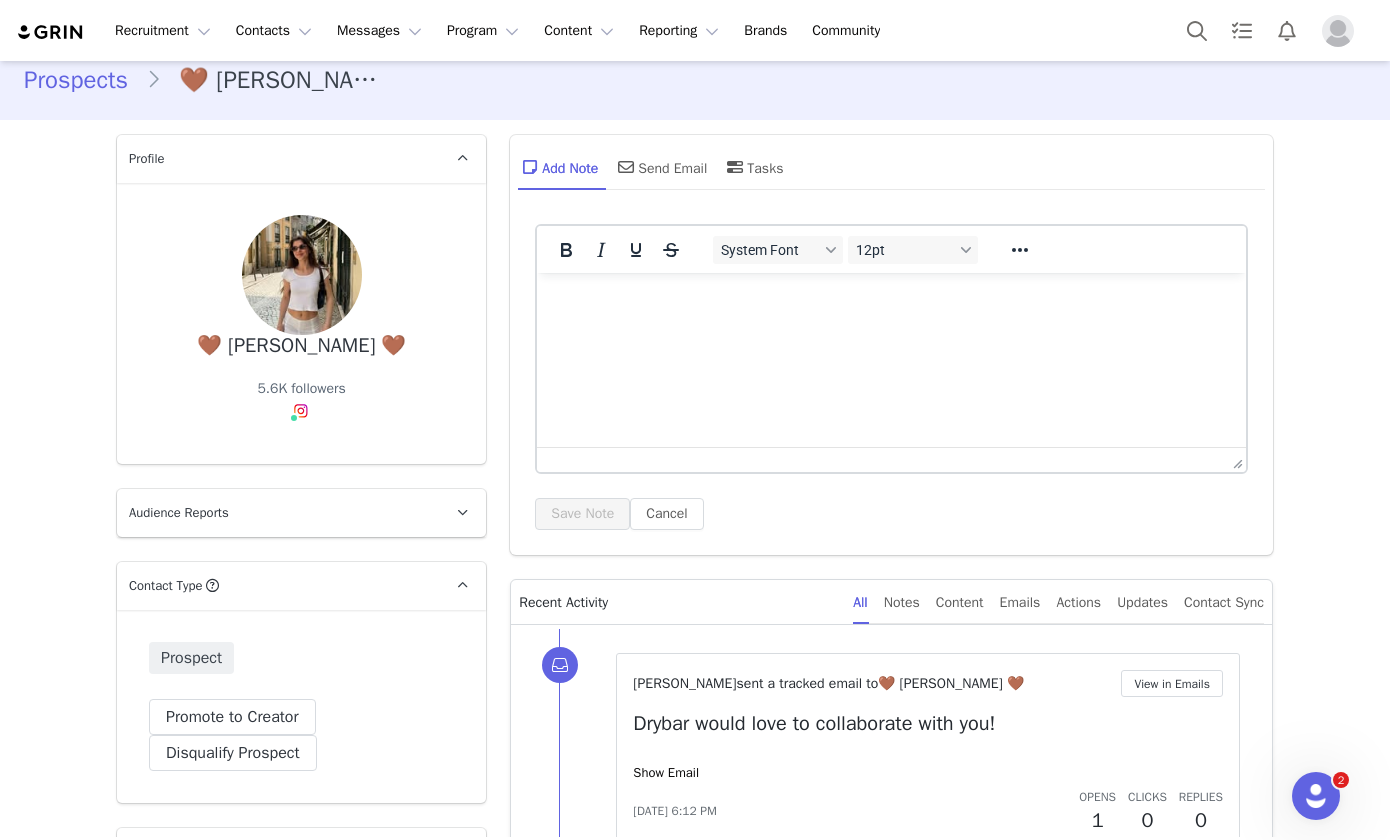 scroll, scrollTop: 0, scrollLeft: 0, axis: both 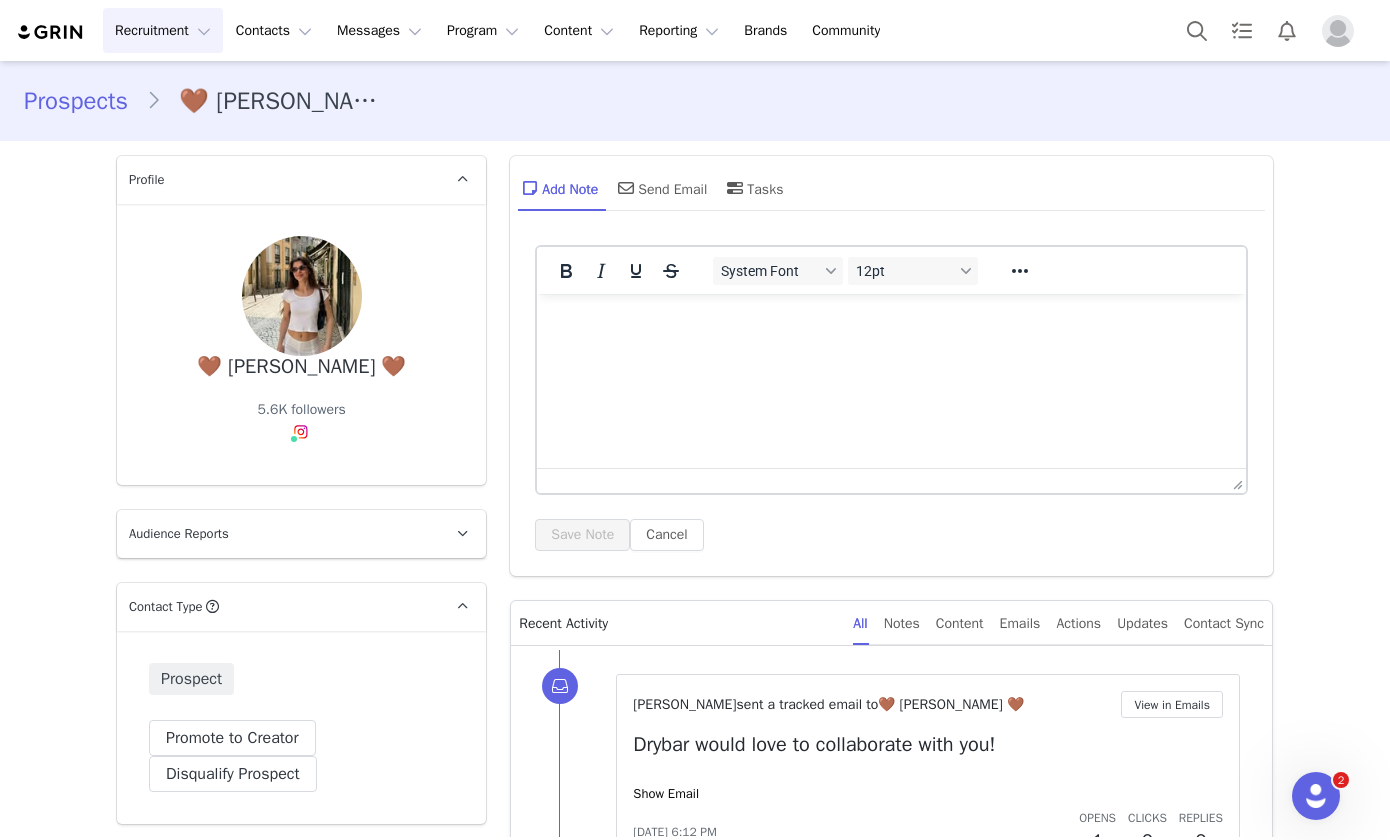 click on "Recruitment Recruitment" at bounding box center (163, 30) 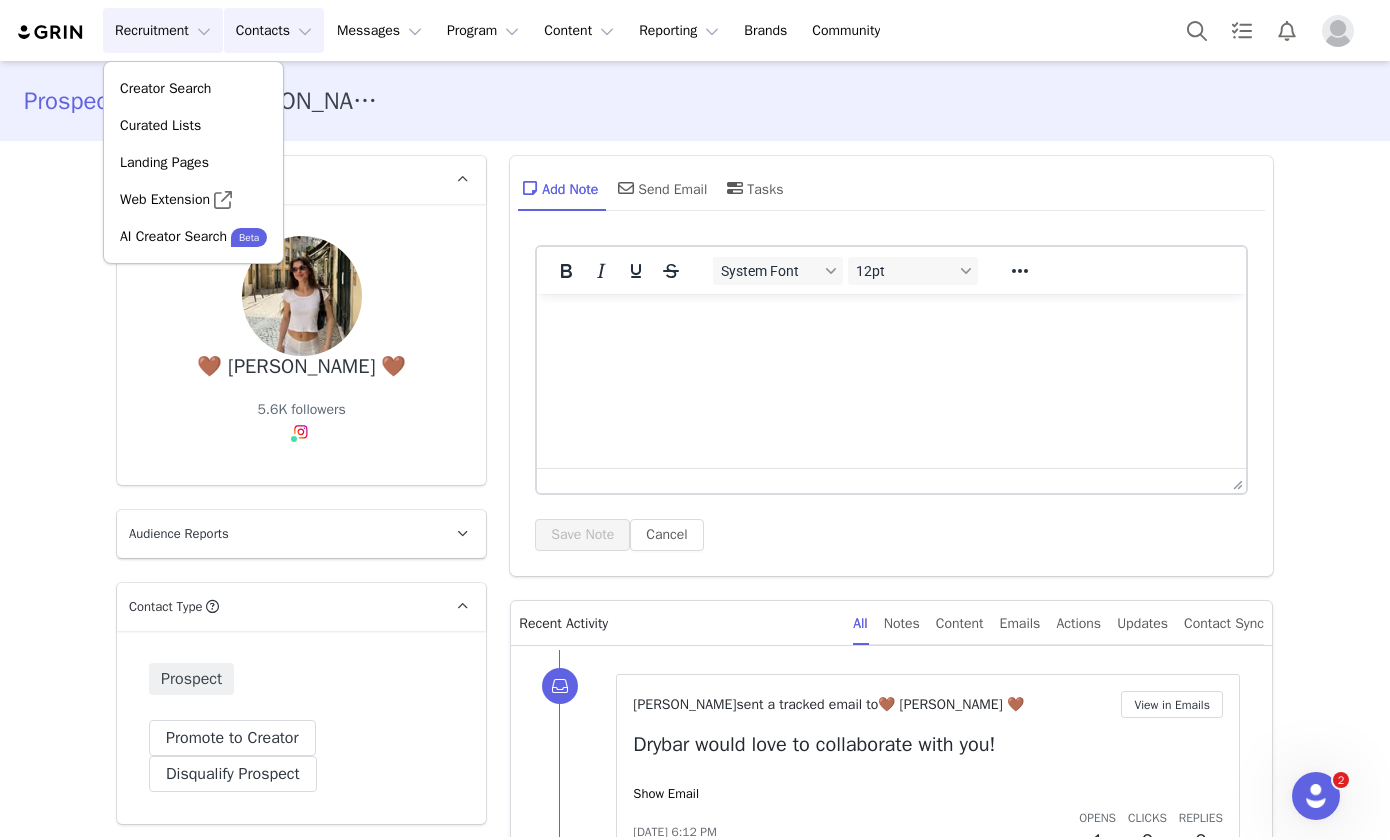 click on "Contacts Contacts" at bounding box center [274, 30] 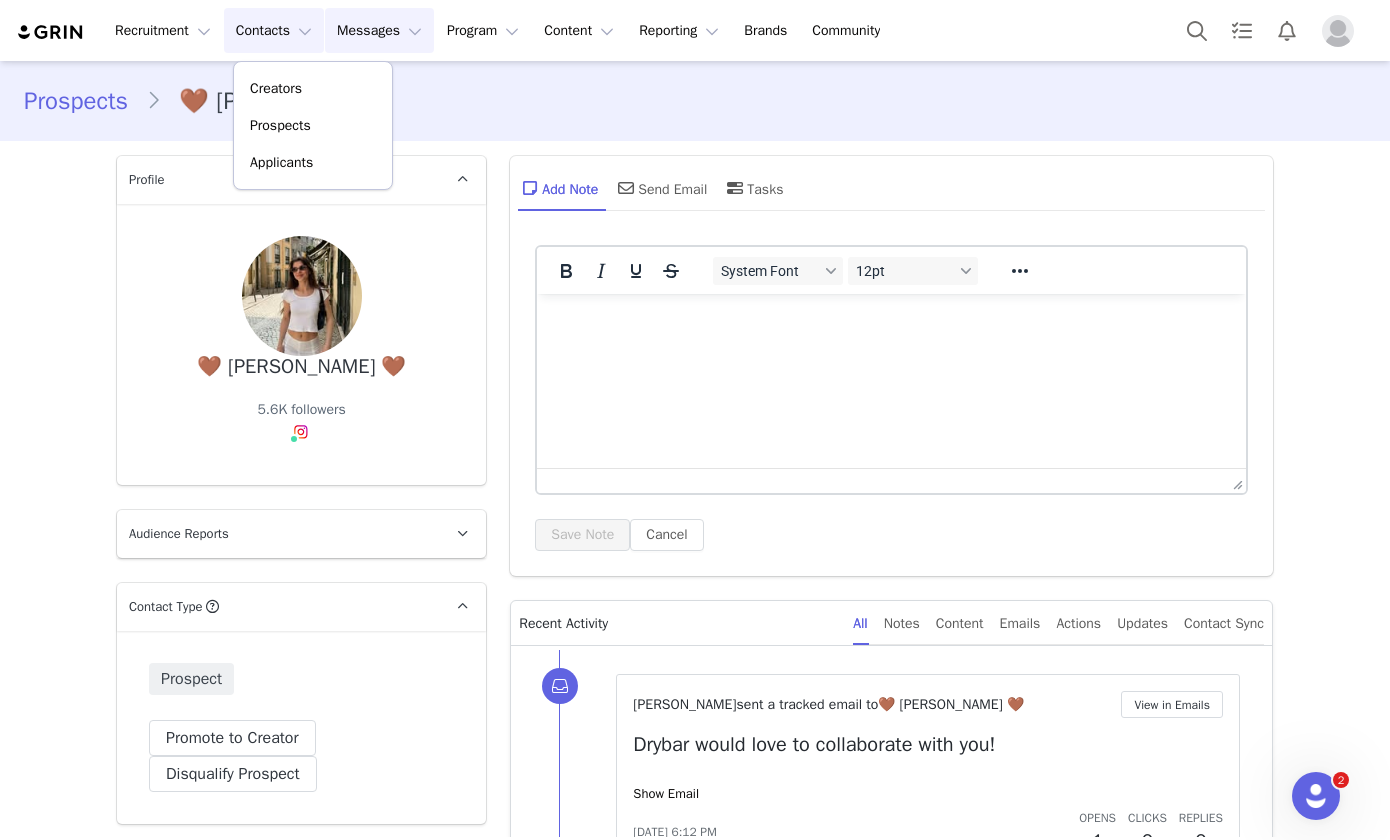 click on "Messages Messages" at bounding box center [379, 30] 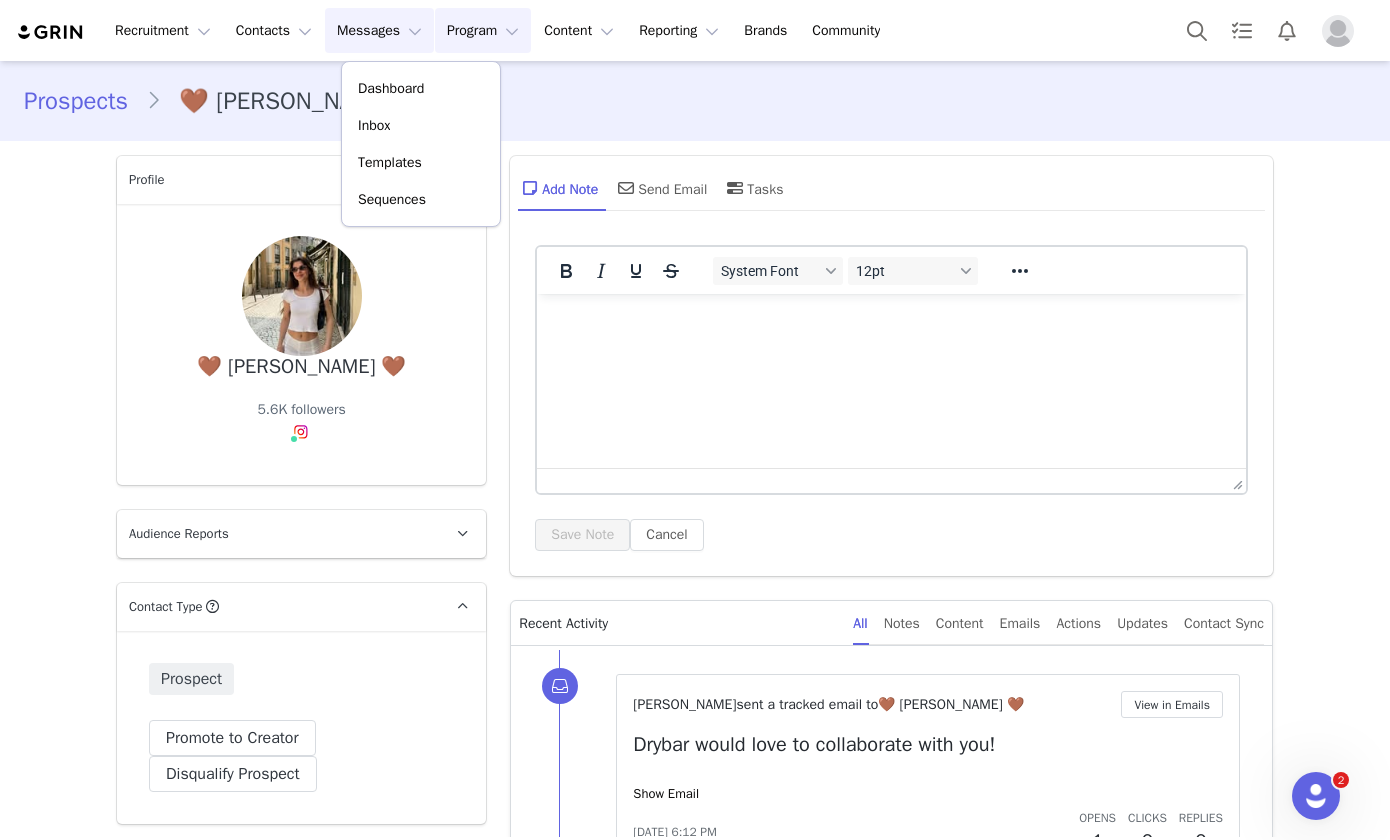 click on "Program Program" at bounding box center (483, 30) 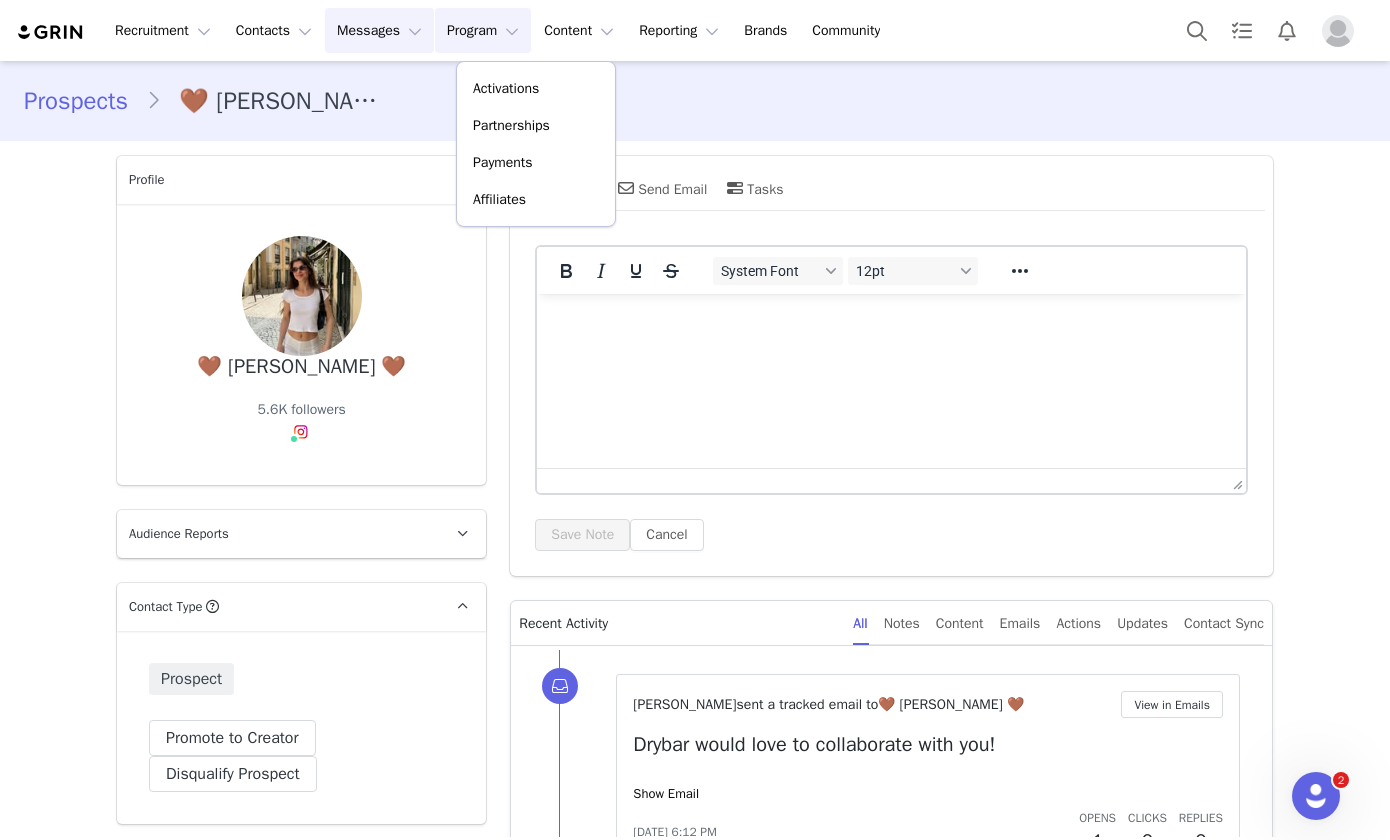 click on "Messages Messages" at bounding box center (379, 30) 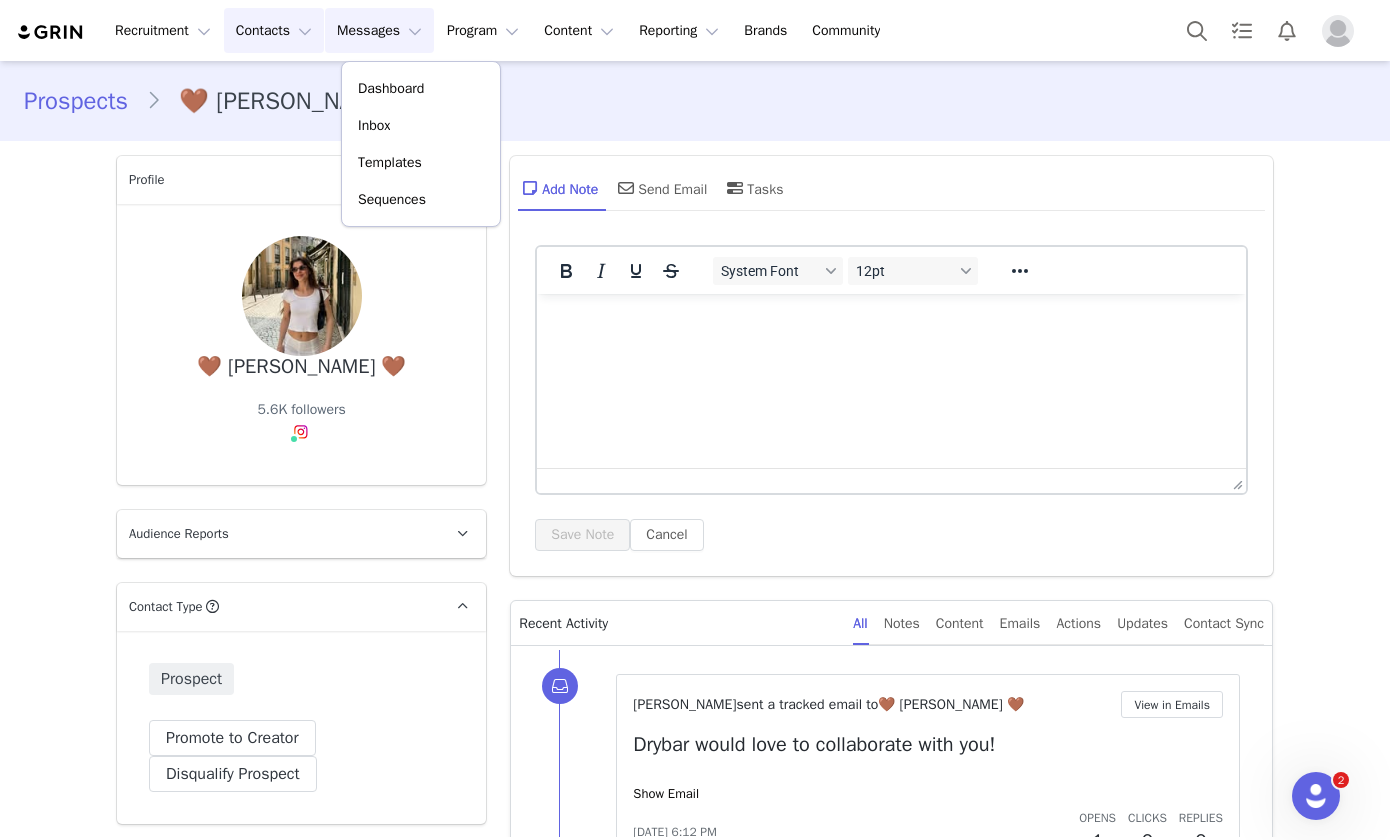 click on "Contacts Contacts" at bounding box center [274, 30] 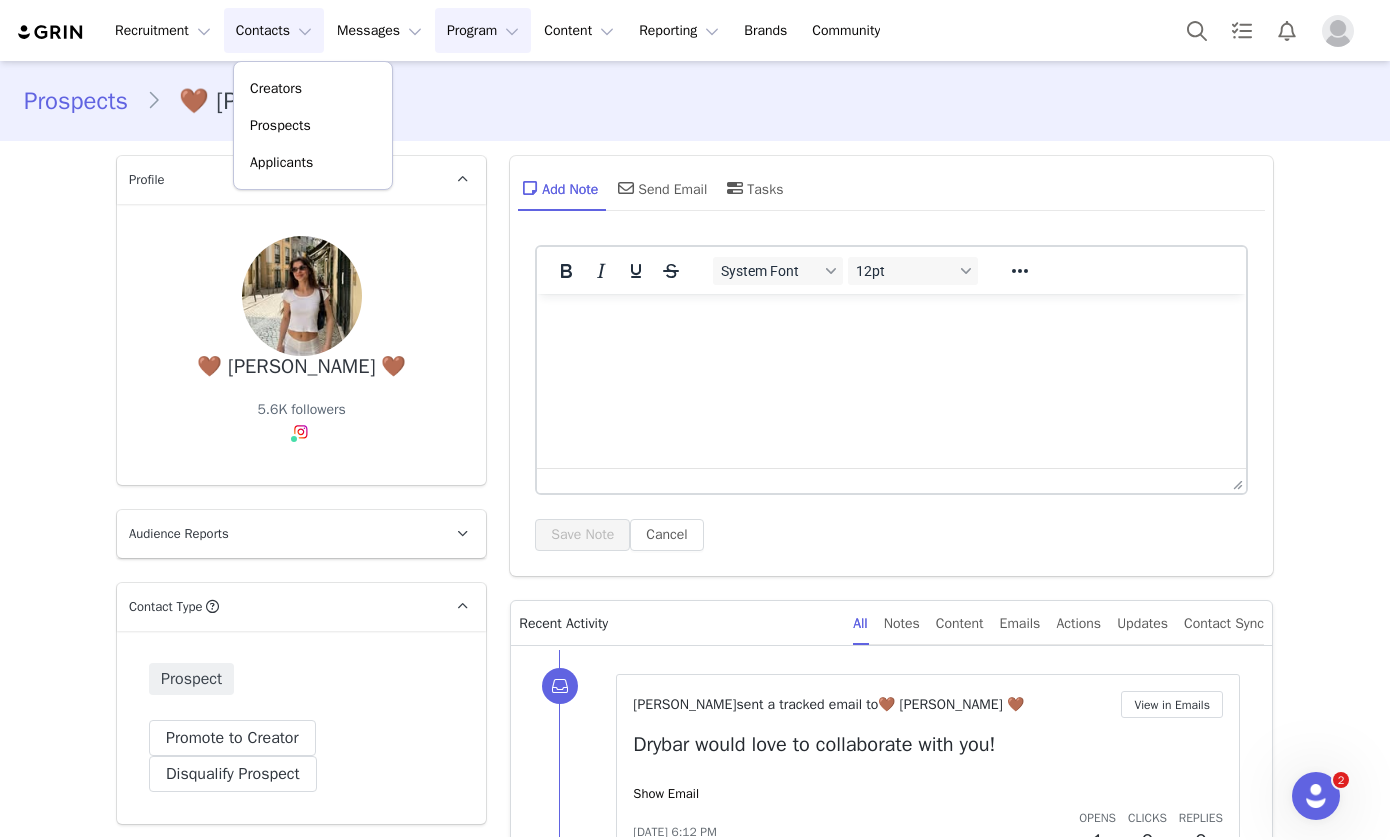 click on "Program Program" at bounding box center (483, 30) 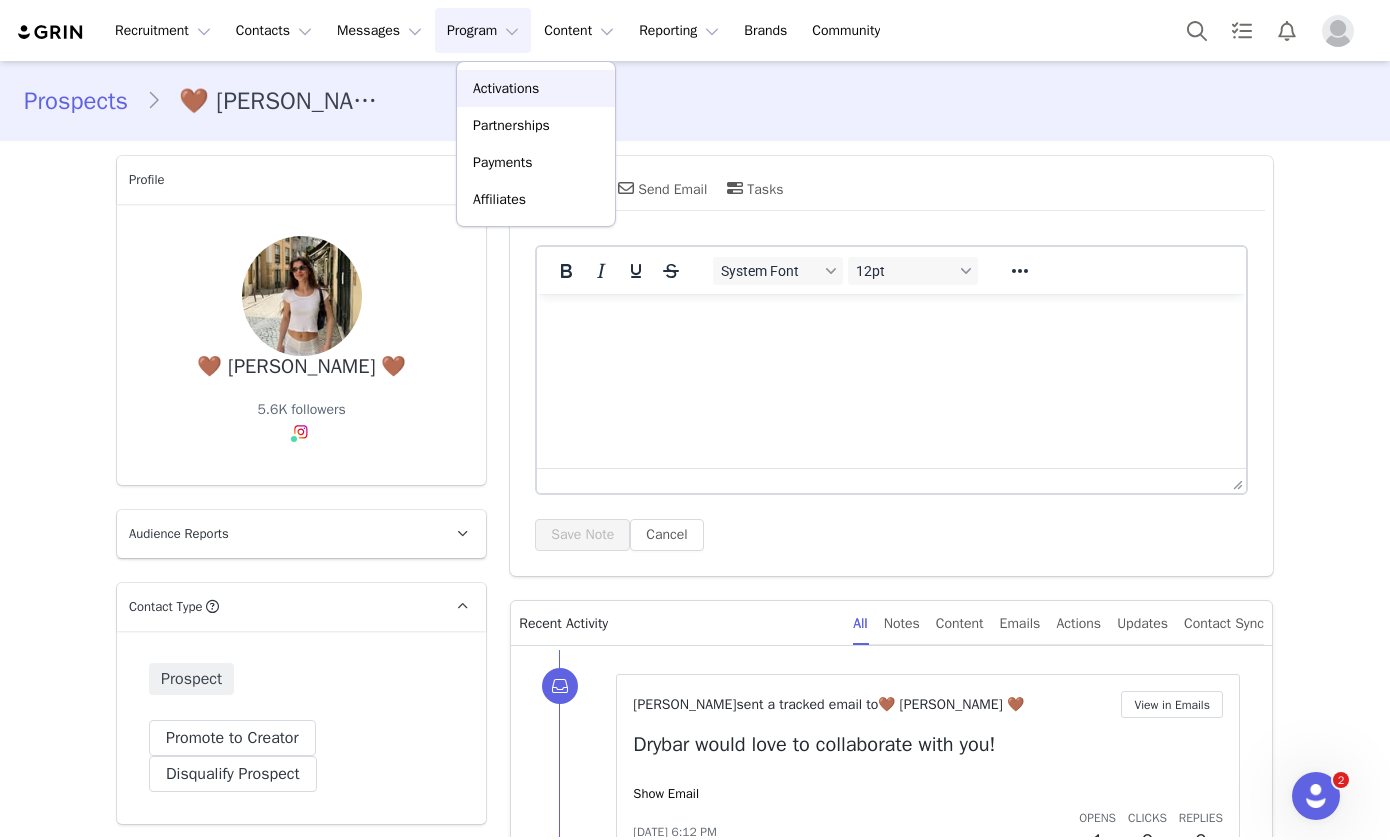 click on "Activations" at bounding box center (506, 88) 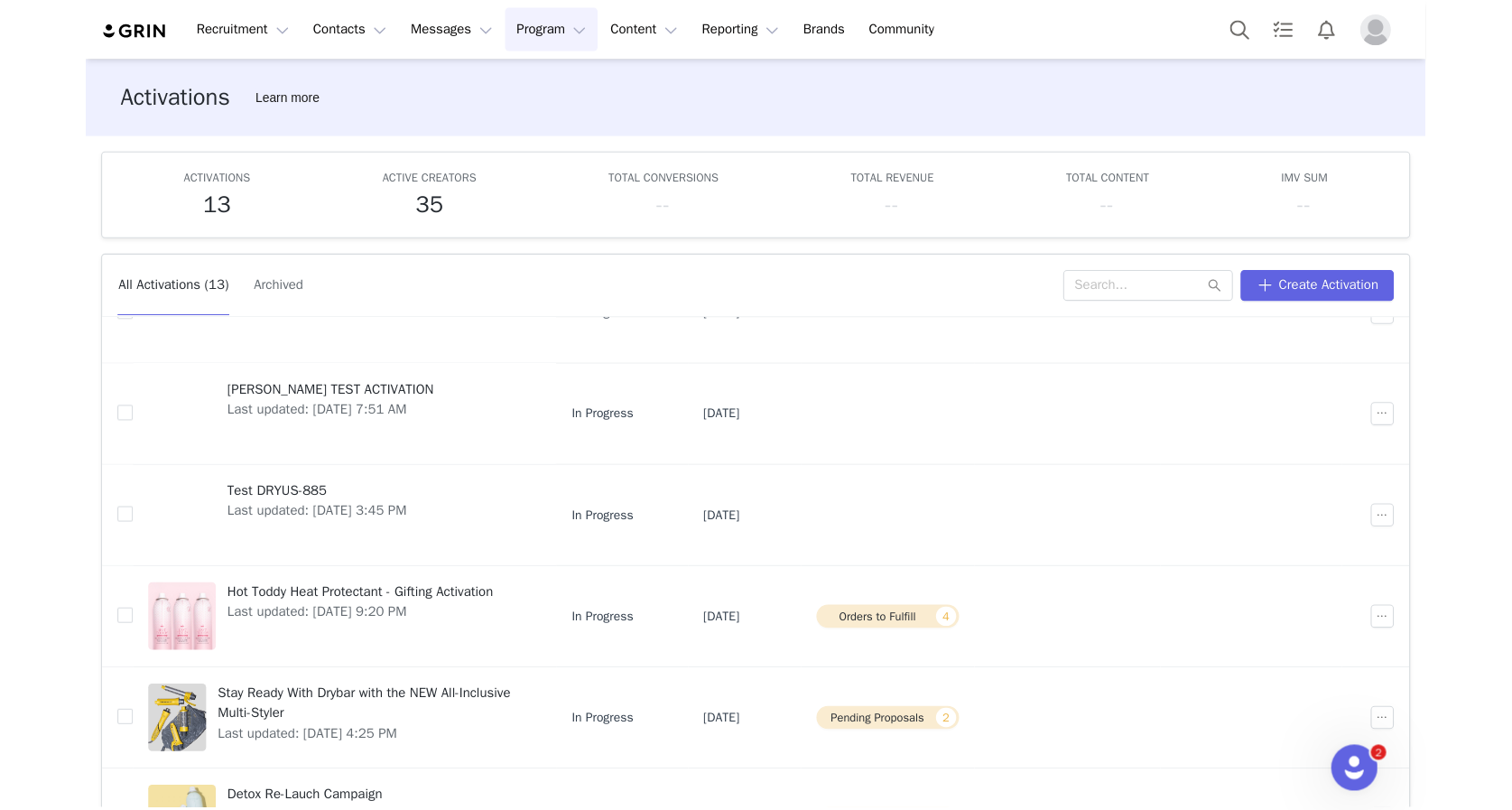 scroll, scrollTop: 120, scrollLeft: 0, axis: vertical 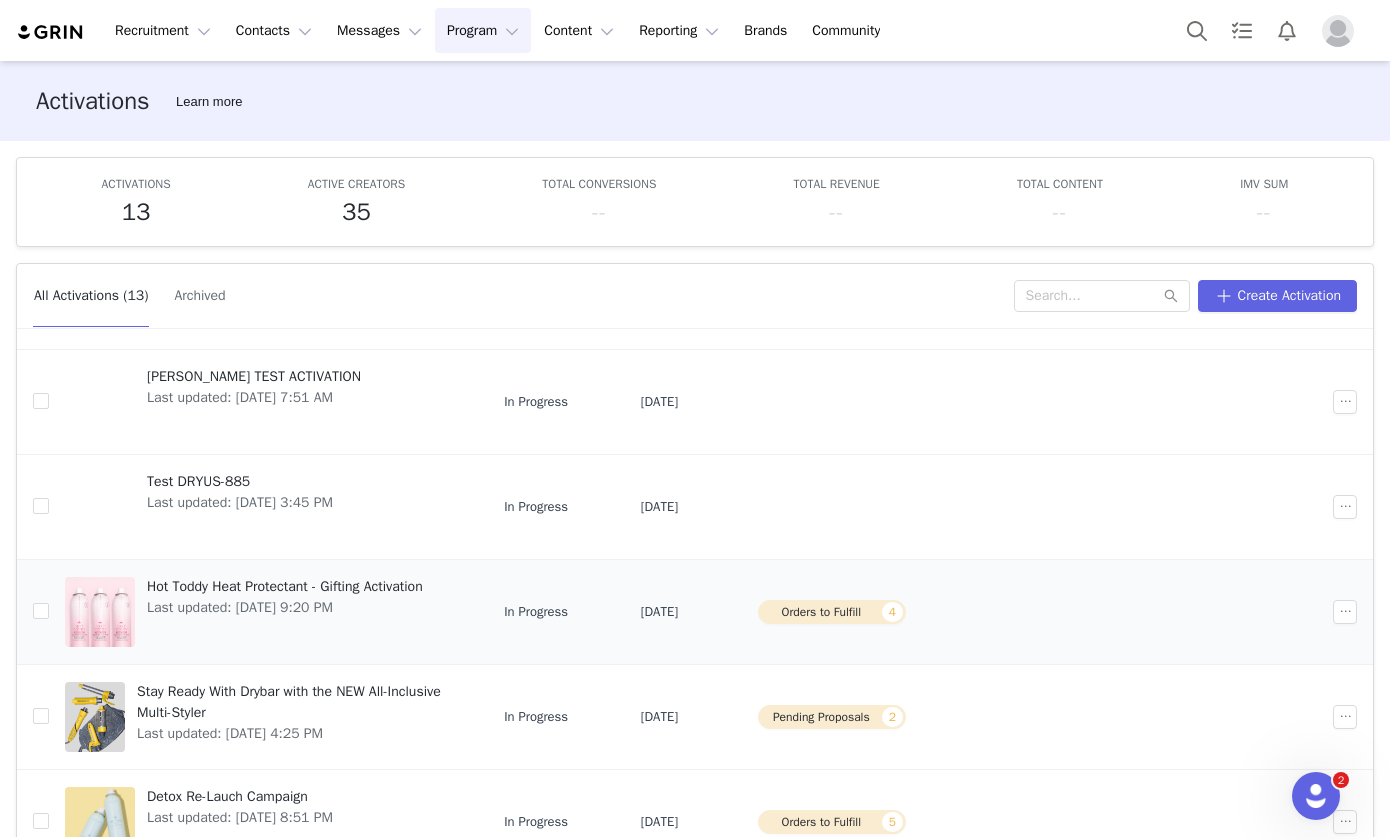 click on "Hot Toddy Heat Protectant - Gifting Activation" at bounding box center [285, 586] 